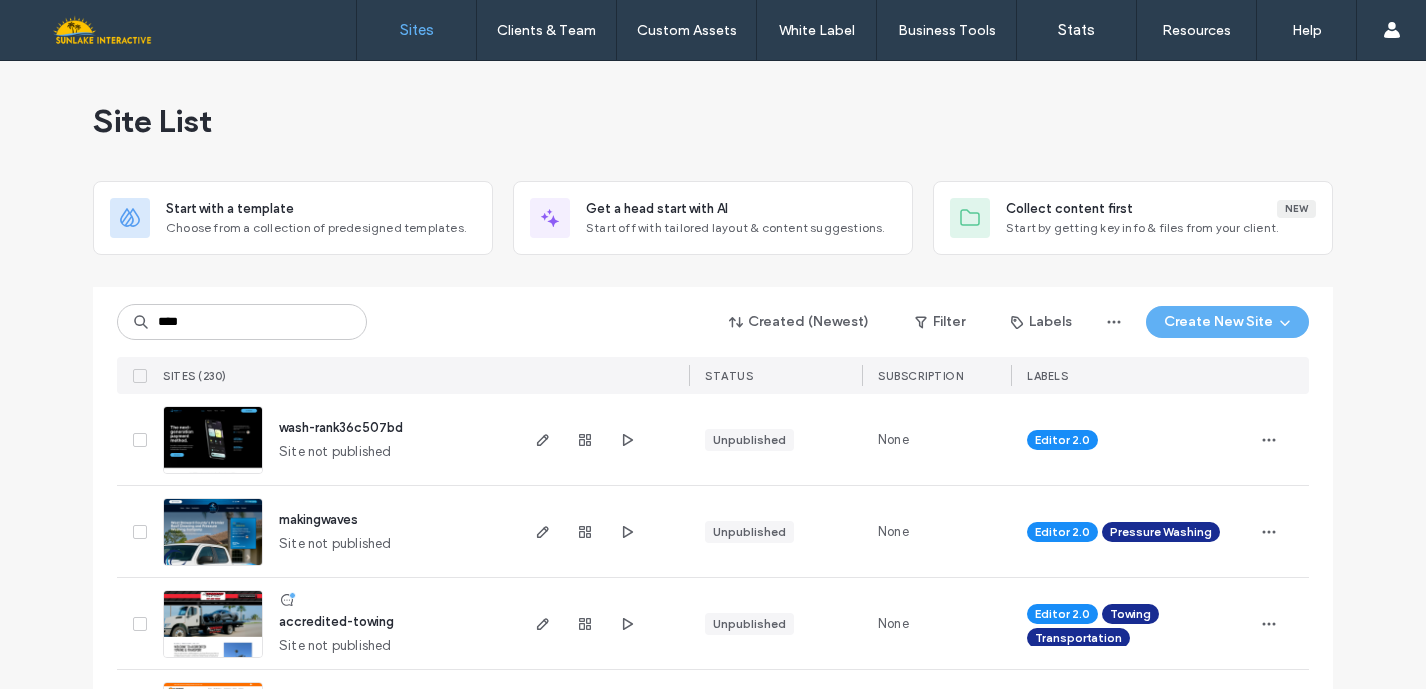 scroll, scrollTop: 0, scrollLeft: 0, axis: both 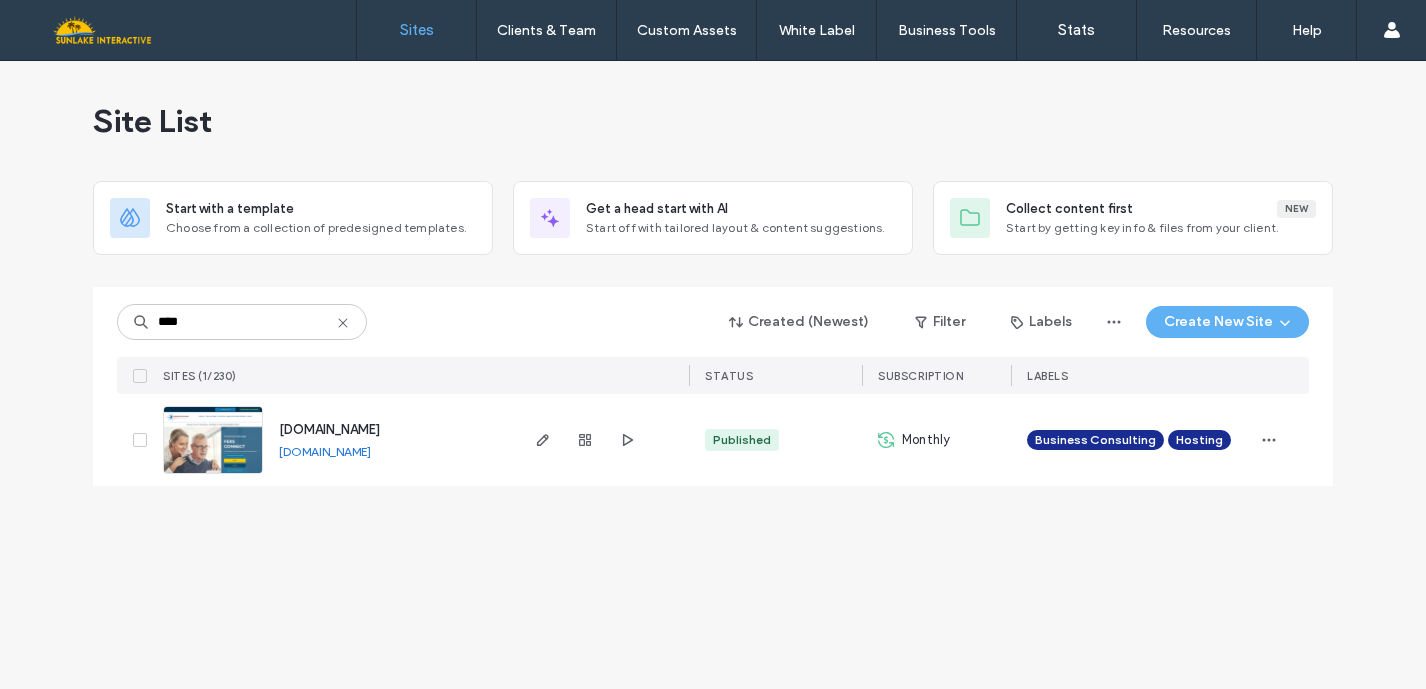 type on "****" 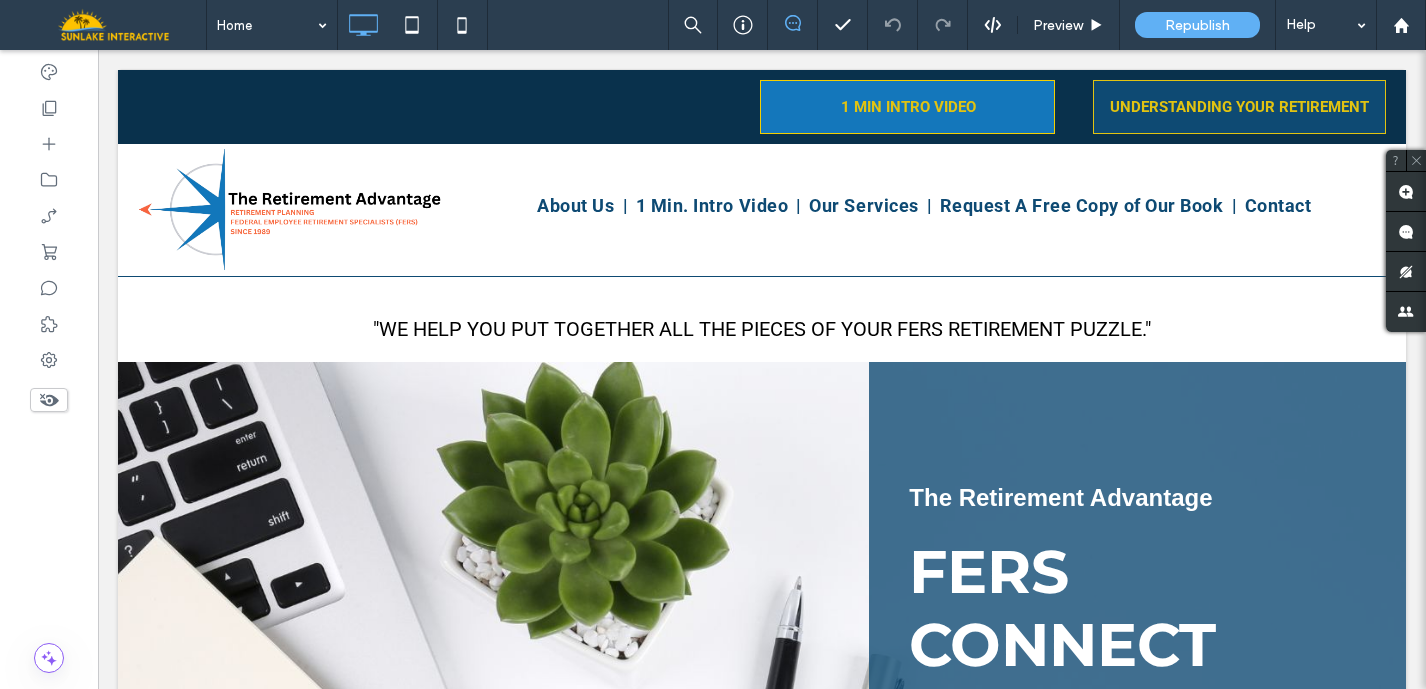 scroll, scrollTop: 0, scrollLeft: 0, axis: both 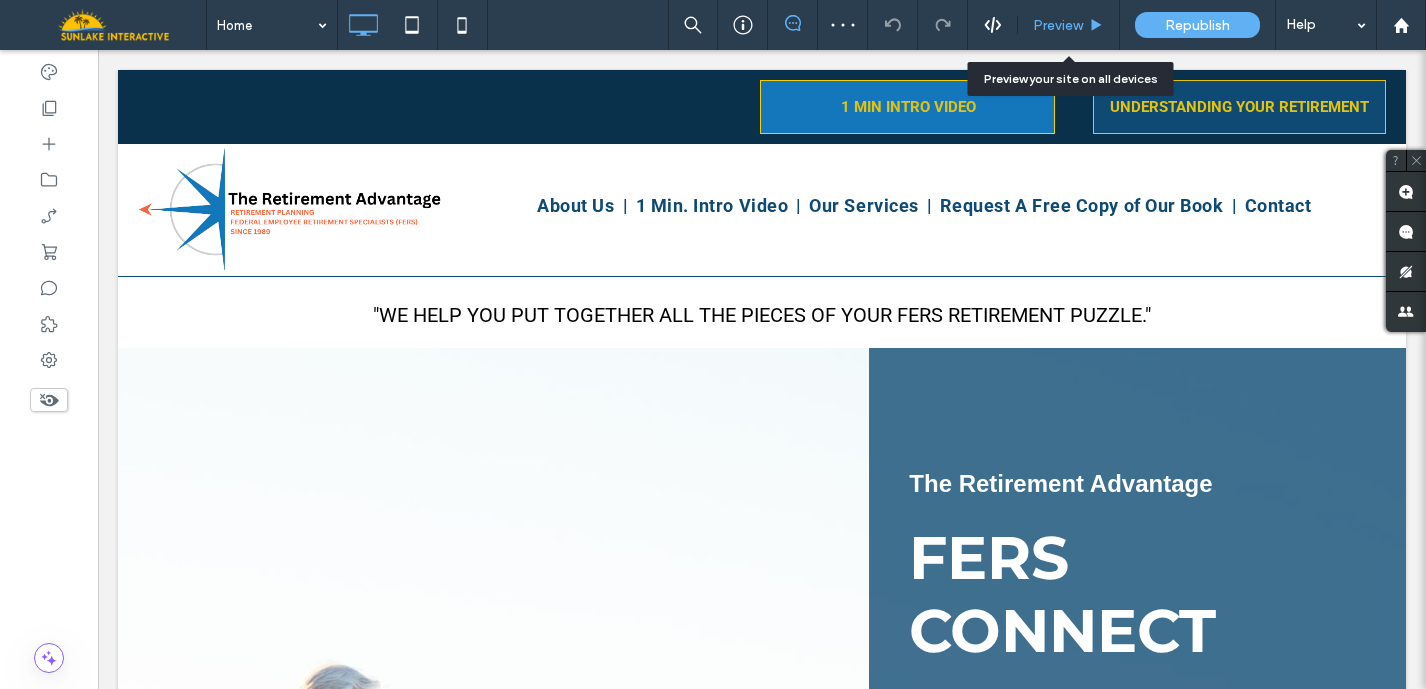 click on "Preview" at bounding box center [1058, 25] 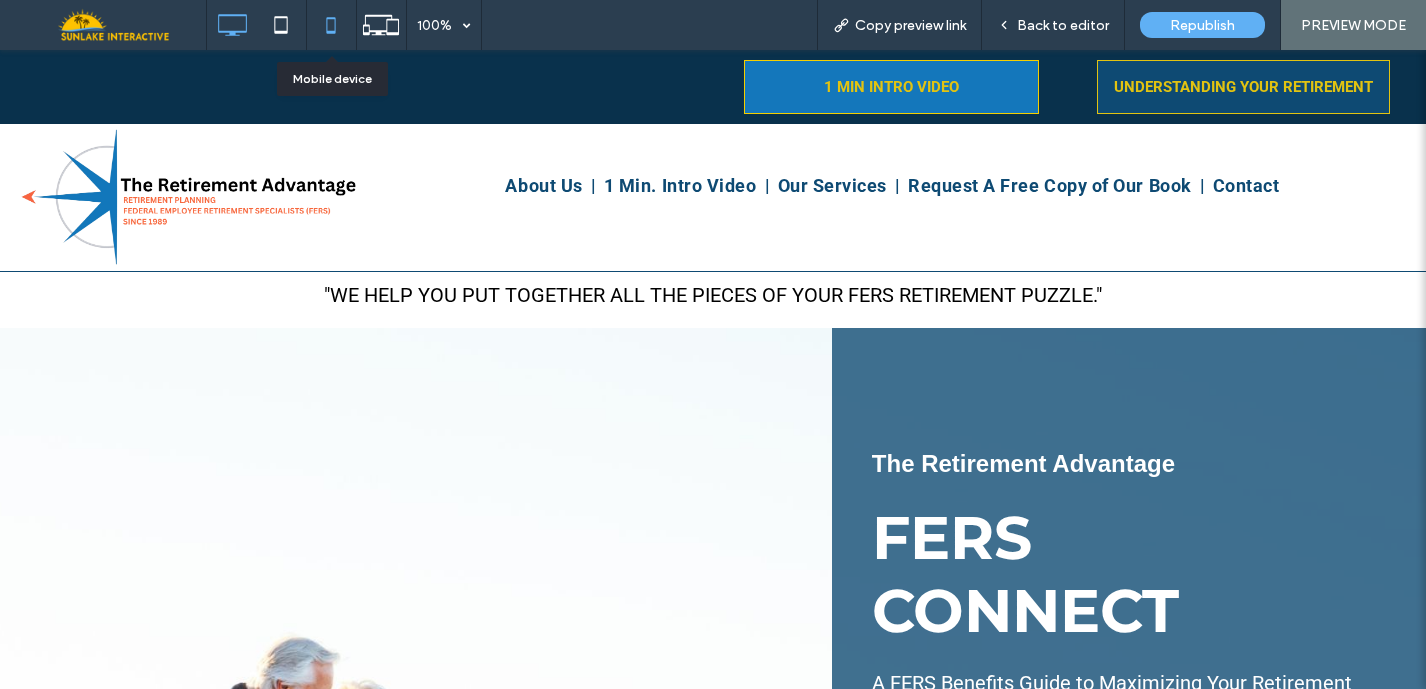 click 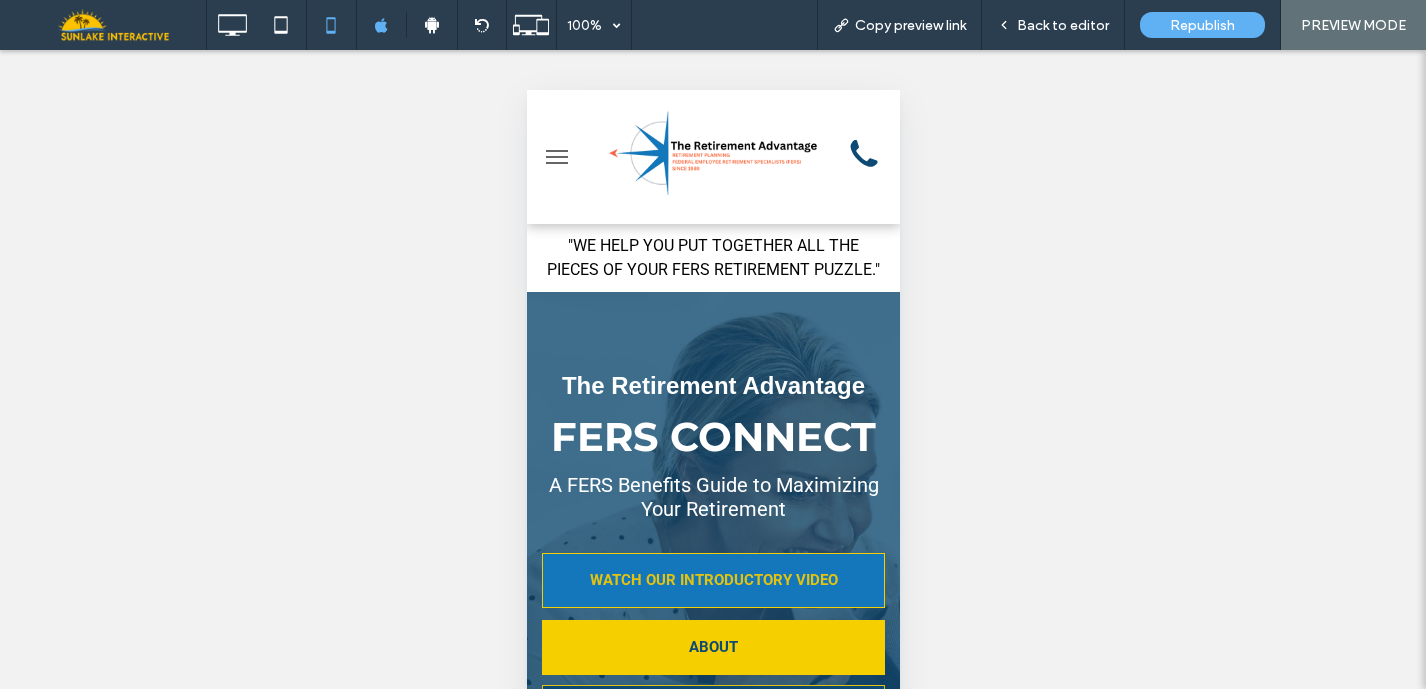 scroll, scrollTop: 646, scrollLeft: 0, axis: vertical 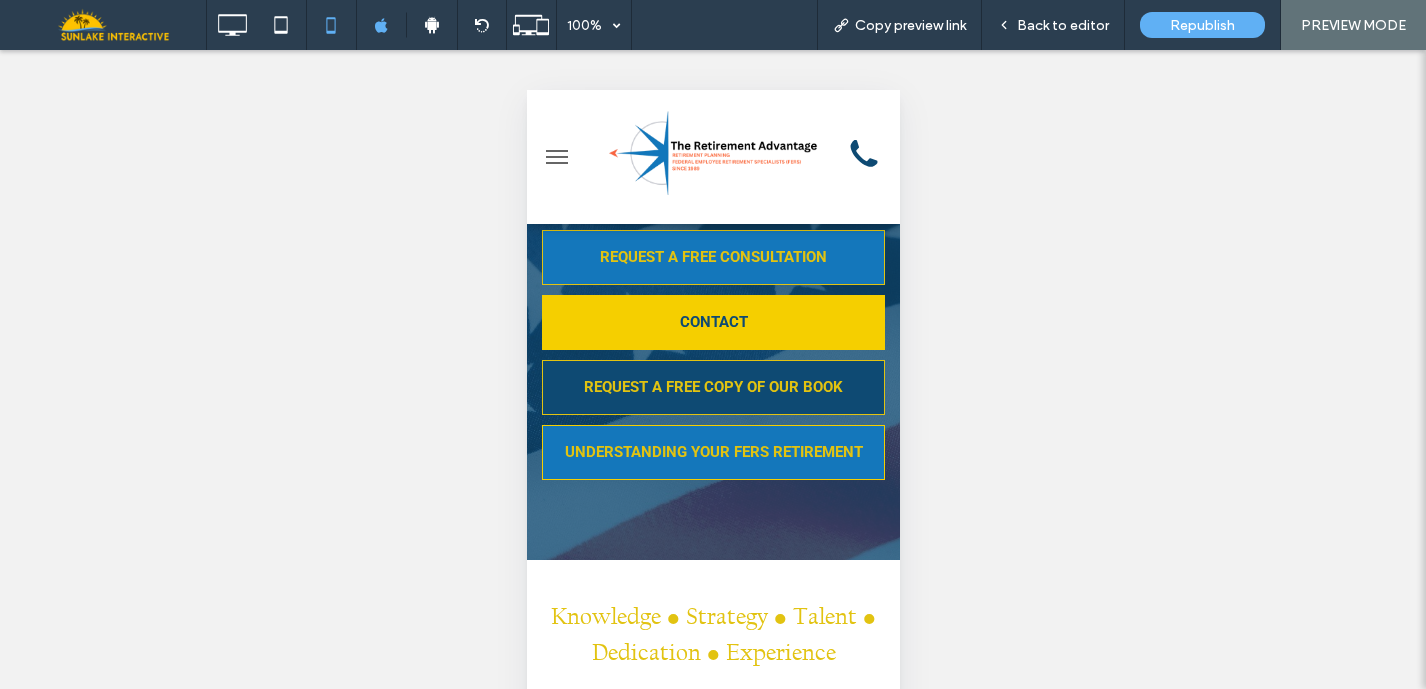 click on "REQUEST A FREE CONSULTATION" at bounding box center [712, 257] 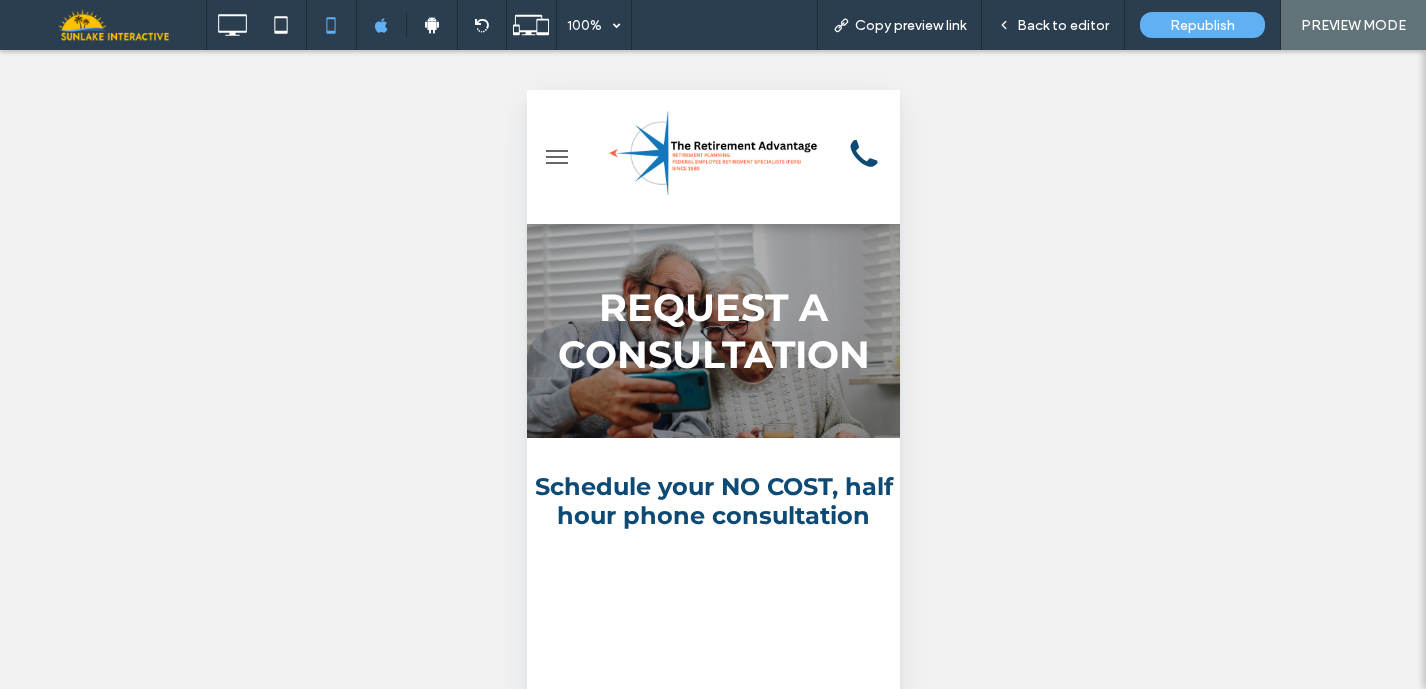 scroll, scrollTop: 443, scrollLeft: 0, axis: vertical 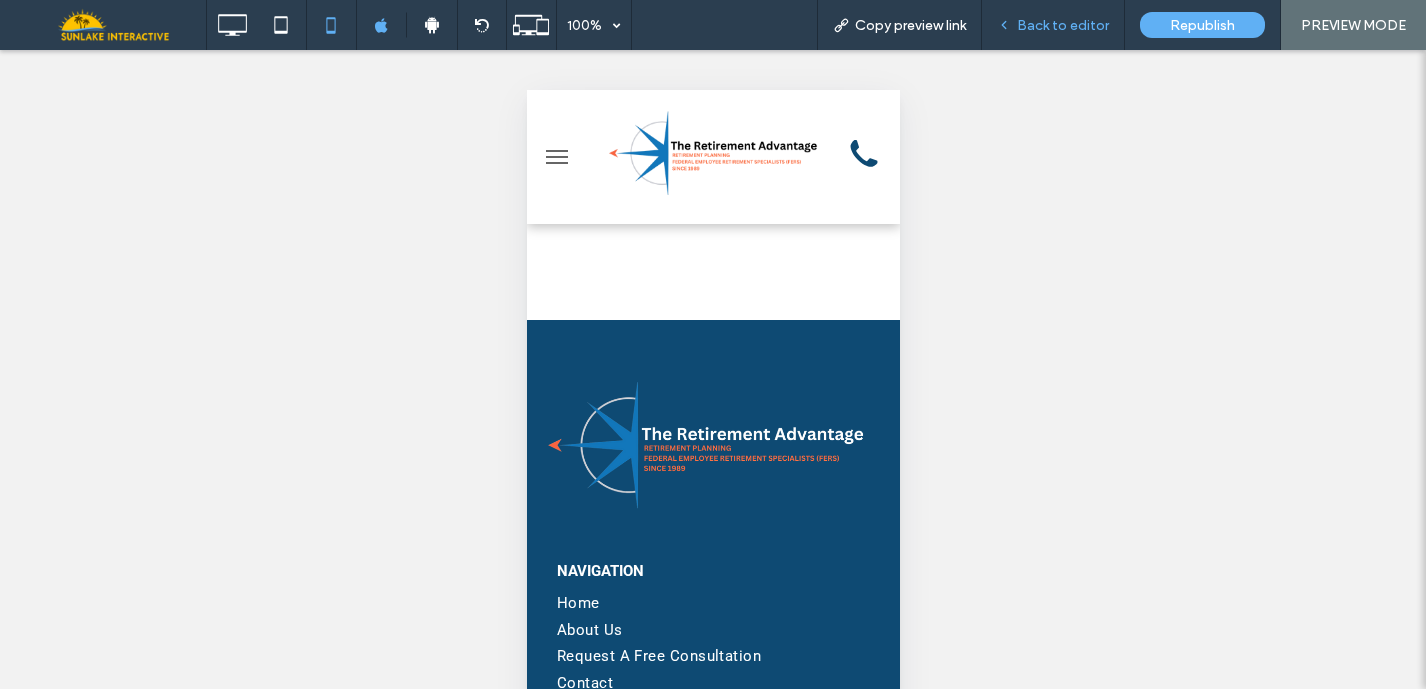 click on "Back to editor" at bounding box center (1063, 25) 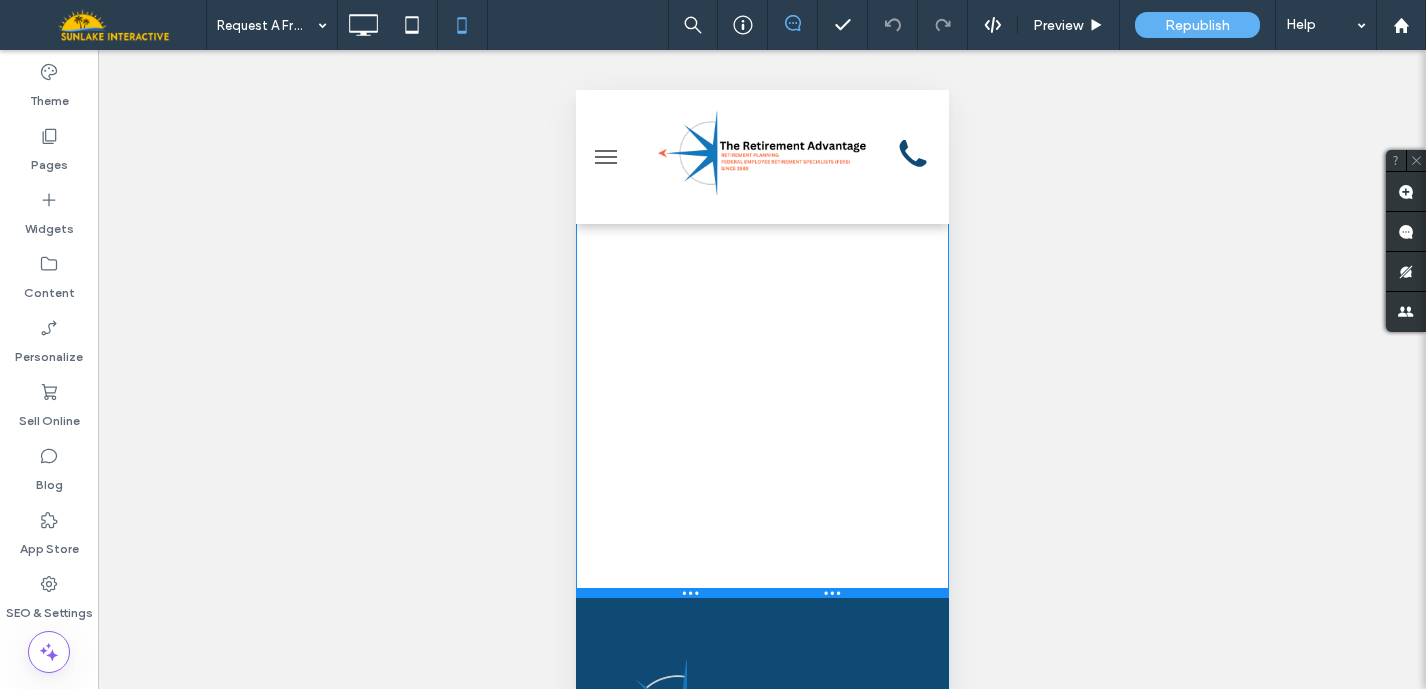 drag, startPoint x: 793, startPoint y: 355, endPoint x: 786, endPoint y: 593, distance: 238.10292 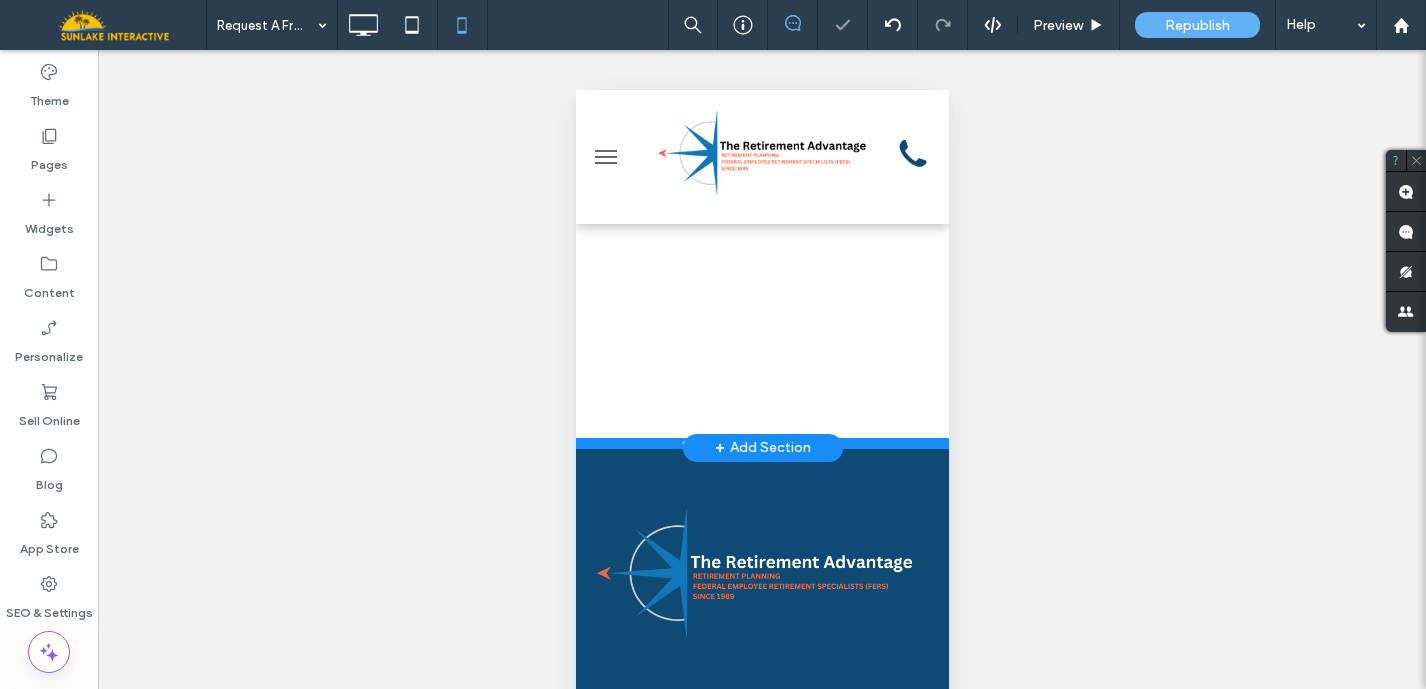 scroll, scrollTop: 845, scrollLeft: 0, axis: vertical 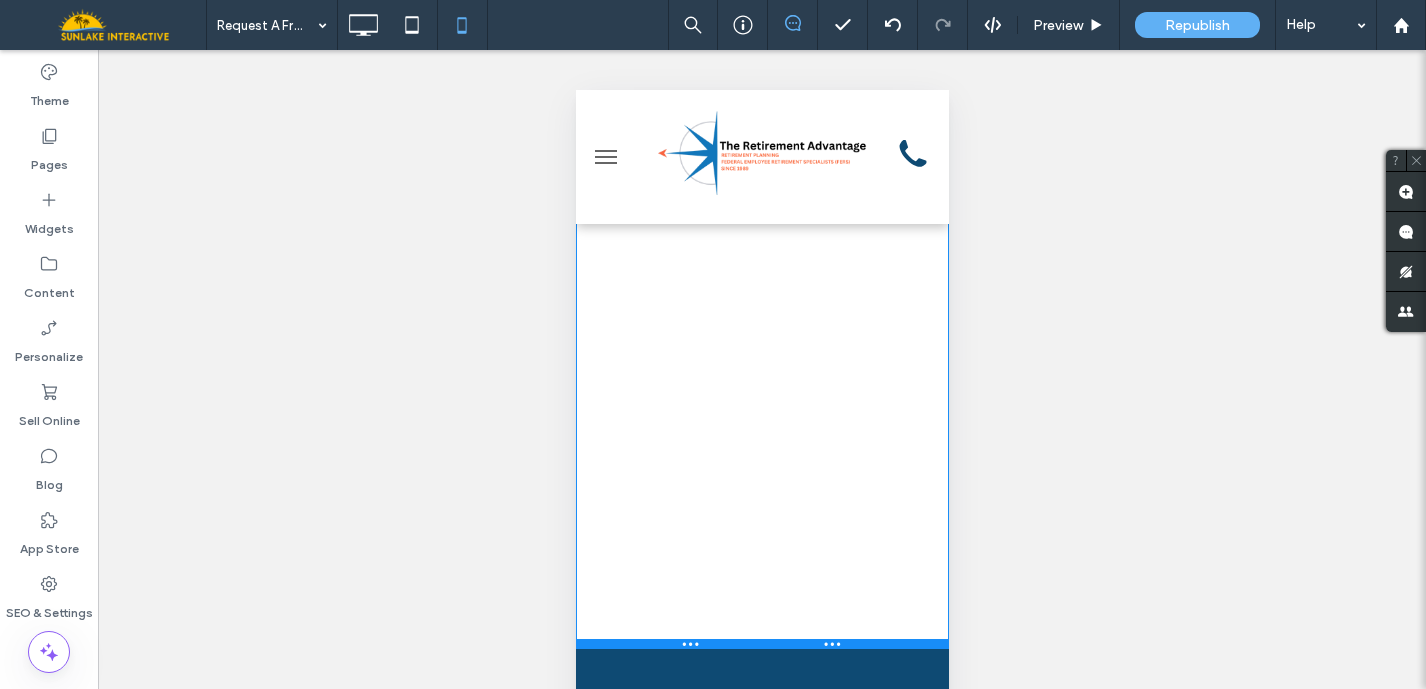 drag, startPoint x: 882, startPoint y: 469, endPoint x: 881, endPoint y: 672, distance: 203.00246 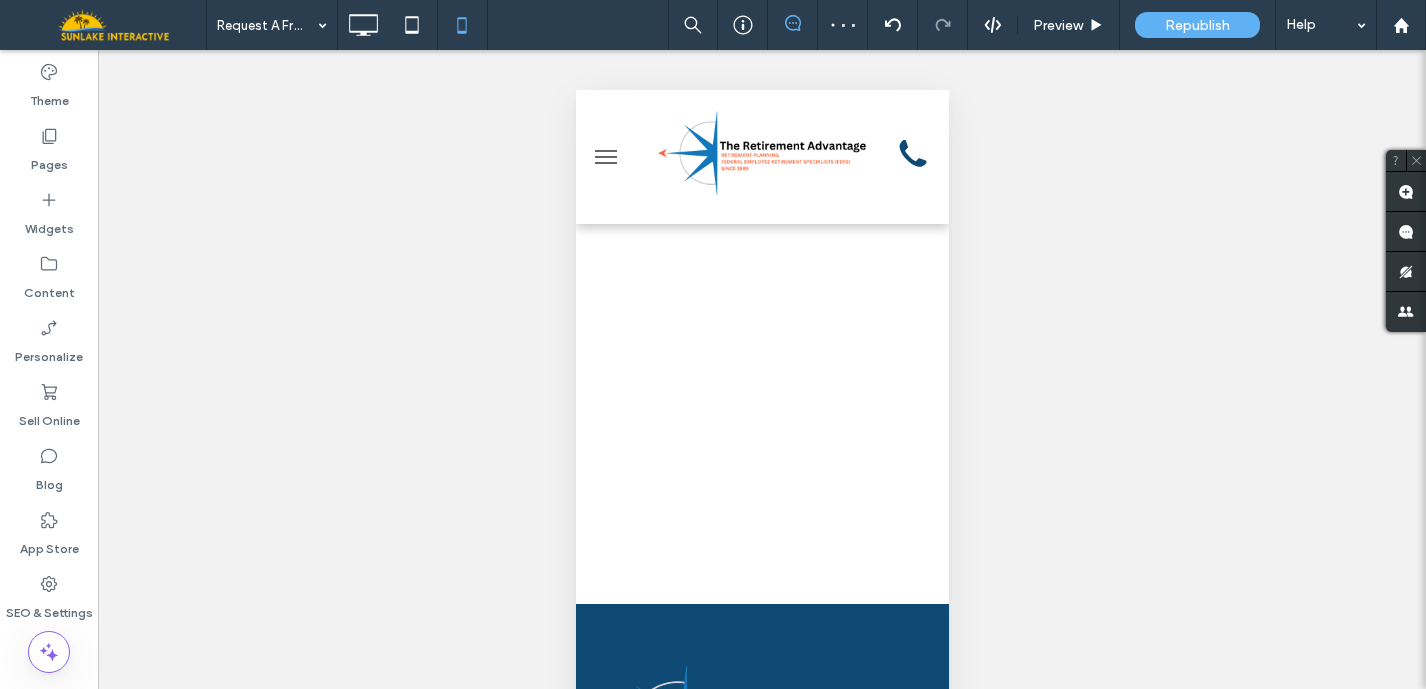 scroll, scrollTop: 890, scrollLeft: 0, axis: vertical 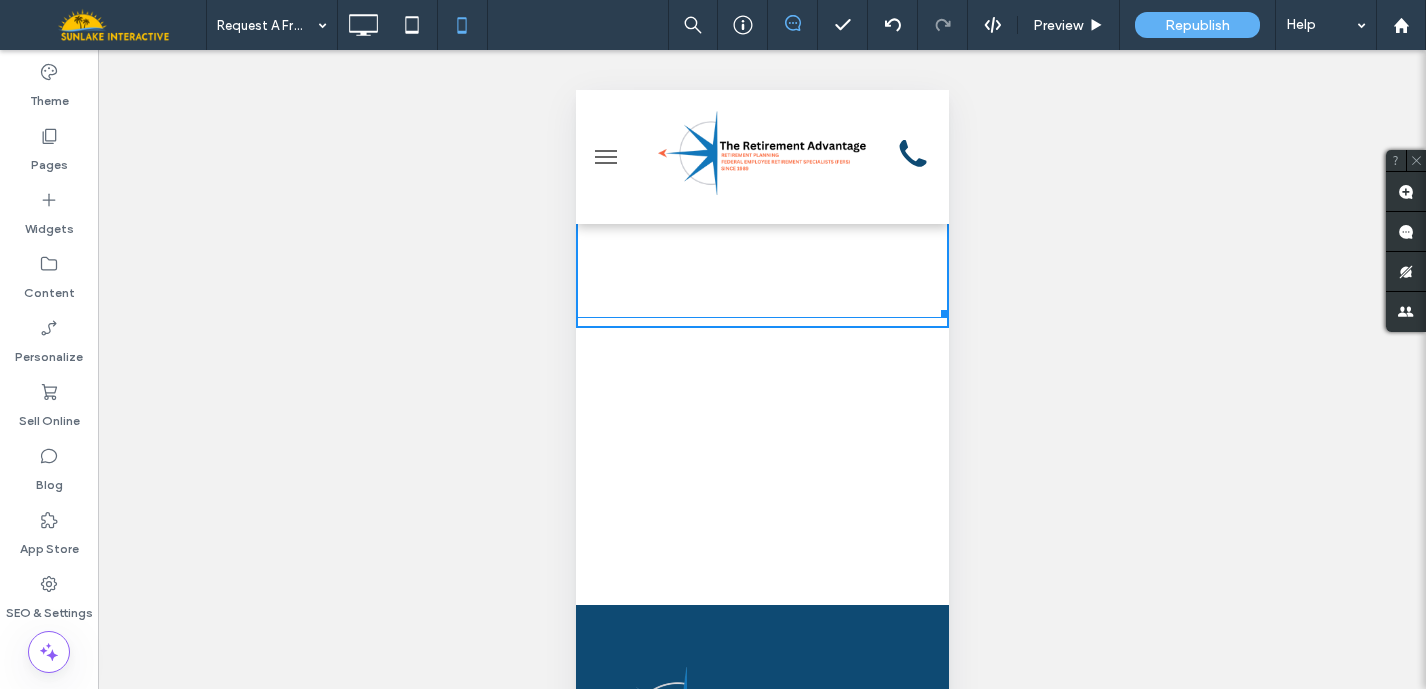 click at bounding box center (940, 310) 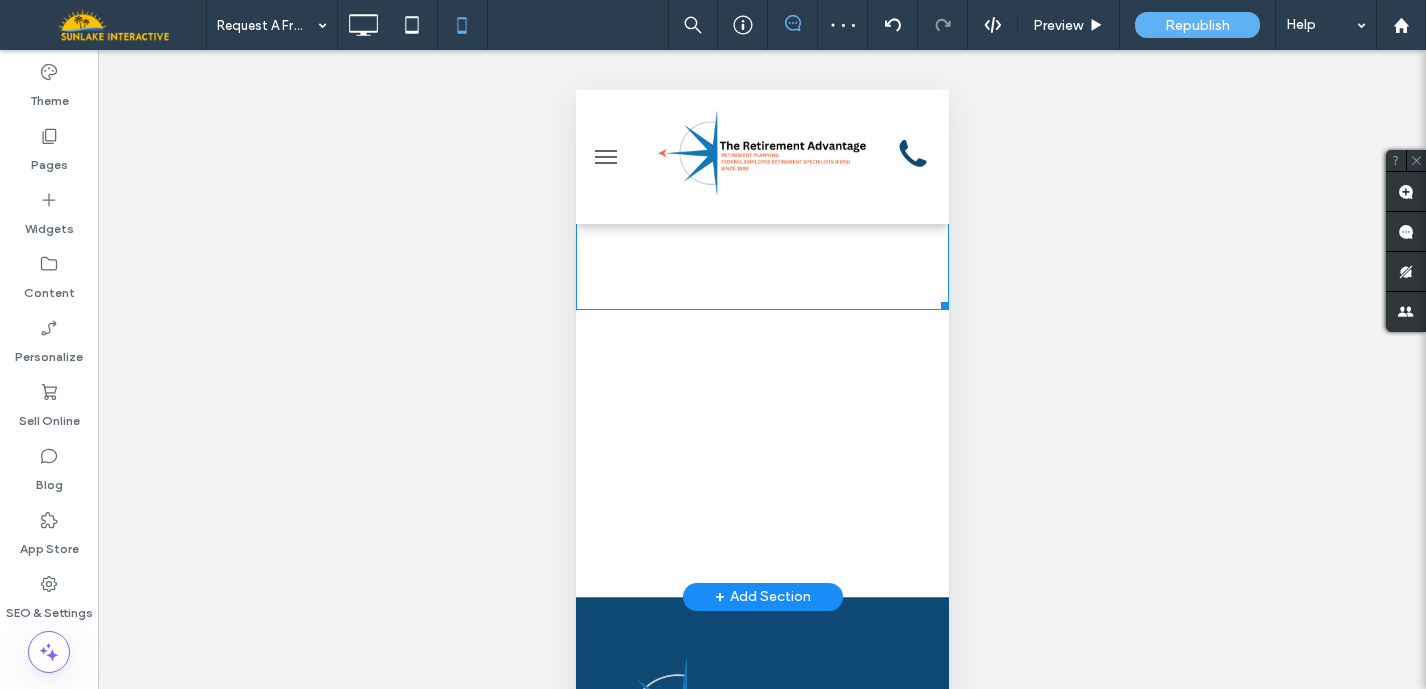 scroll, scrollTop: 1209, scrollLeft: 0, axis: vertical 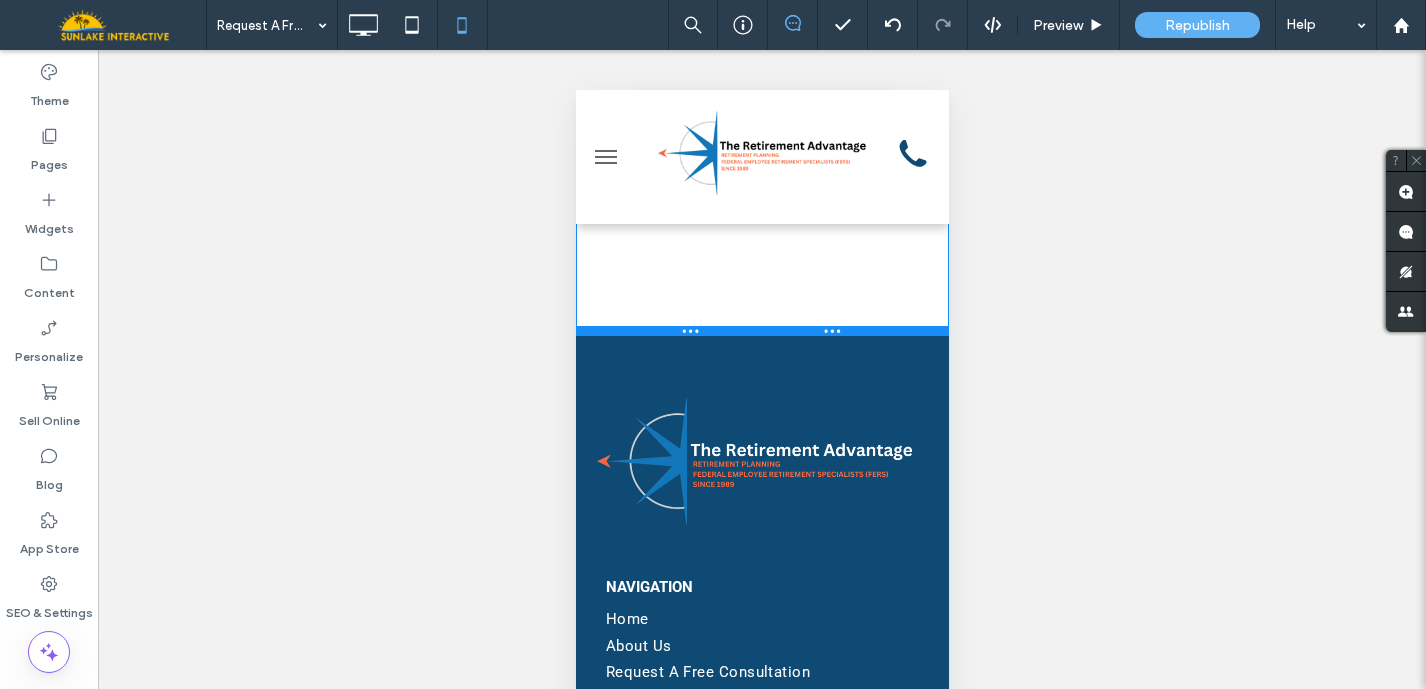 drag, startPoint x: 892, startPoint y: 635, endPoint x: 914, endPoint y: 352, distance: 283.85382 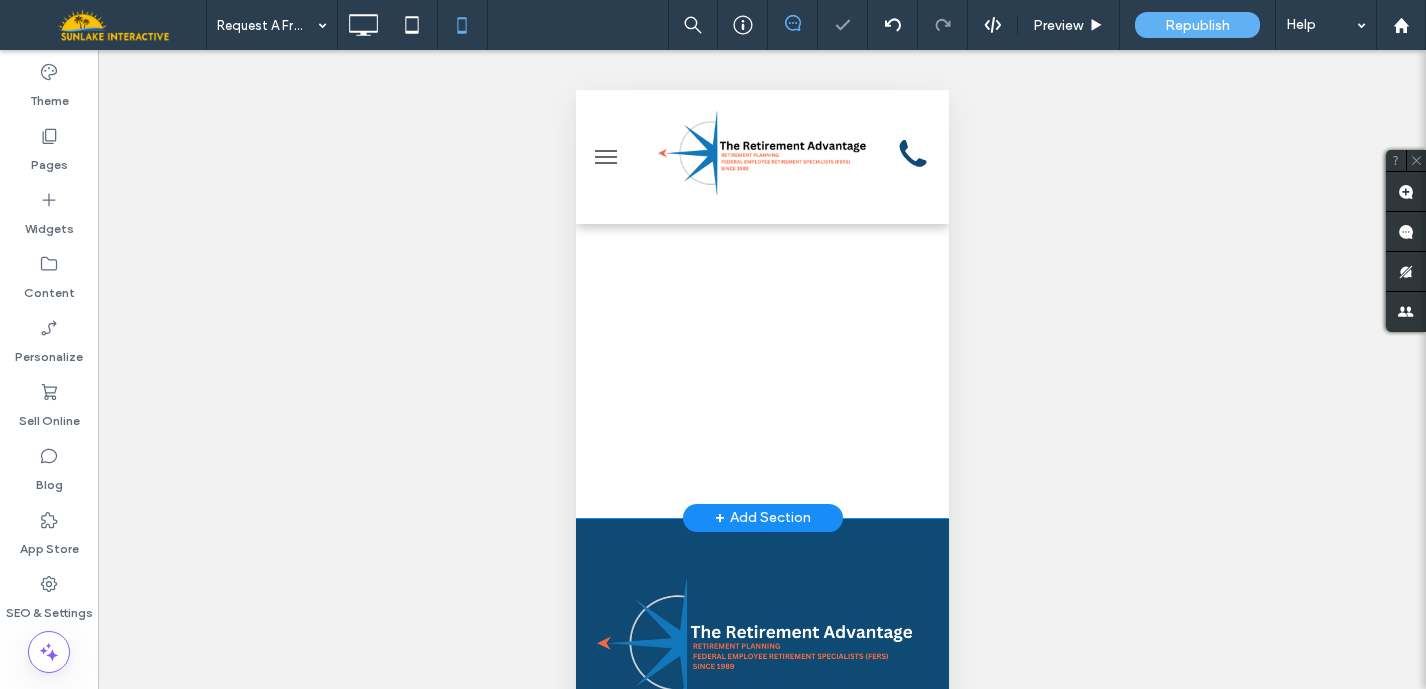 scroll, scrollTop: 1009, scrollLeft: 0, axis: vertical 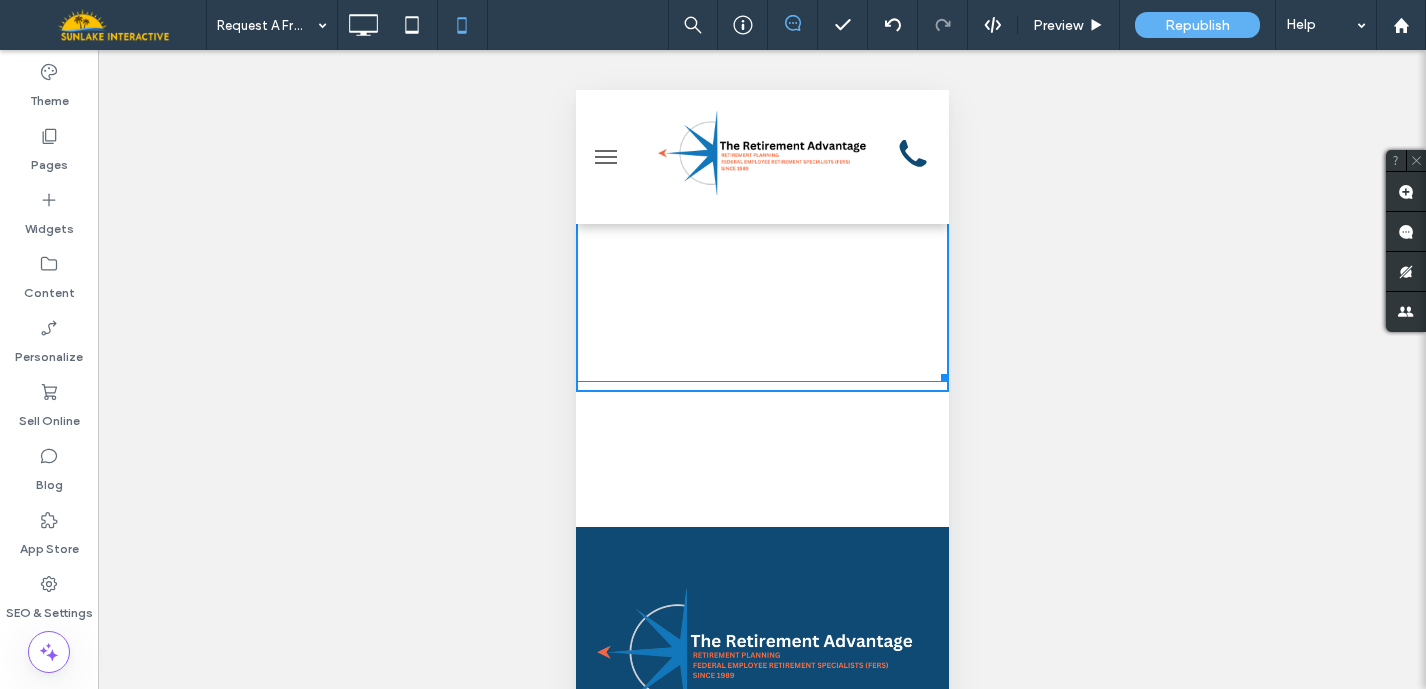 drag, startPoint x: 926, startPoint y: 400, endPoint x: 1011, endPoint y: 360, distance: 93.941475 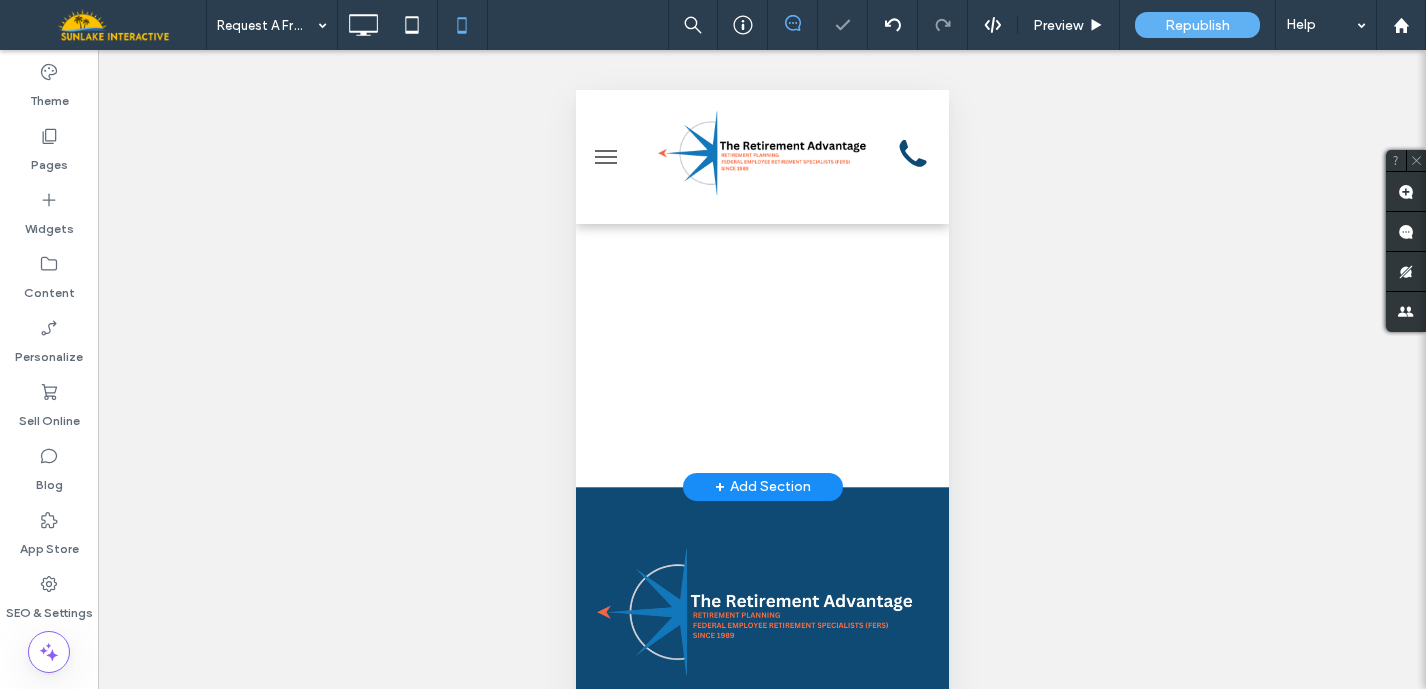 click on "Schedule your NO COST, half hour phone consultation
Click To Paste" at bounding box center [761, -68] 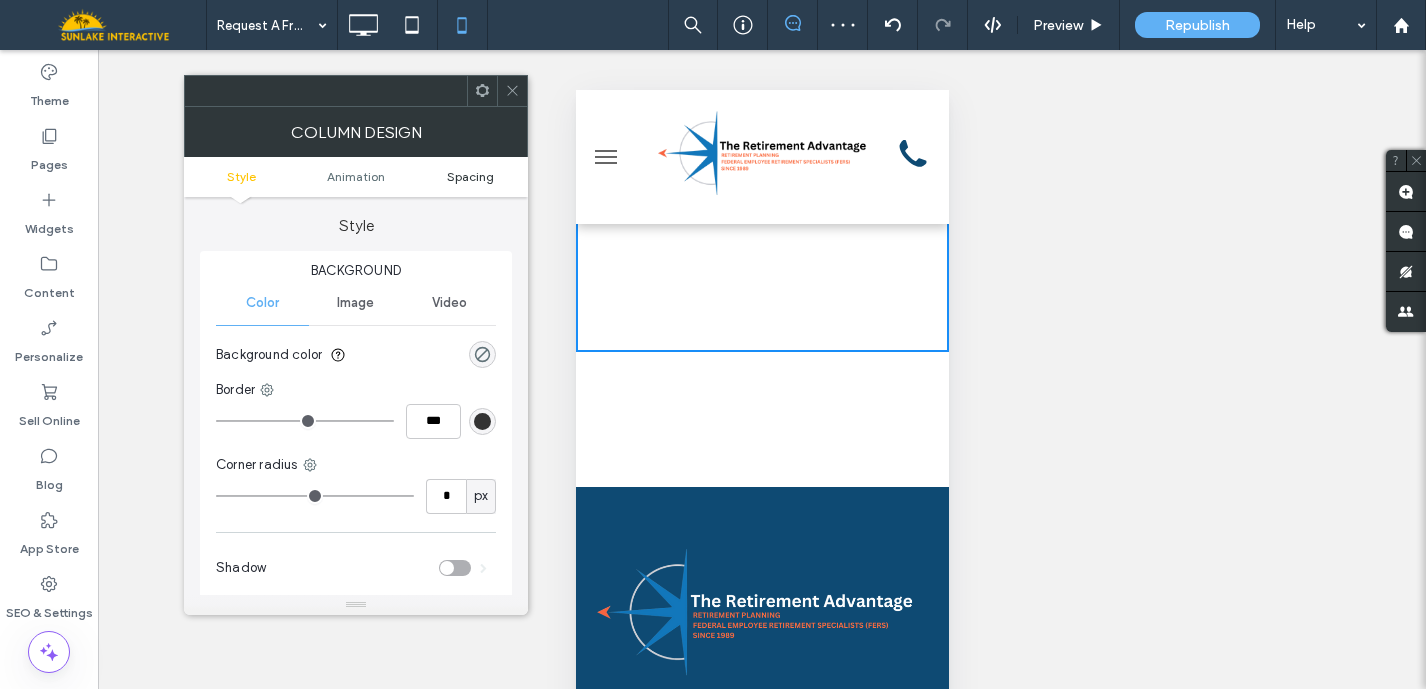 click on "Spacing" at bounding box center [470, 176] 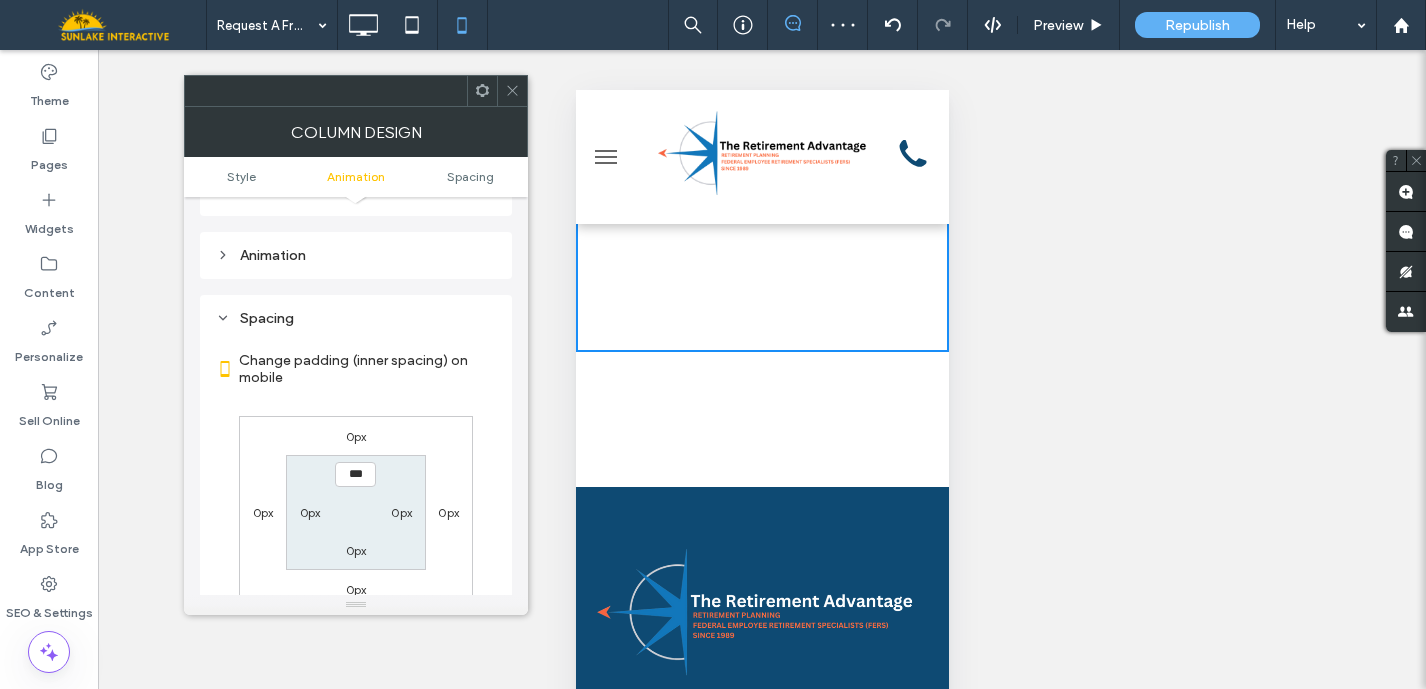 scroll, scrollTop: 470, scrollLeft: 0, axis: vertical 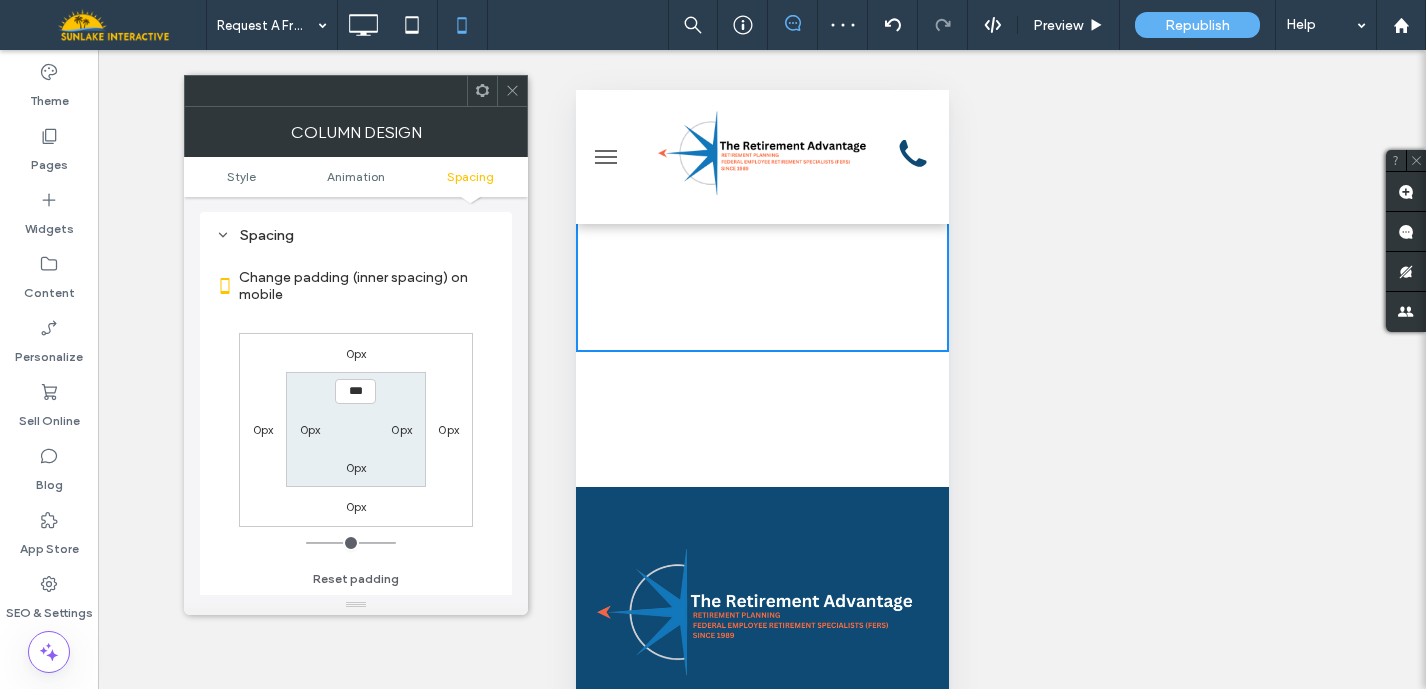 click on "0px" at bounding box center (356, 467) 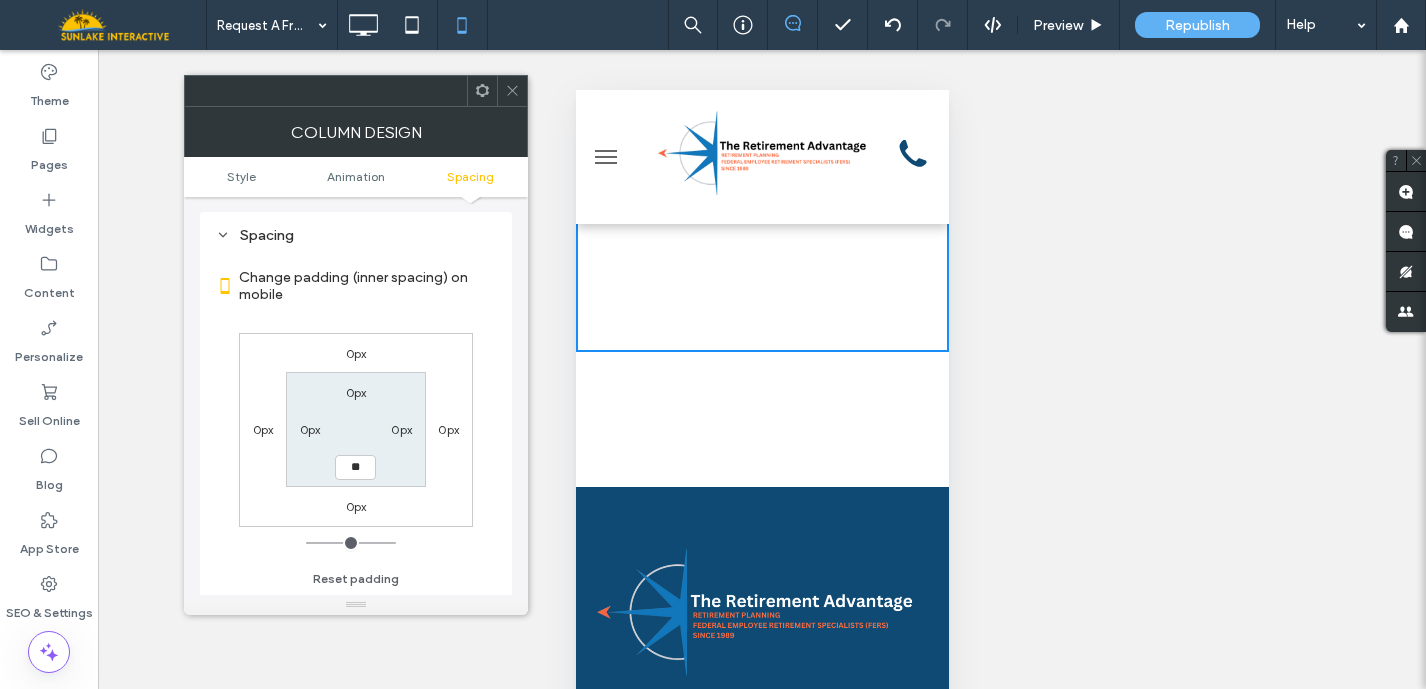 type on "**" 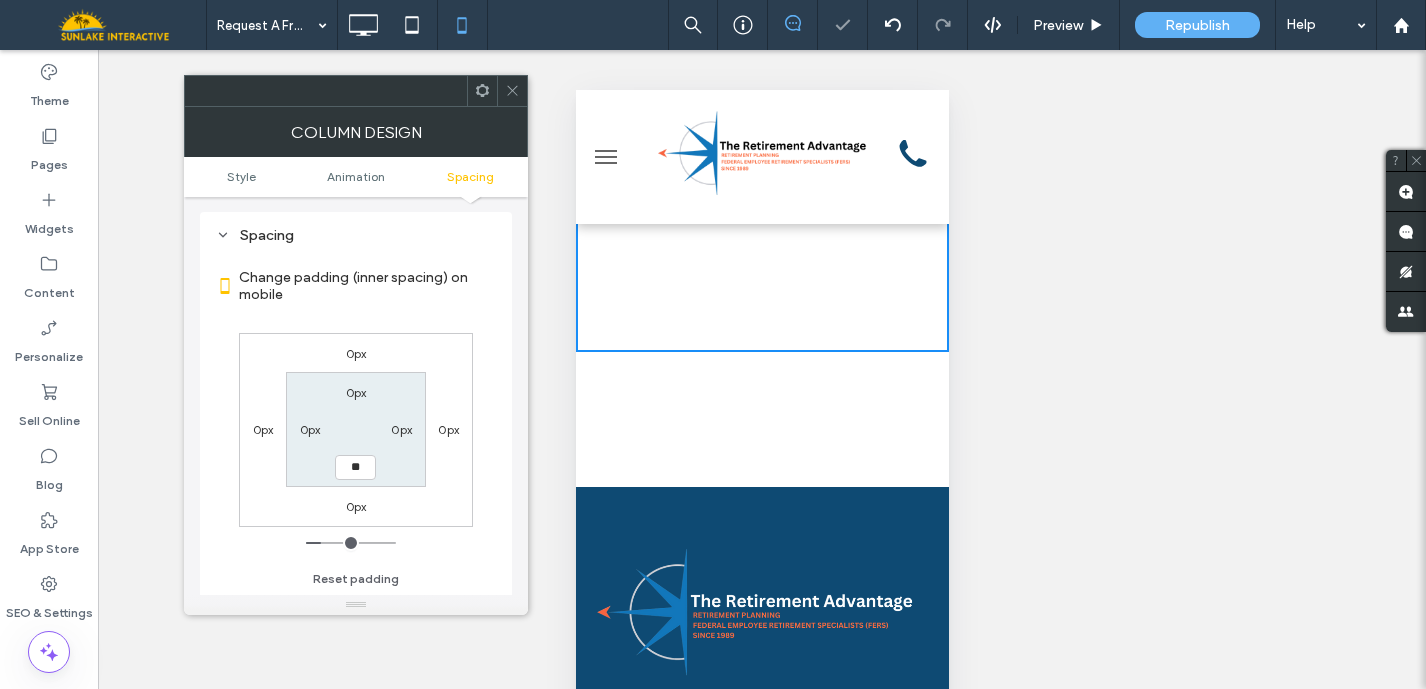 type on "**" 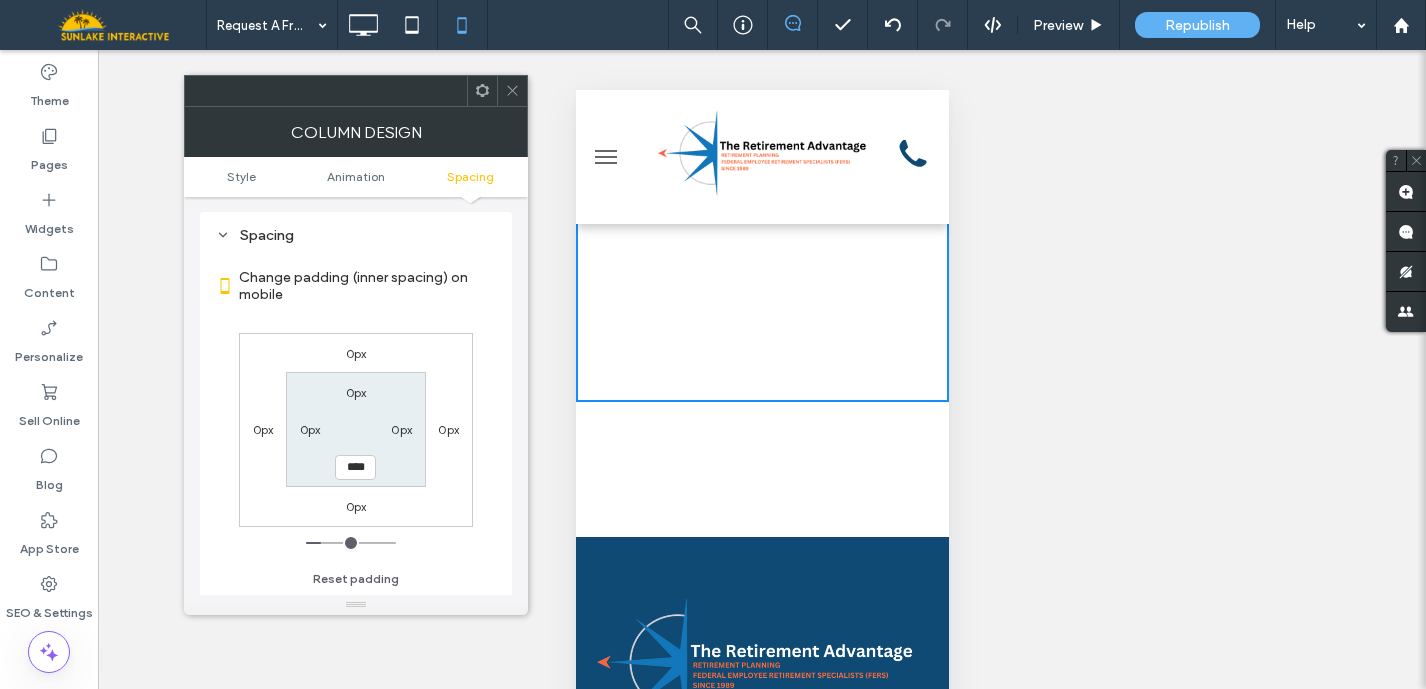 click at bounding box center [512, 91] 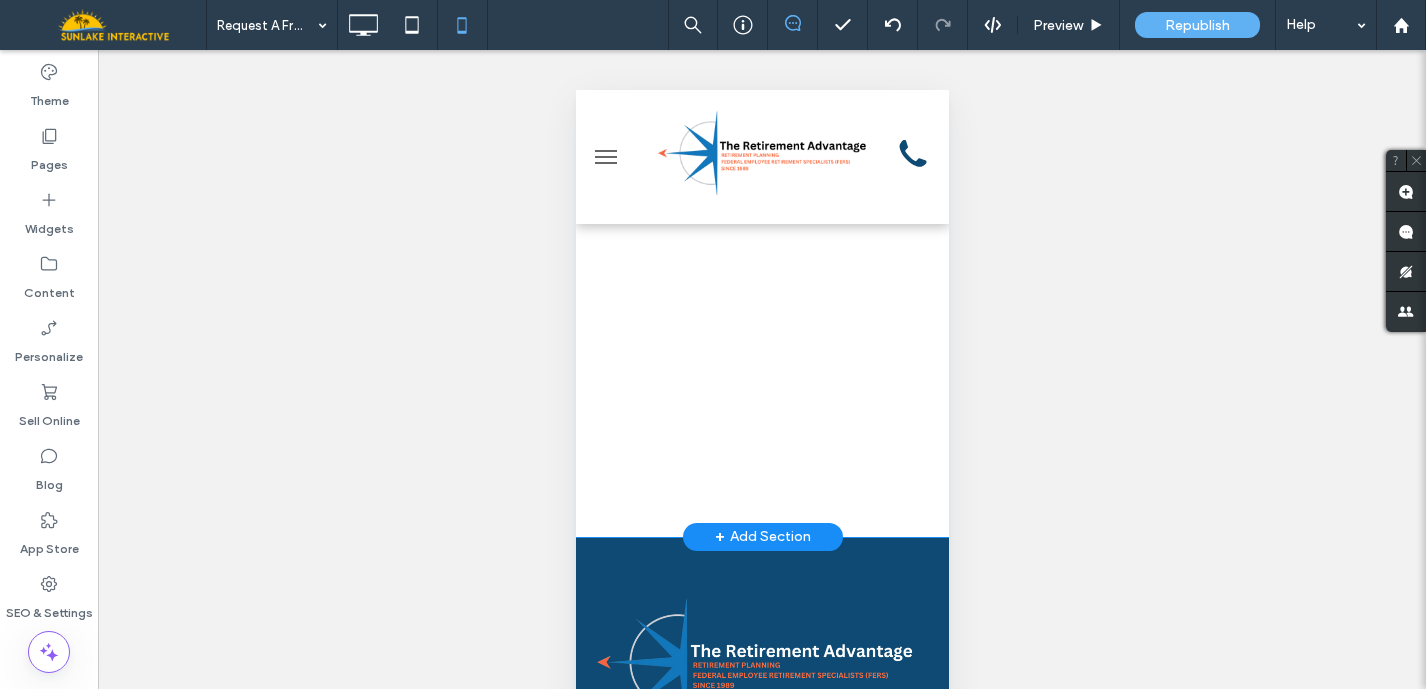 click on "Schedule your NO COST, half hour phone consultation
Click To Paste
Row + Add Section" at bounding box center [761, -17] 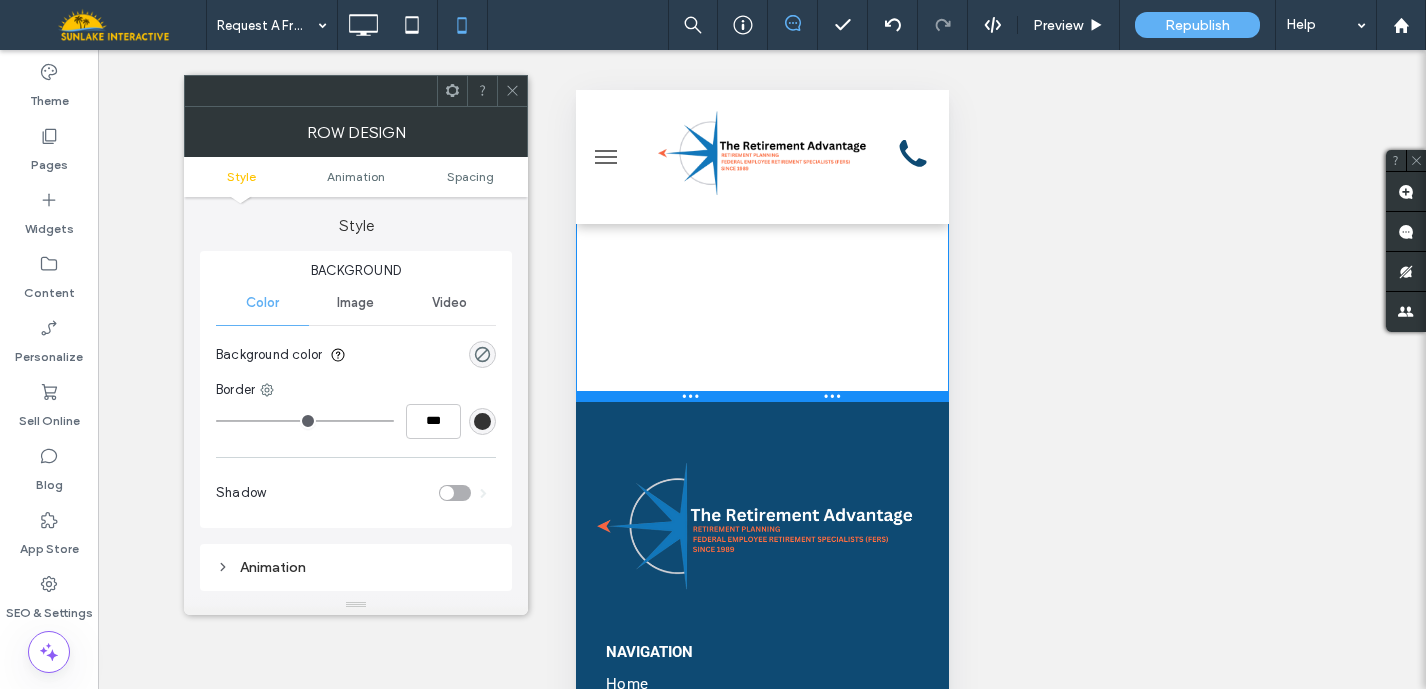 drag, startPoint x: 667, startPoint y: 559, endPoint x: 666, endPoint y: 424, distance: 135.00371 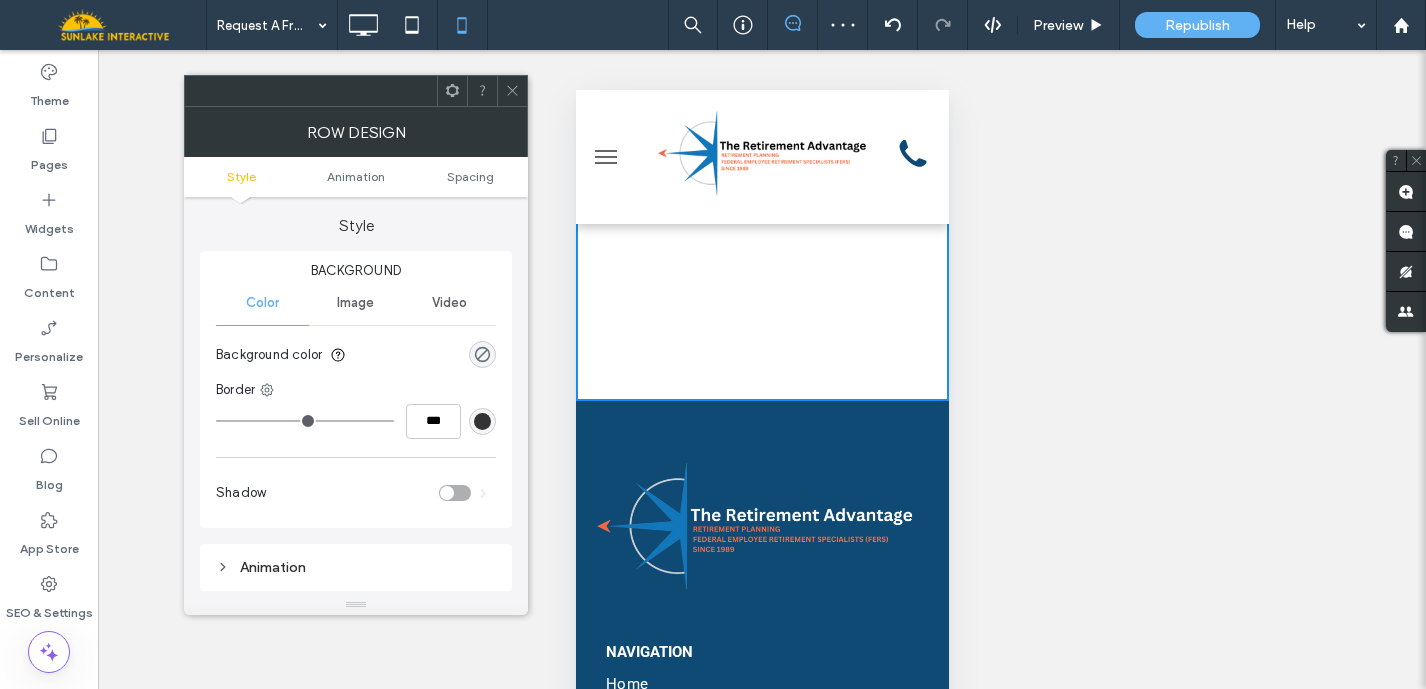 click 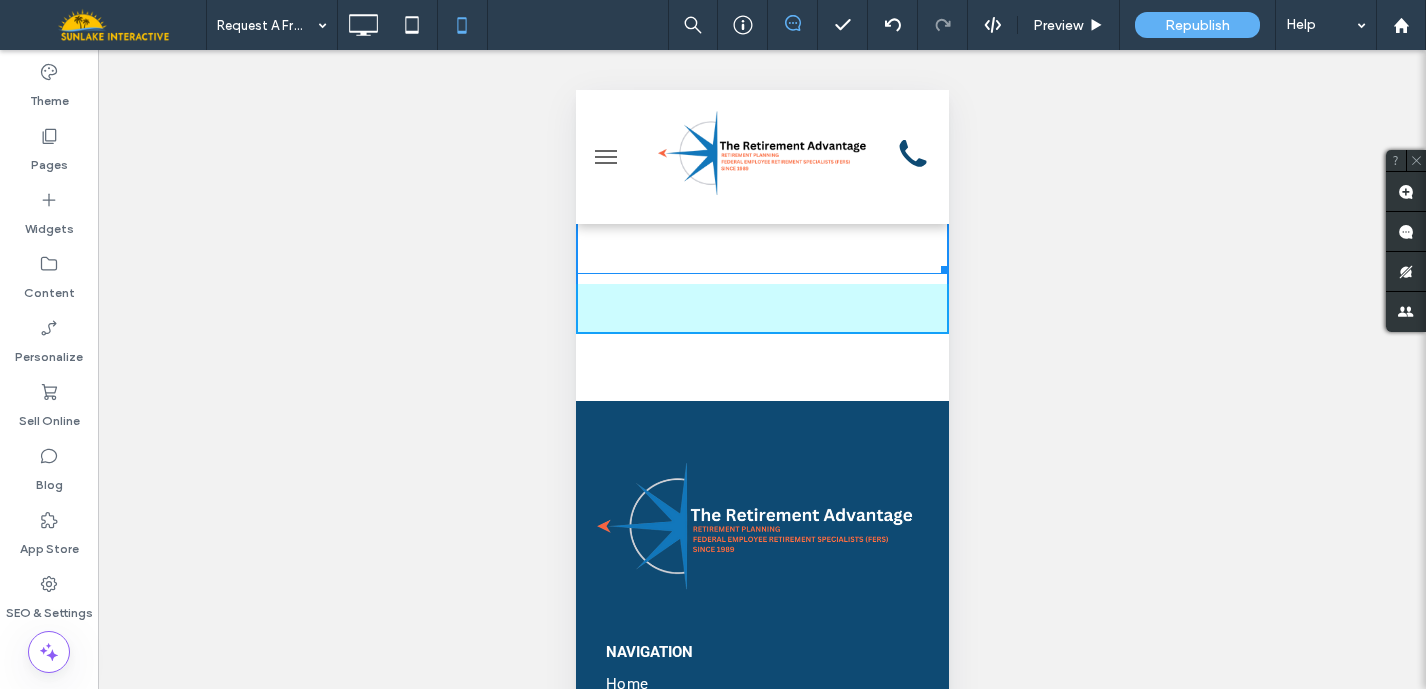 drag, startPoint x: 924, startPoint y: 296, endPoint x: 935, endPoint y: 332, distance: 37.64306 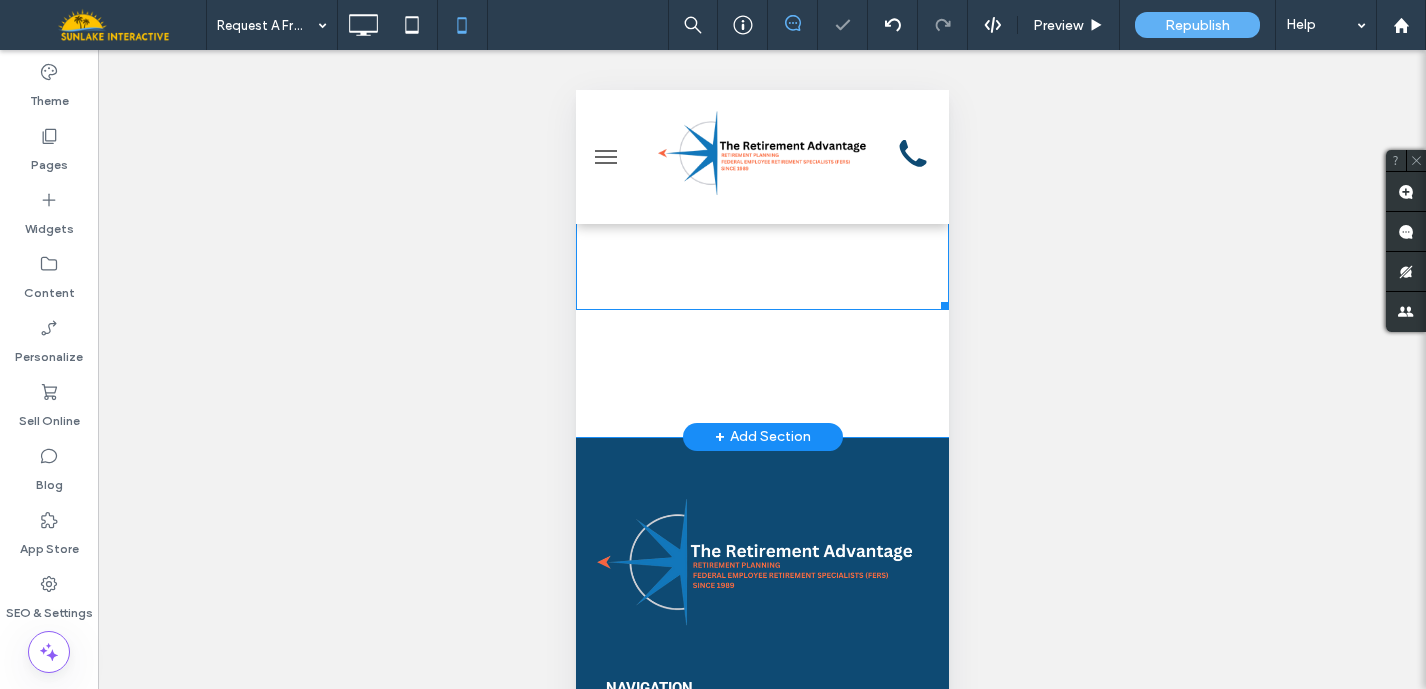 click on "Schedule your NO COST, half hour phone consultation
Click To Paste
Row + Add Section" at bounding box center (761, -67) 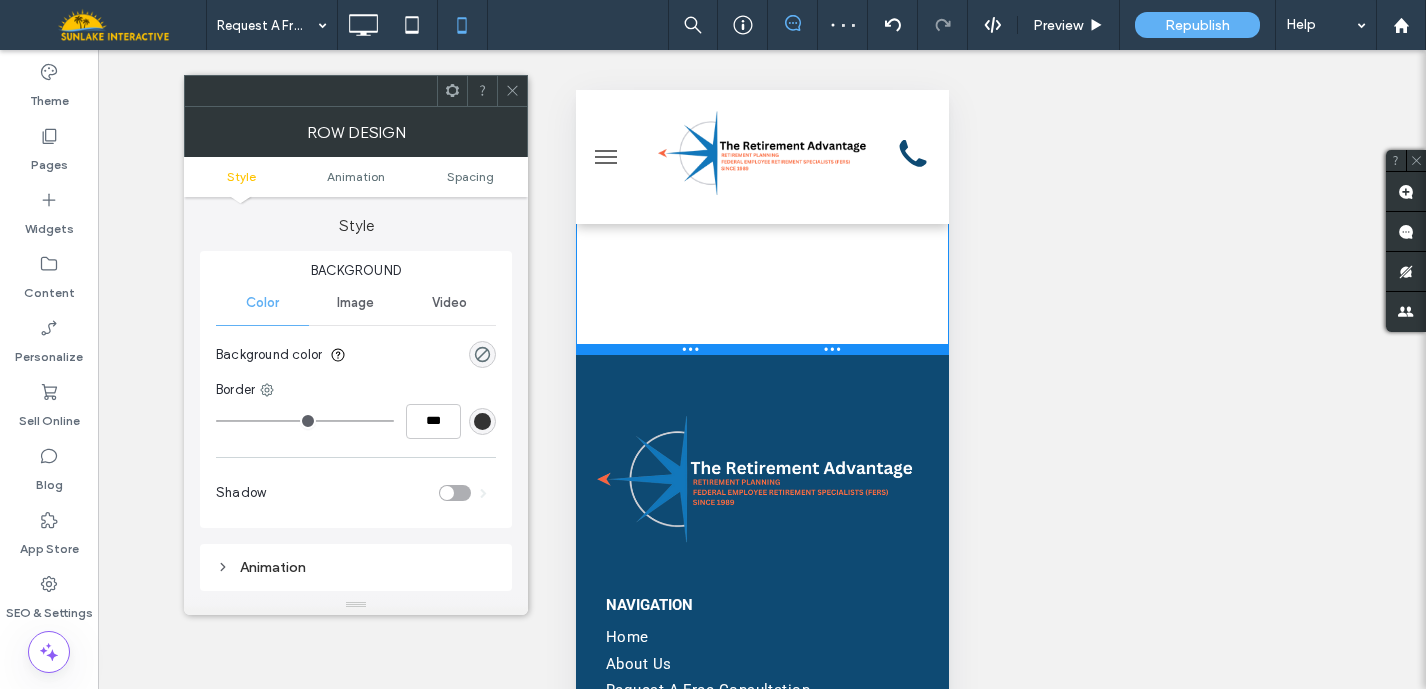drag, startPoint x: 902, startPoint y: 460, endPoint x: 910, endPoint y: 287, distance: 173.18488 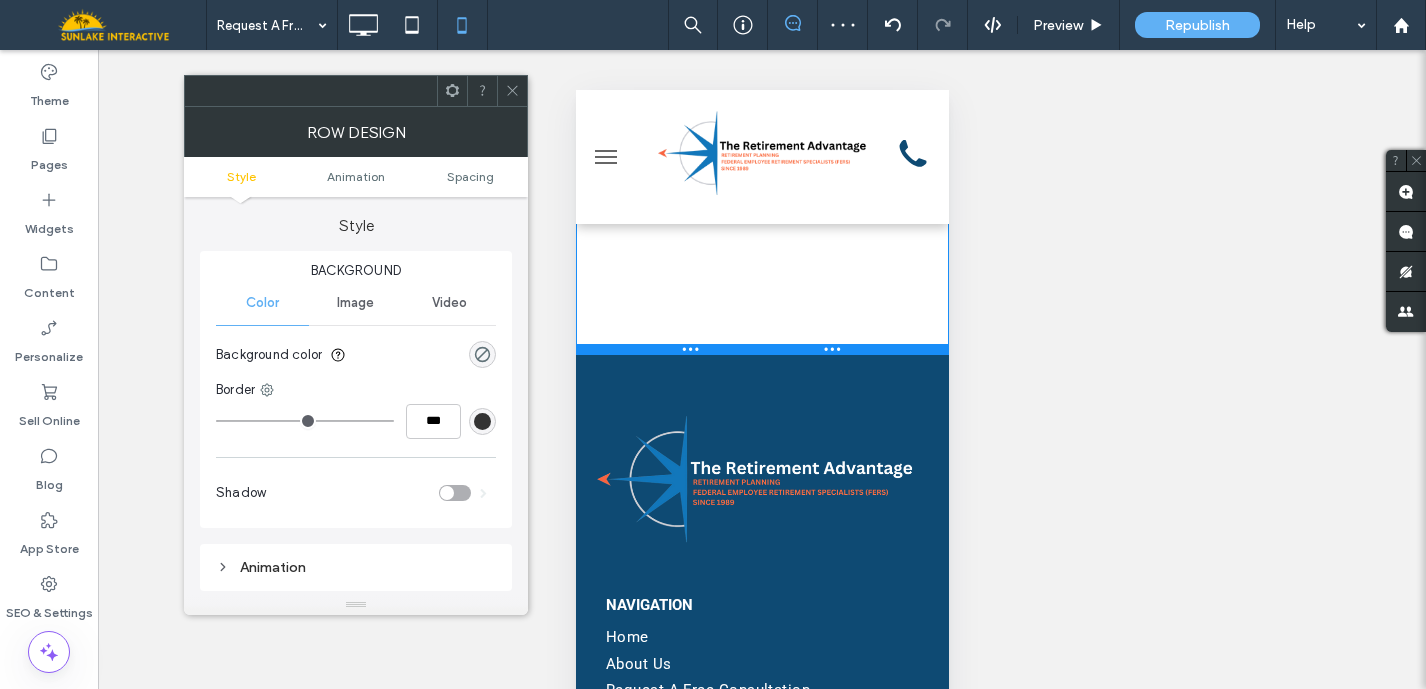 click on "Schedule your NO COST, half hour phone consultation
Click To Paste
Row + Add Section" at bounding box center [761, -109] 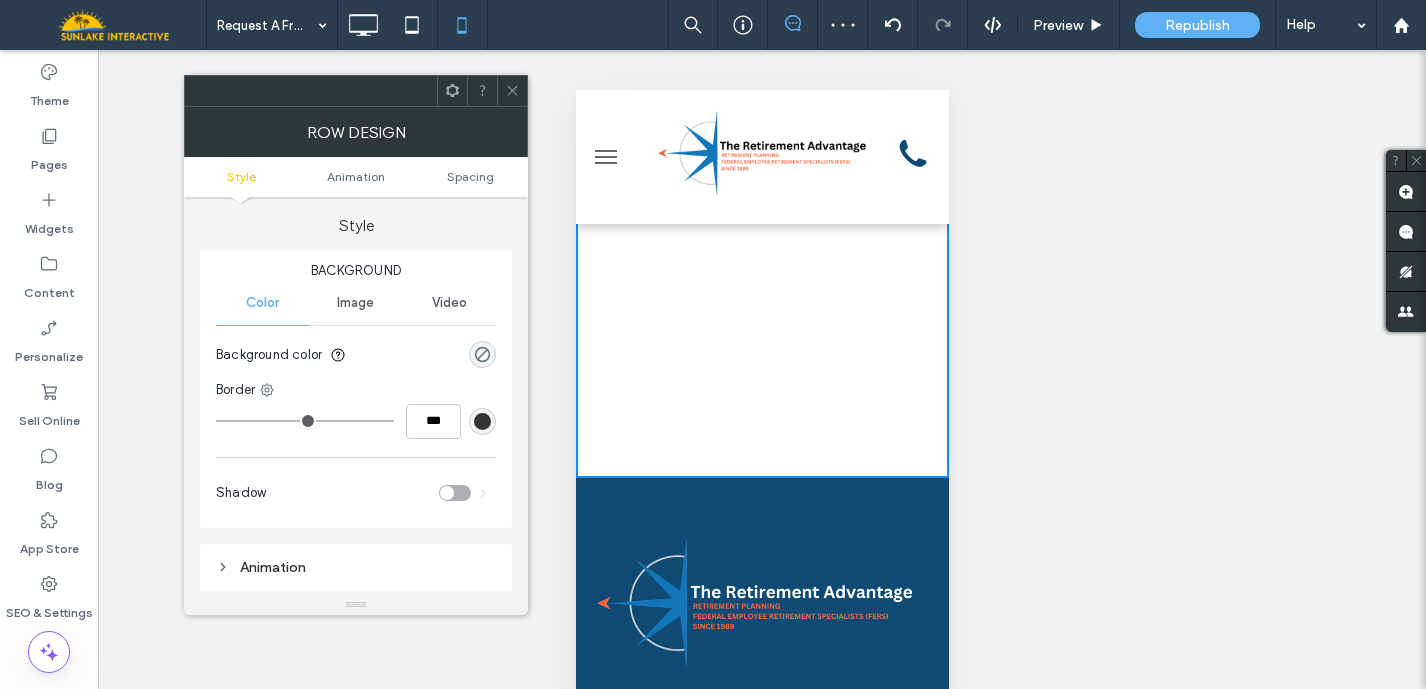 scroll, scrollTop: 874, scrollLeft: 0, axis: vertical 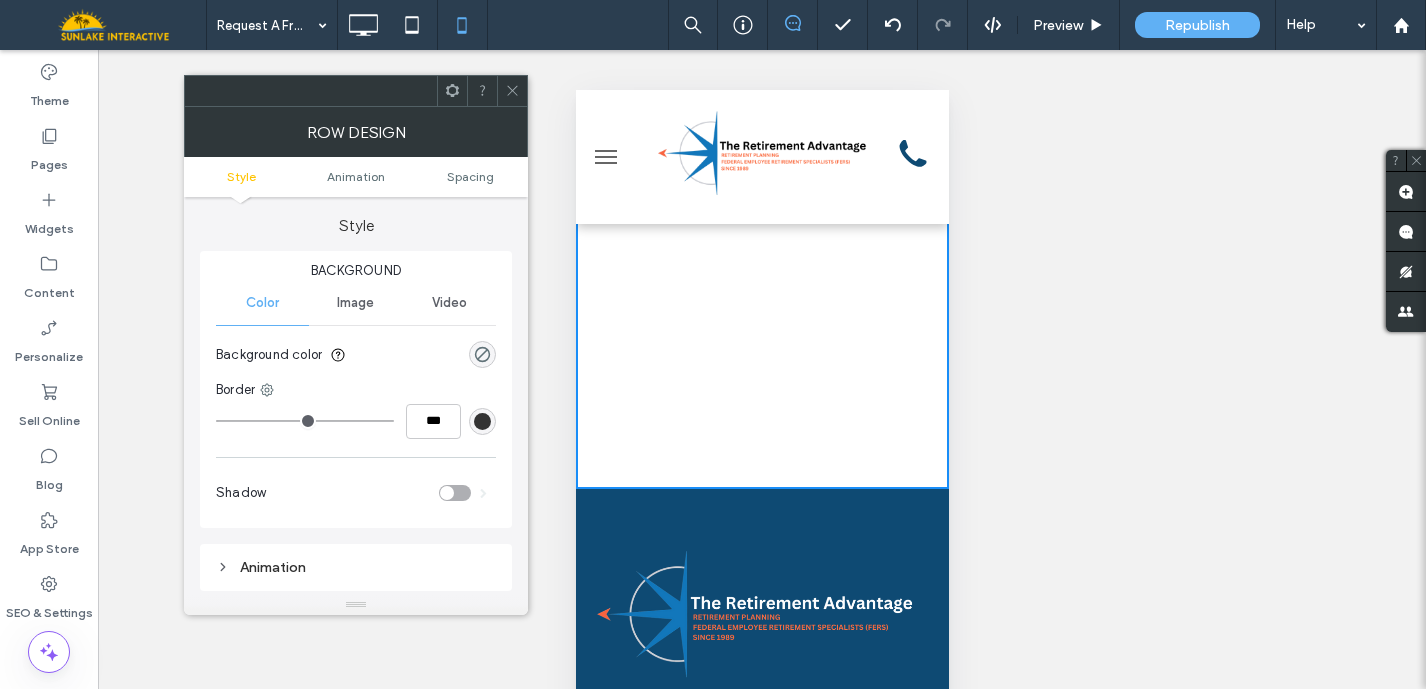 click at bounding box center (761, 56) 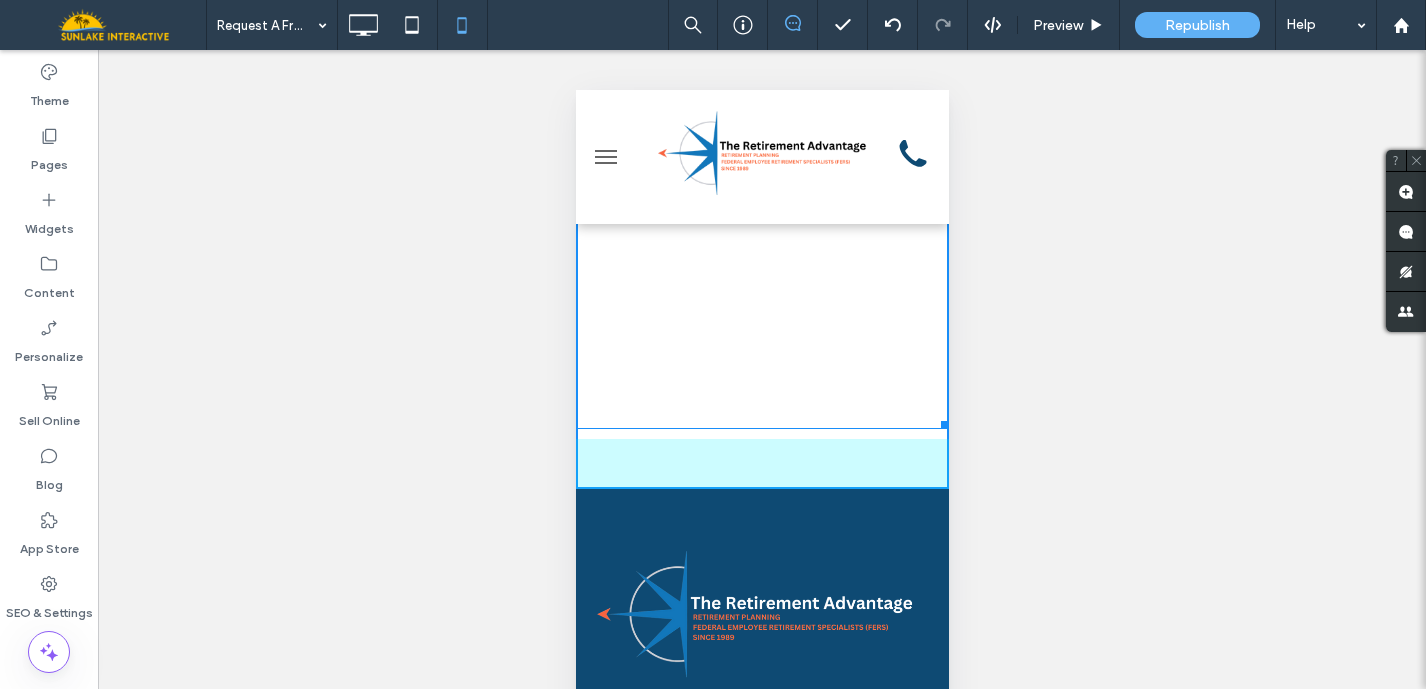 drag, startPoint x: 925, startPoint y: 452, endPoint x: 943, endPoint y: 411, distance: 44.777225 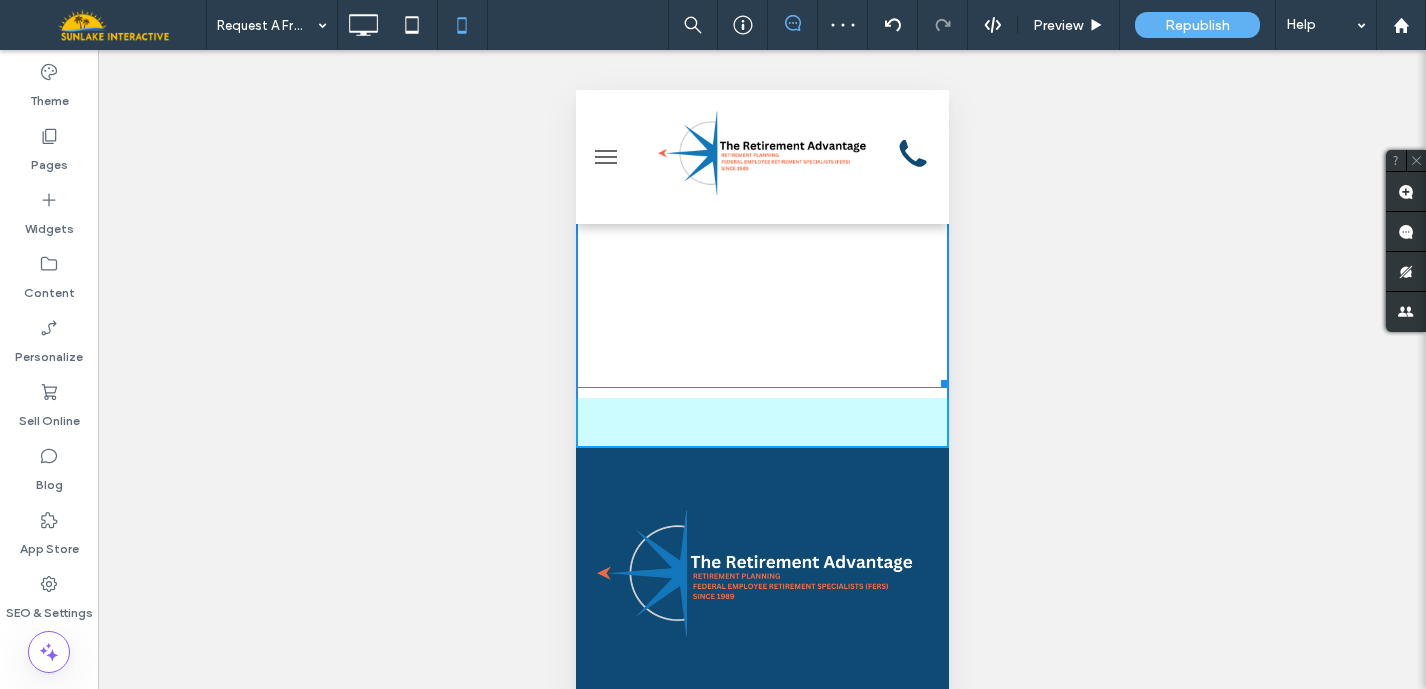 drag, startPoint x: 928, startPoint y: 409, endPoint x: 928, endPoint y: 398, distance: 11 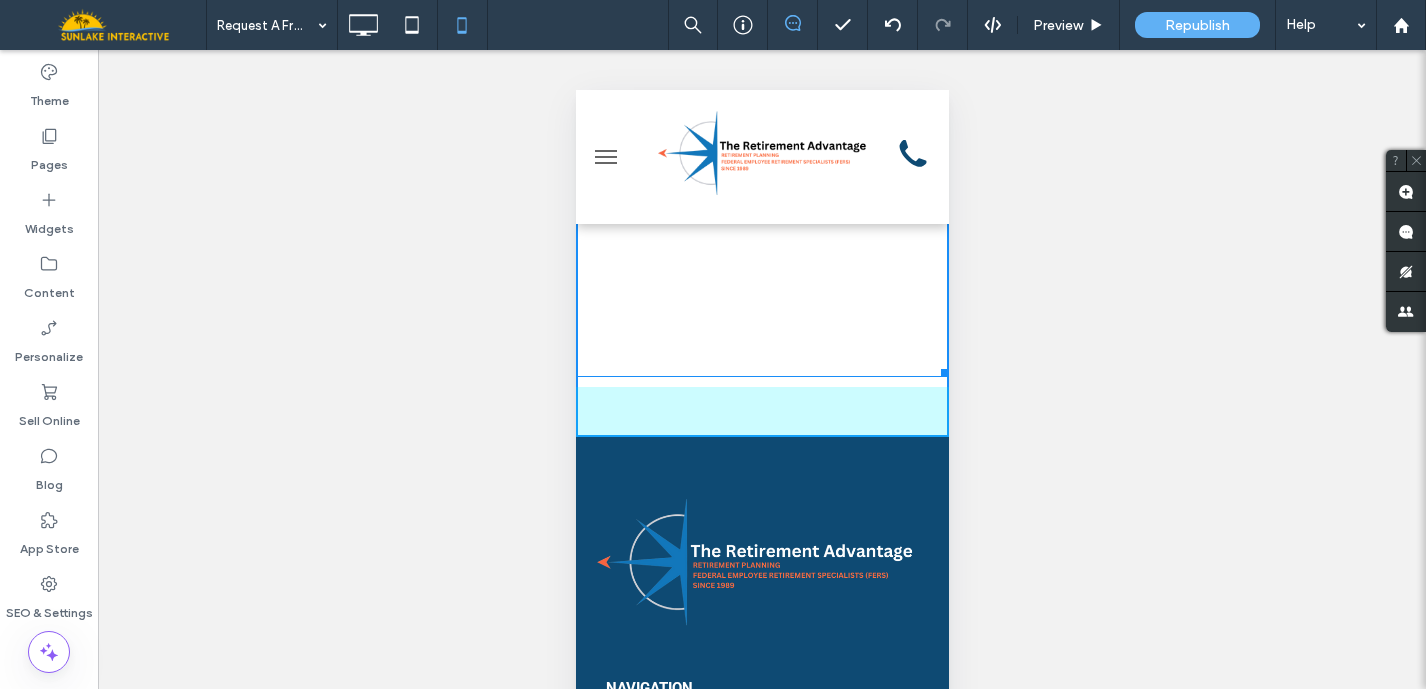drag, startPoint x: 928, startPoint y: 400, endPoint x: 940, endPoint y: 464, distance: 65.11528 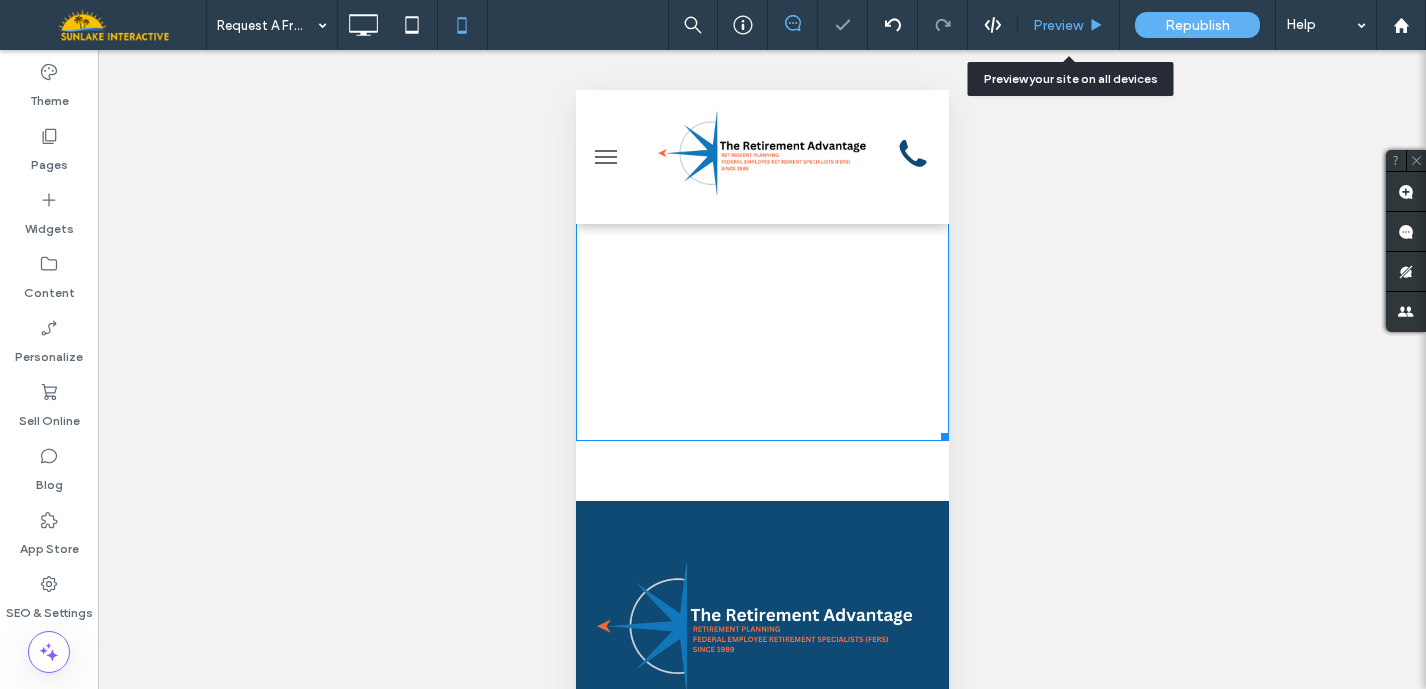 click on "Preview" at bounding box center (1058, 25) 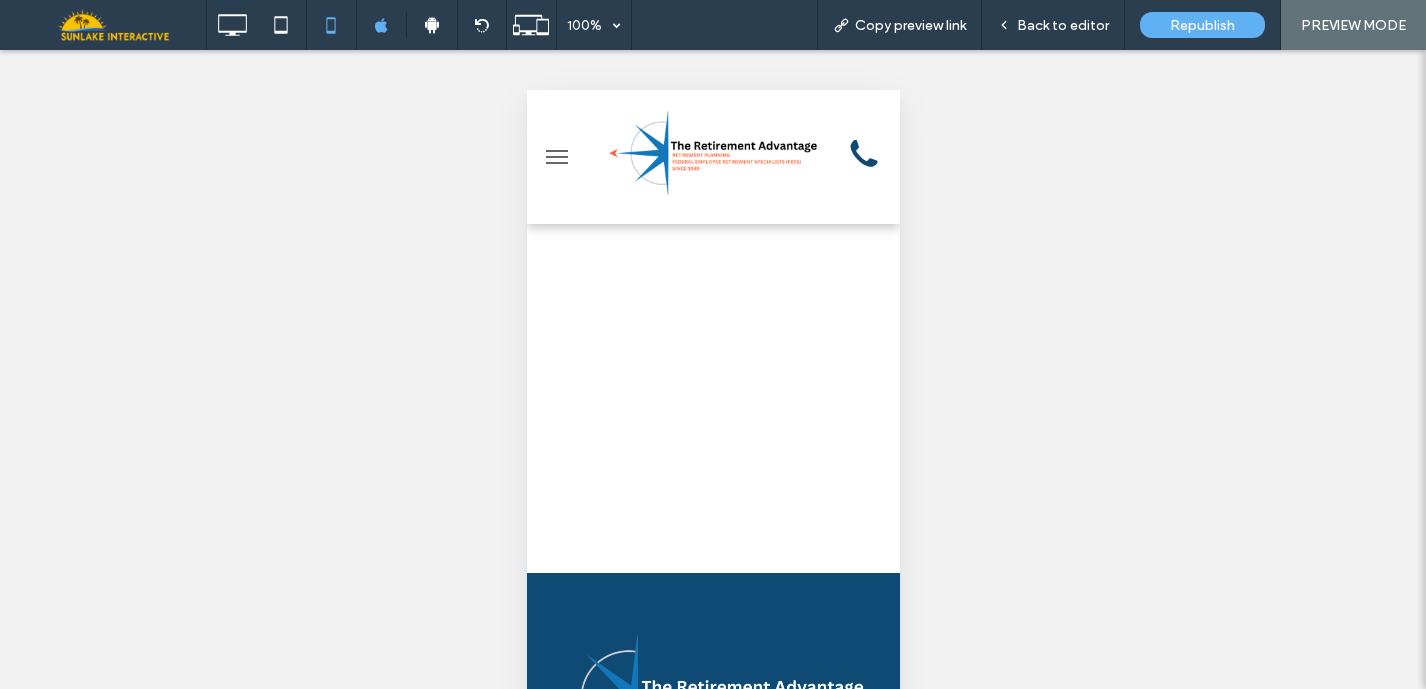 scroll, scrollTop: 501, scrollLeft: 0, axis: vertical 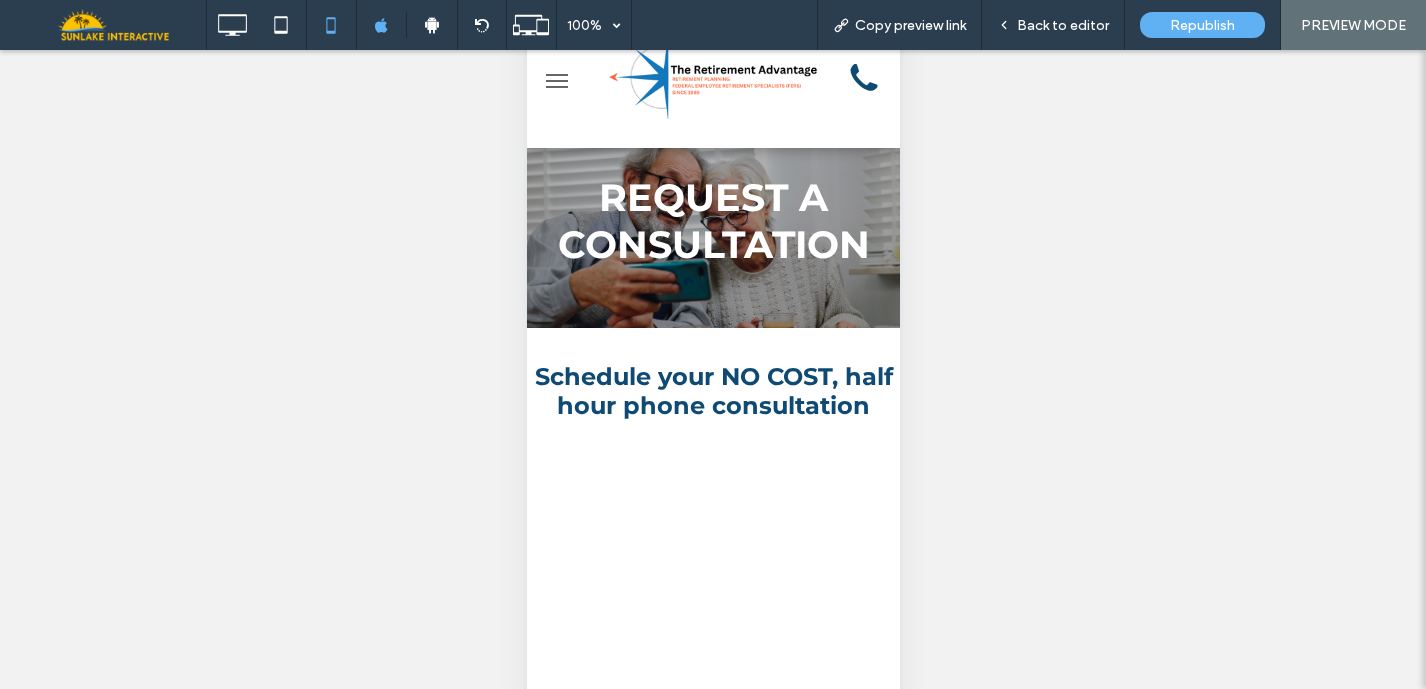 click on "Unhide?
Yes
Unhide?
Yes
Unhide?
Yes
Unhide?
Yes
Unhide?
Yes
Unhide?
Yes
Unhide?
Yes" at bounding box center (713, 394) 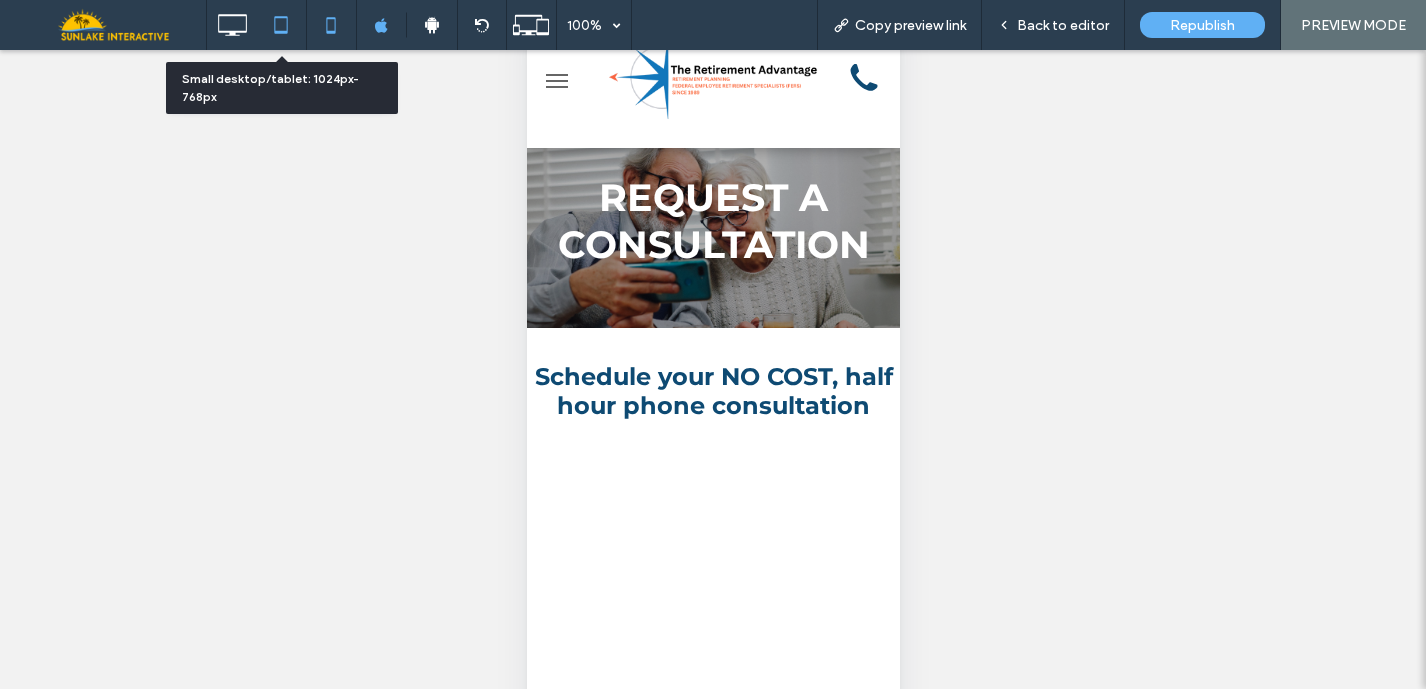click 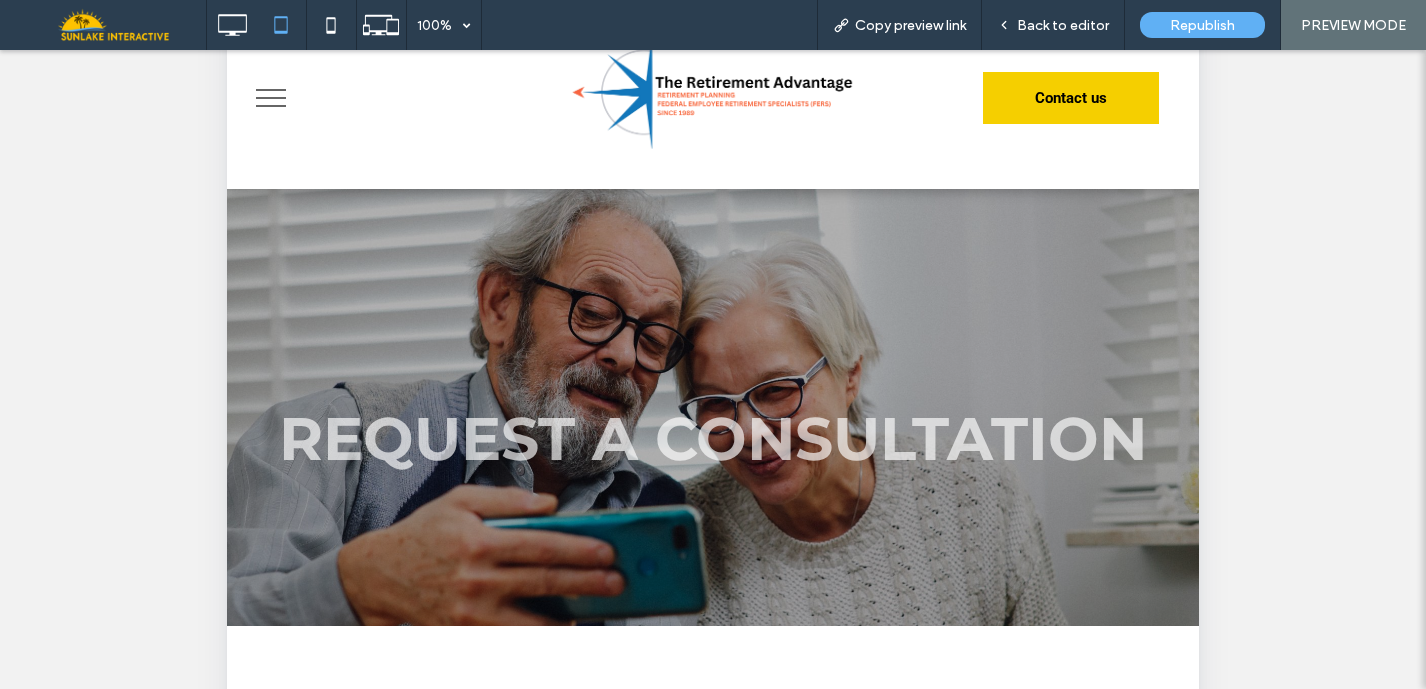 scroll, scrollTop: 543, scrollLeft: 0, axis: vertical 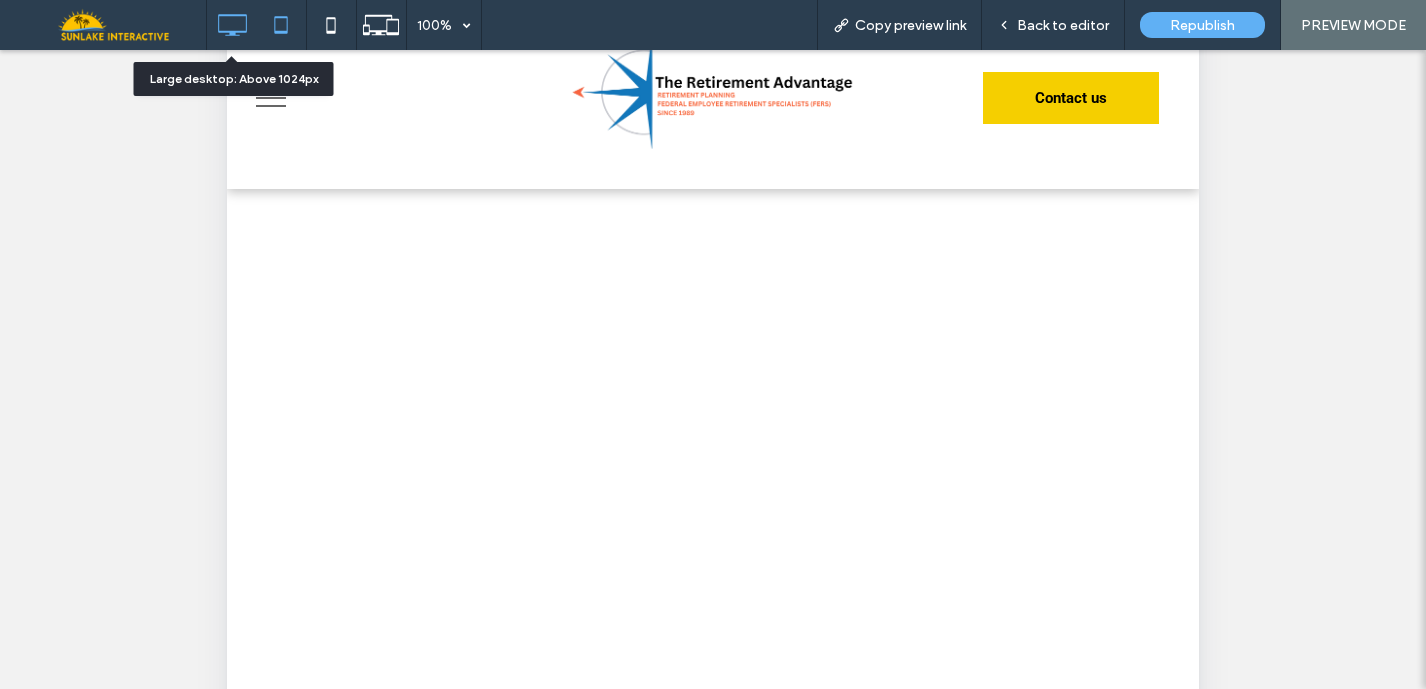 click 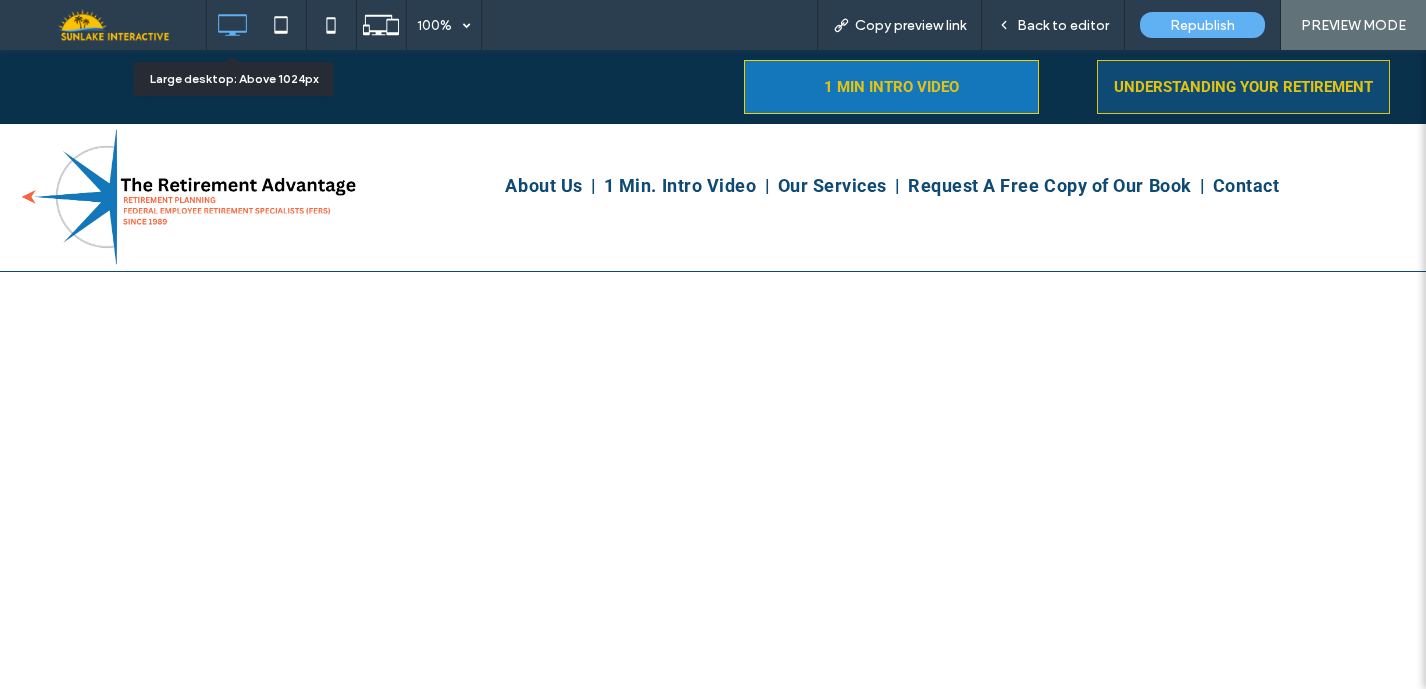 scroll, scrollTop: 0, scrollLeft: 0, axis: both 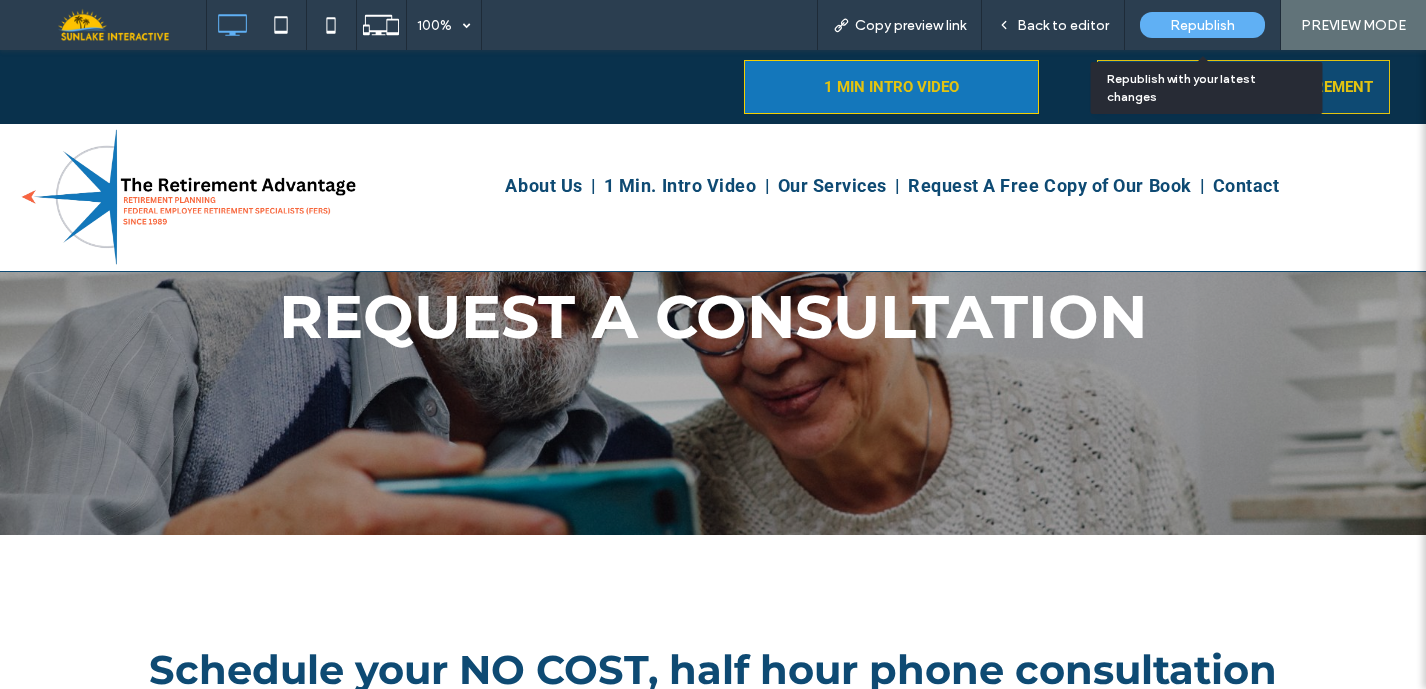 click on "Republish" at bounding box center [1202, 25] 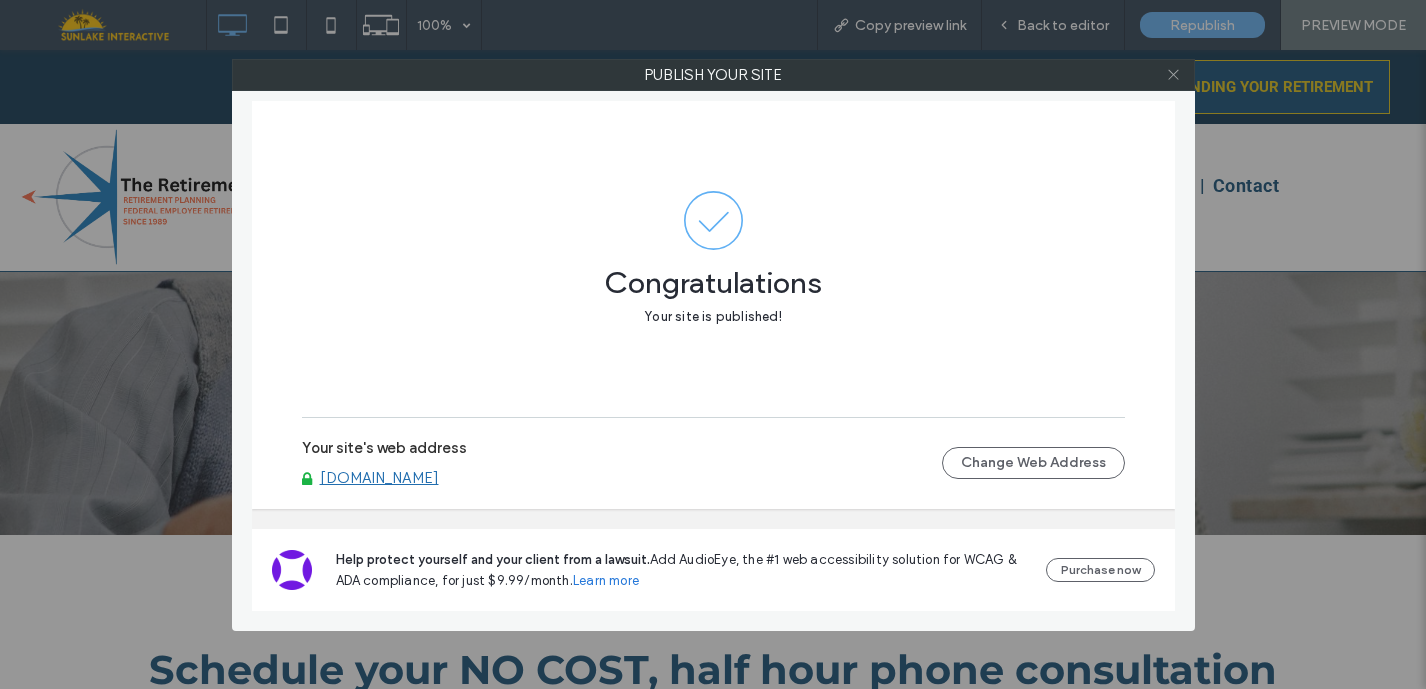click 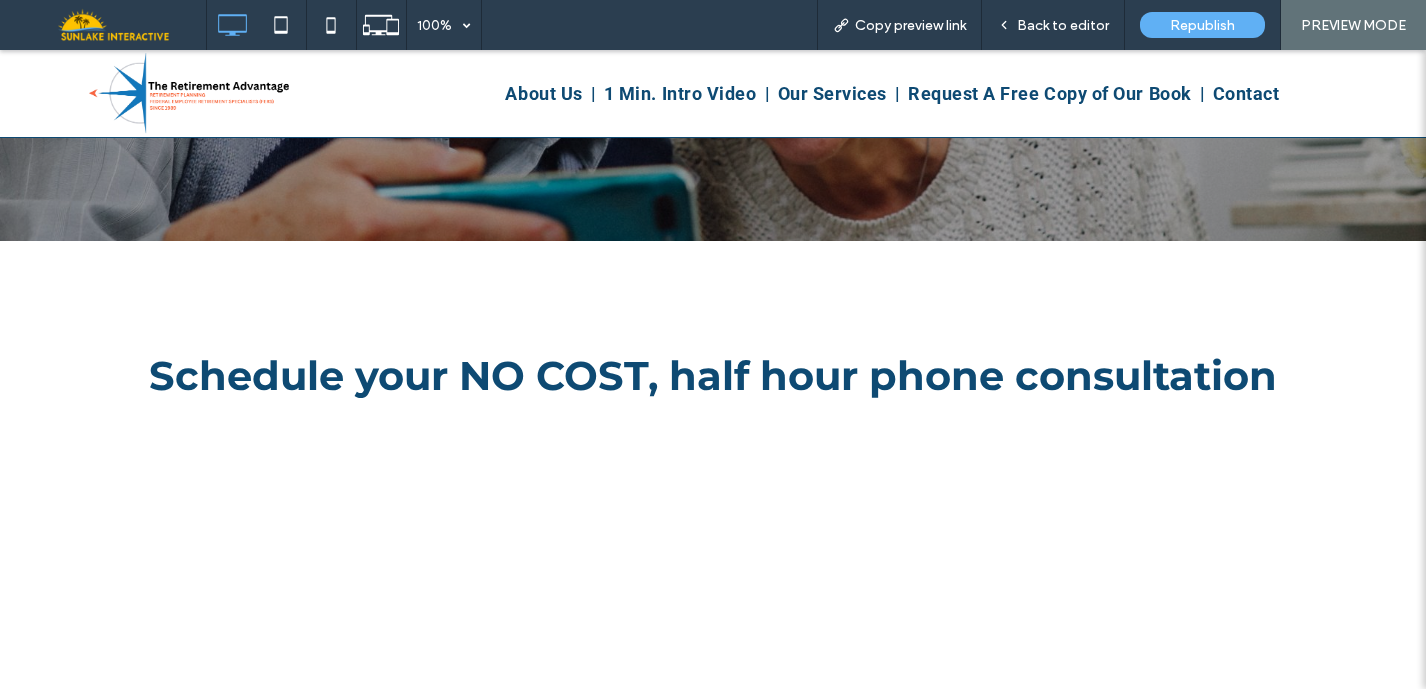 scroll, scrollTop: 665, scrollLeft: 0, axis: vertical 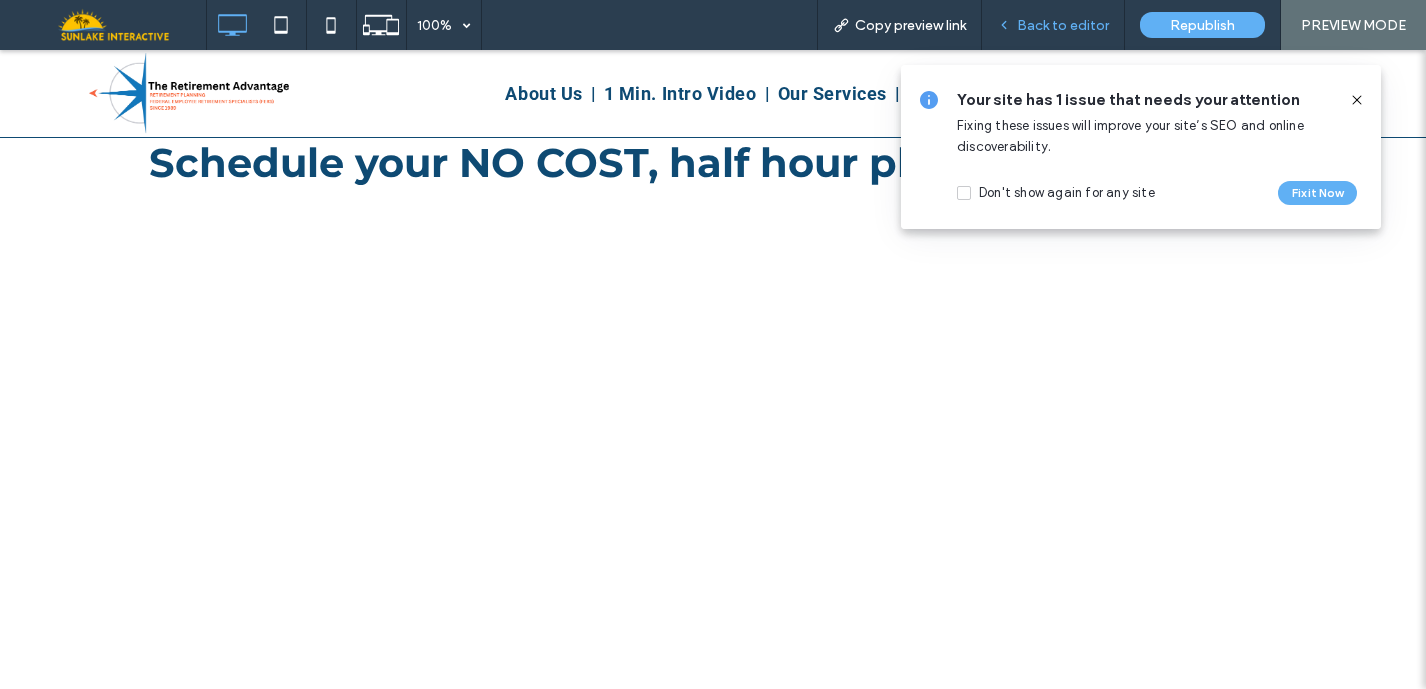 click on "Back to editor" at bounding box center [1053, 25] 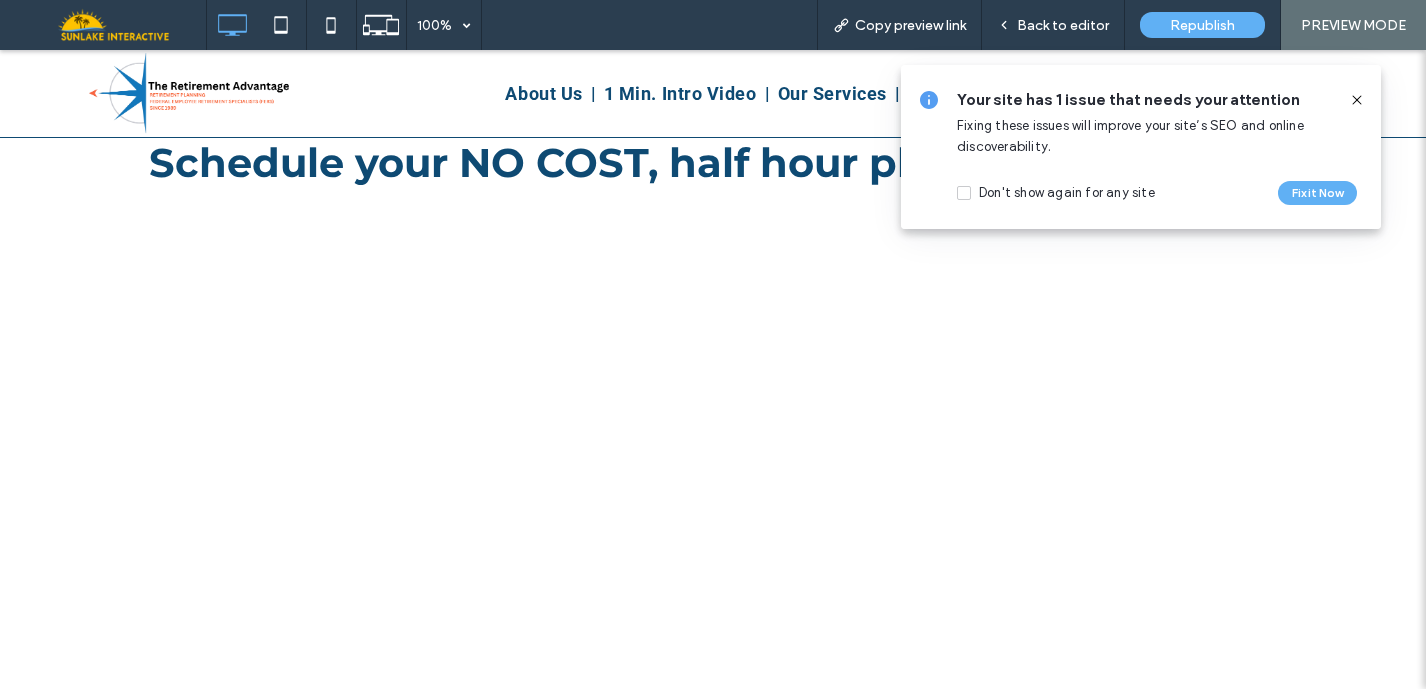 click 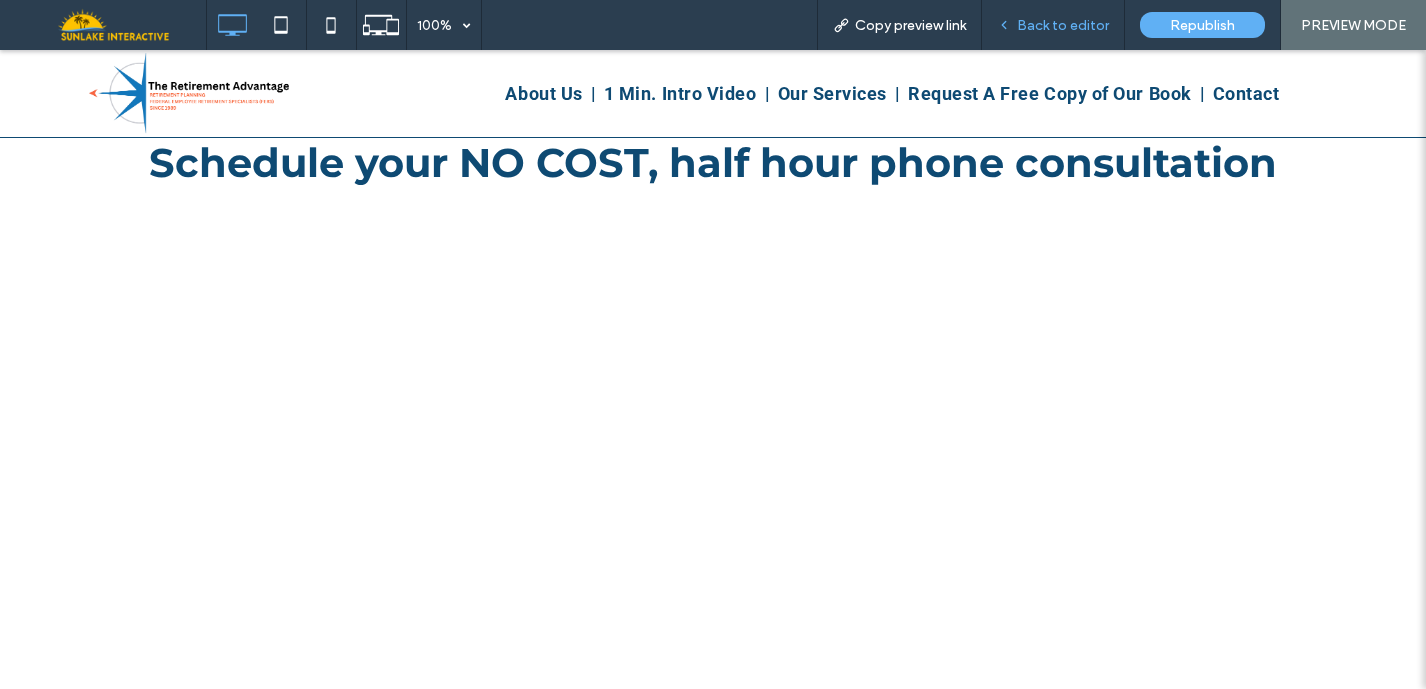 click on "Back to editor" at bounding box center [1063, 25] 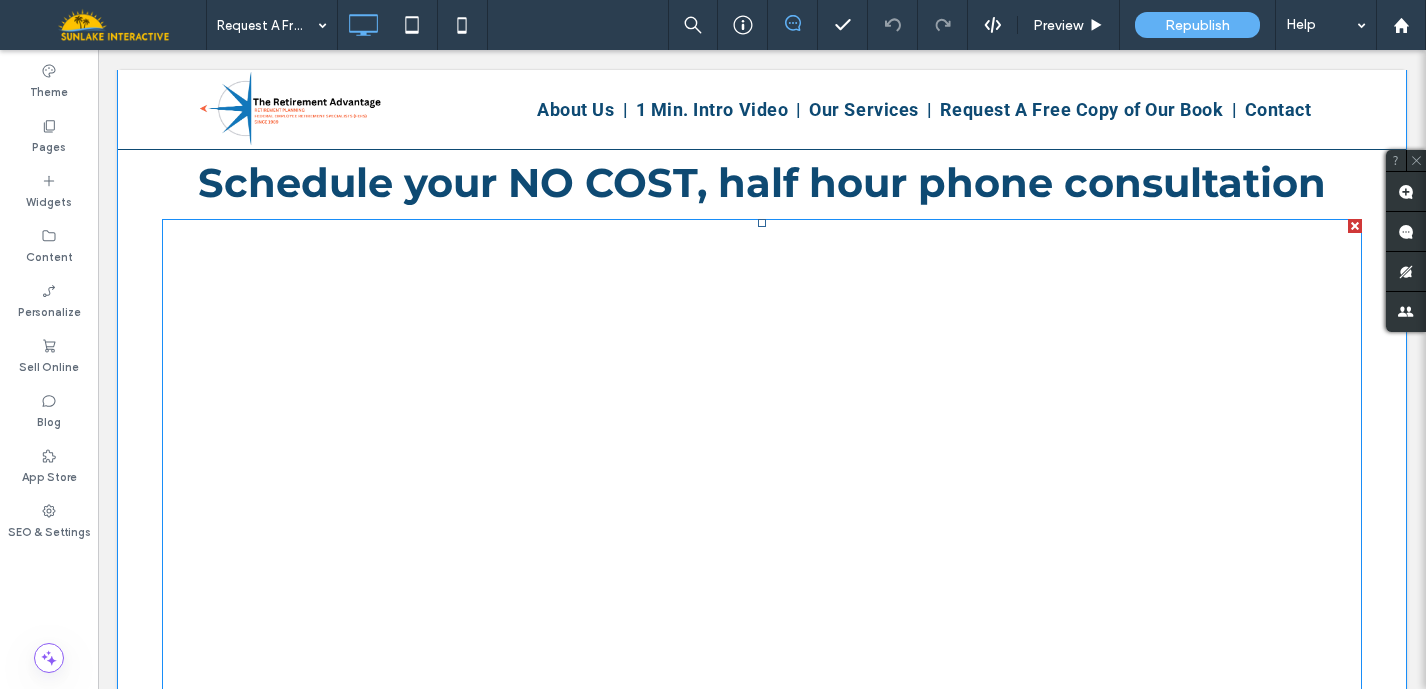 click at bounding box center [762, 569] 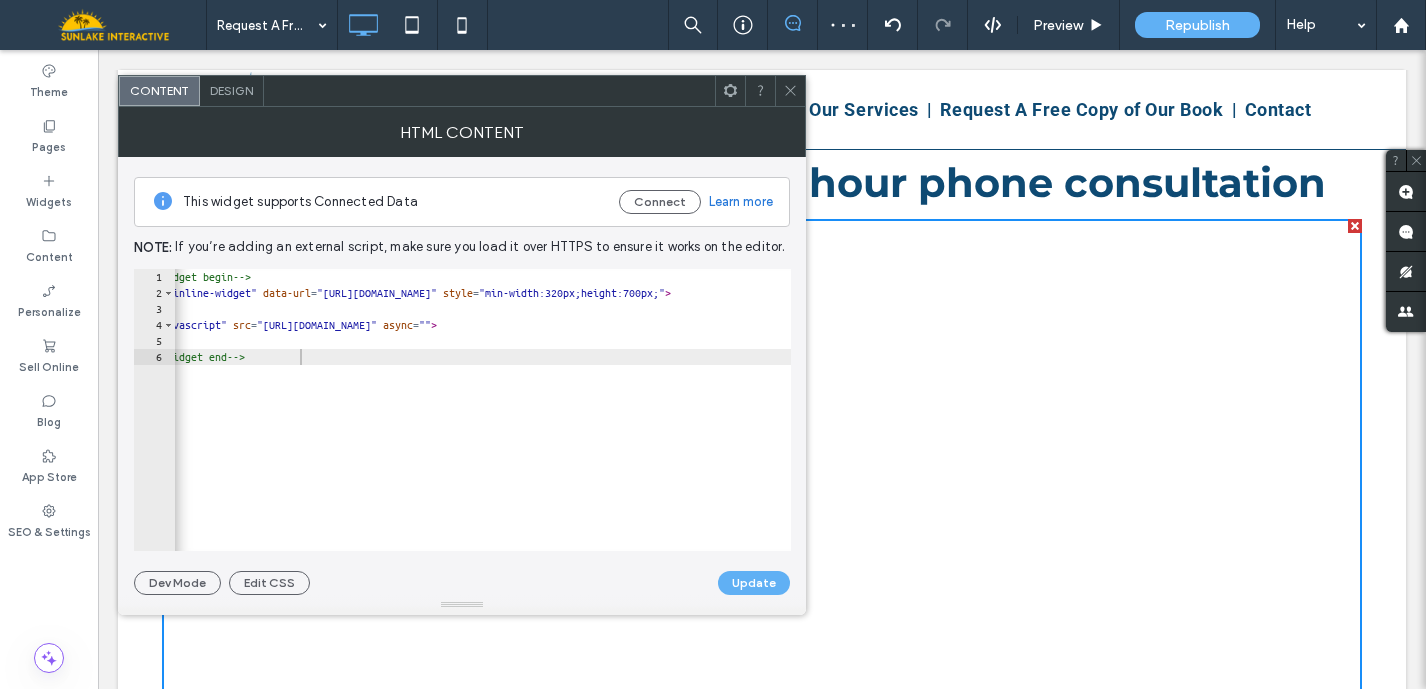 scroll, scrollTop: 0, scrollLeft: 219, axis: horizontal 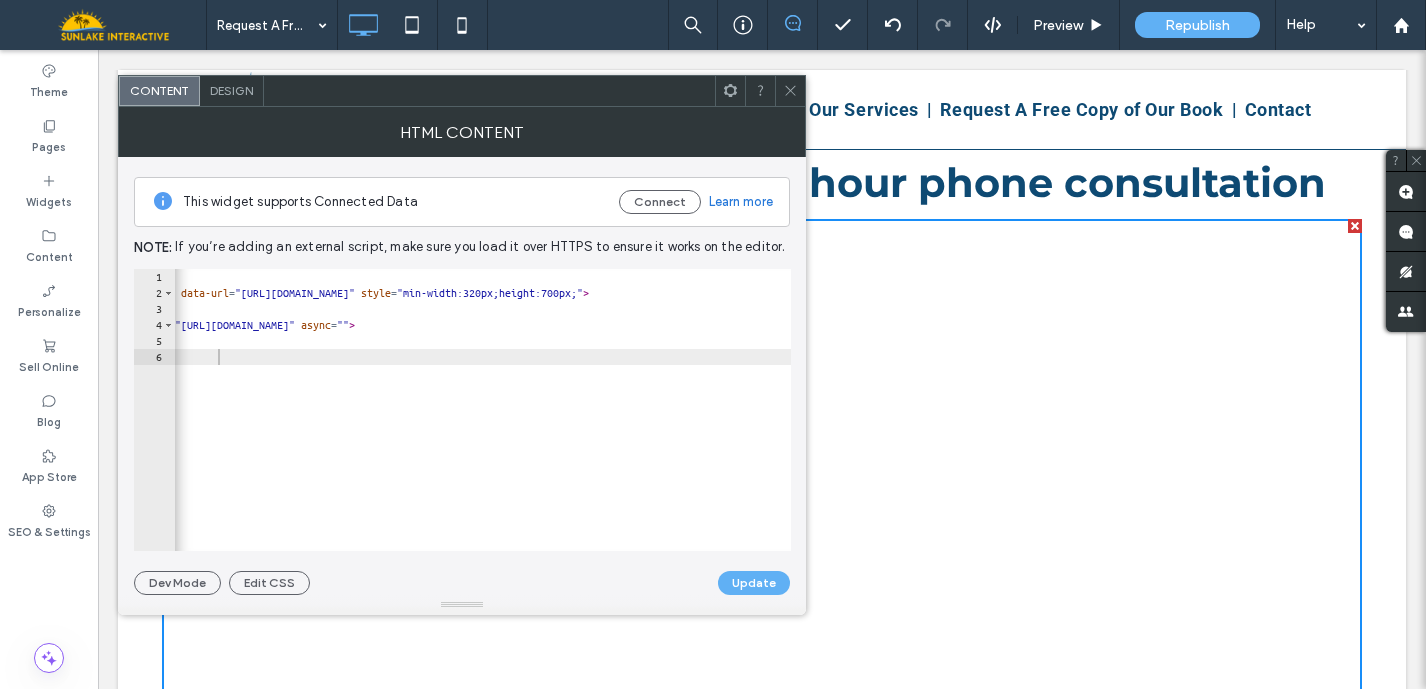 type on "**********" 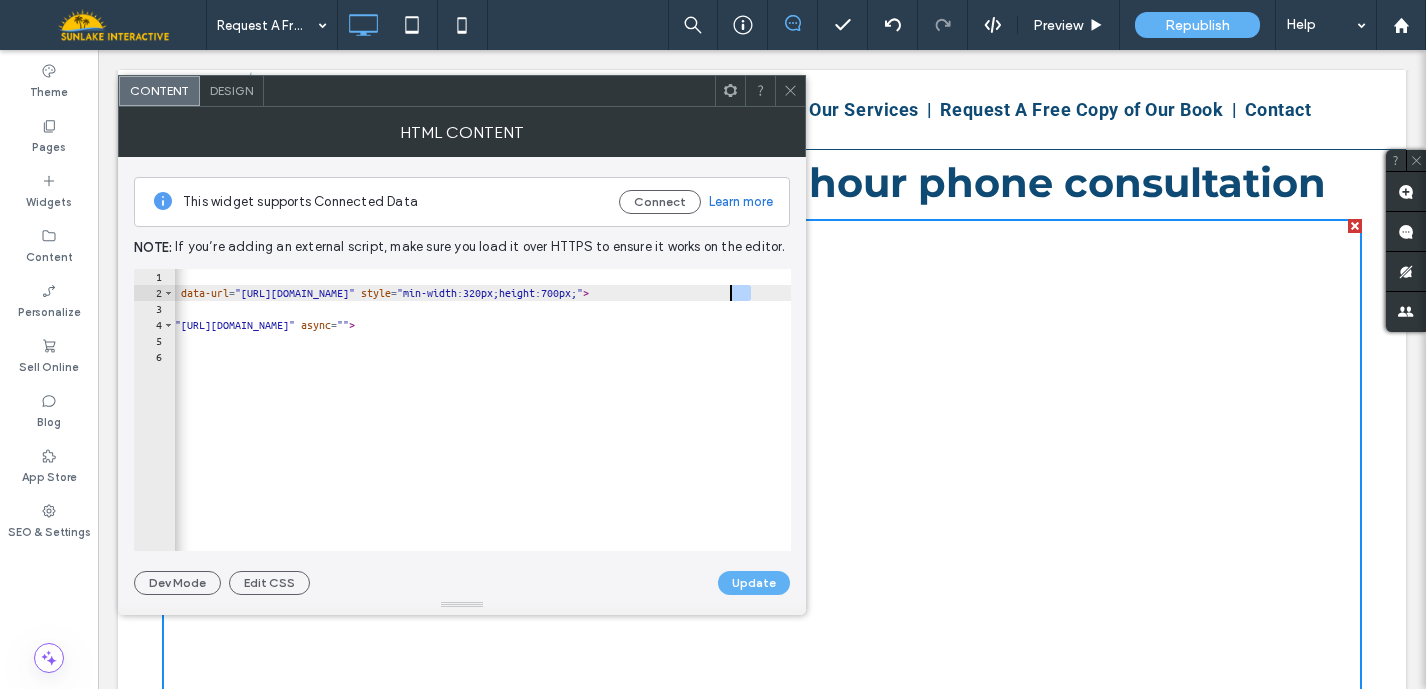 drag, startPoint x: 749, startPoint y: 296, endPoint x: 730, endPoint y: 296, distance: 19 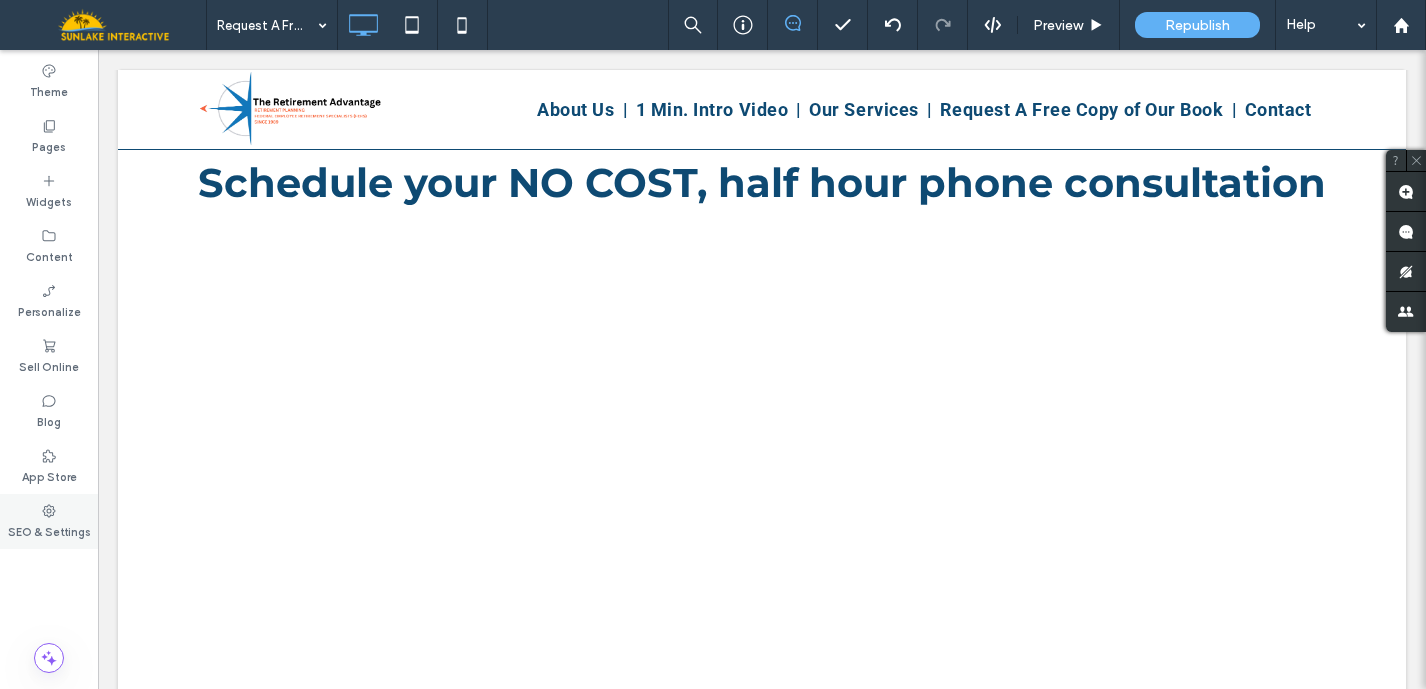click on "SEO & Settings" at bounding box center [49, 521] 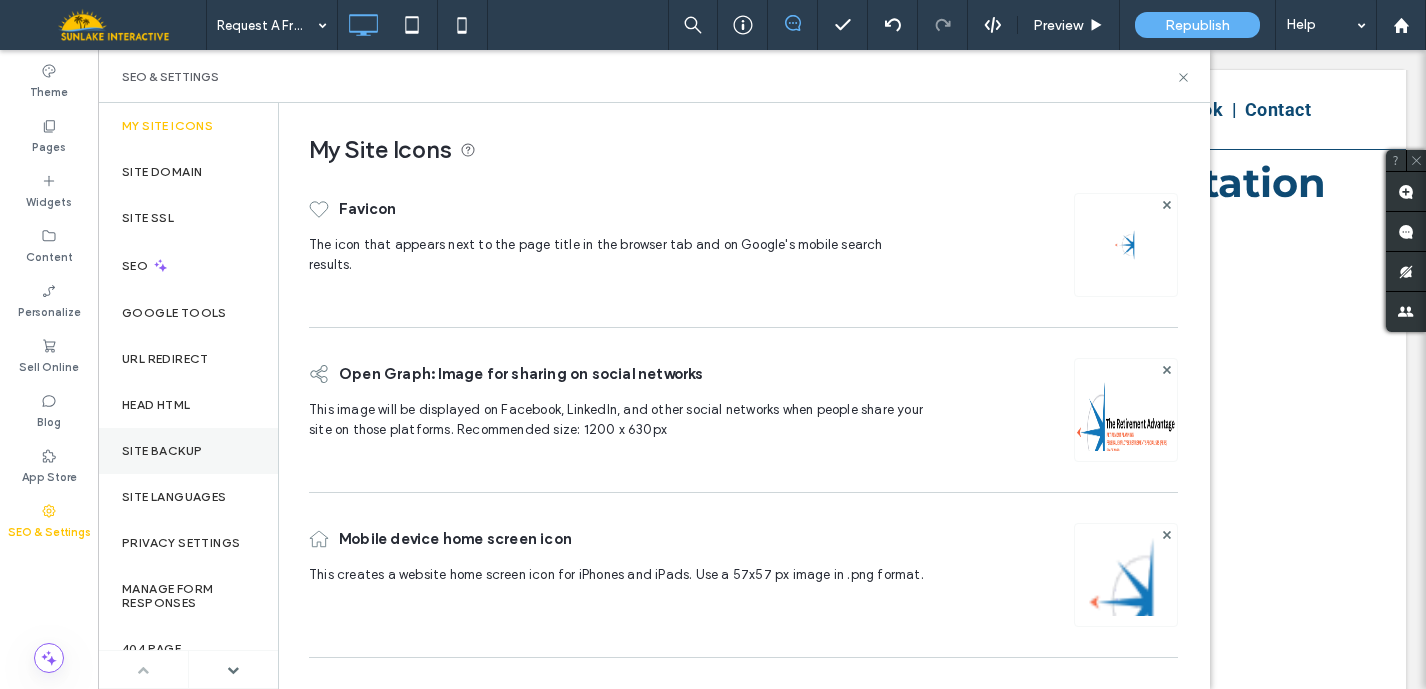 click on "Site Backup" at bounding box center (162, 451) 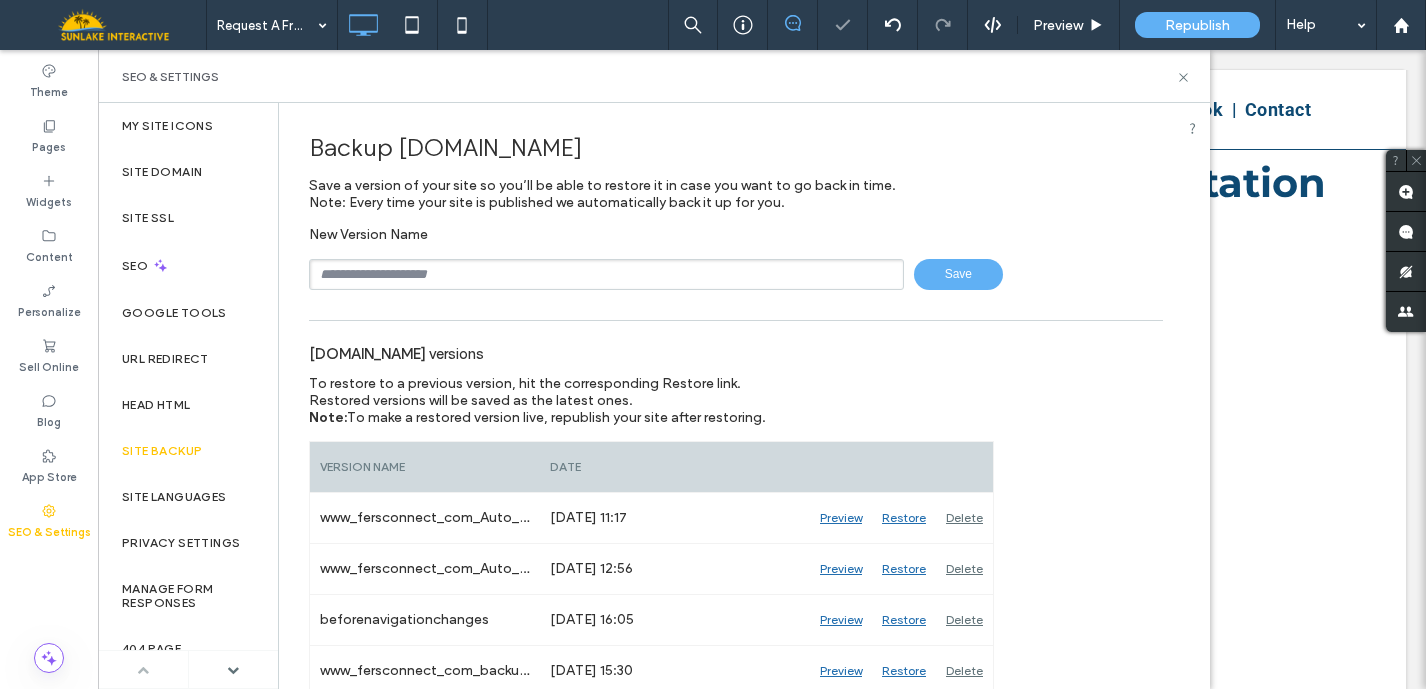 click at bounding box center (606, 274) 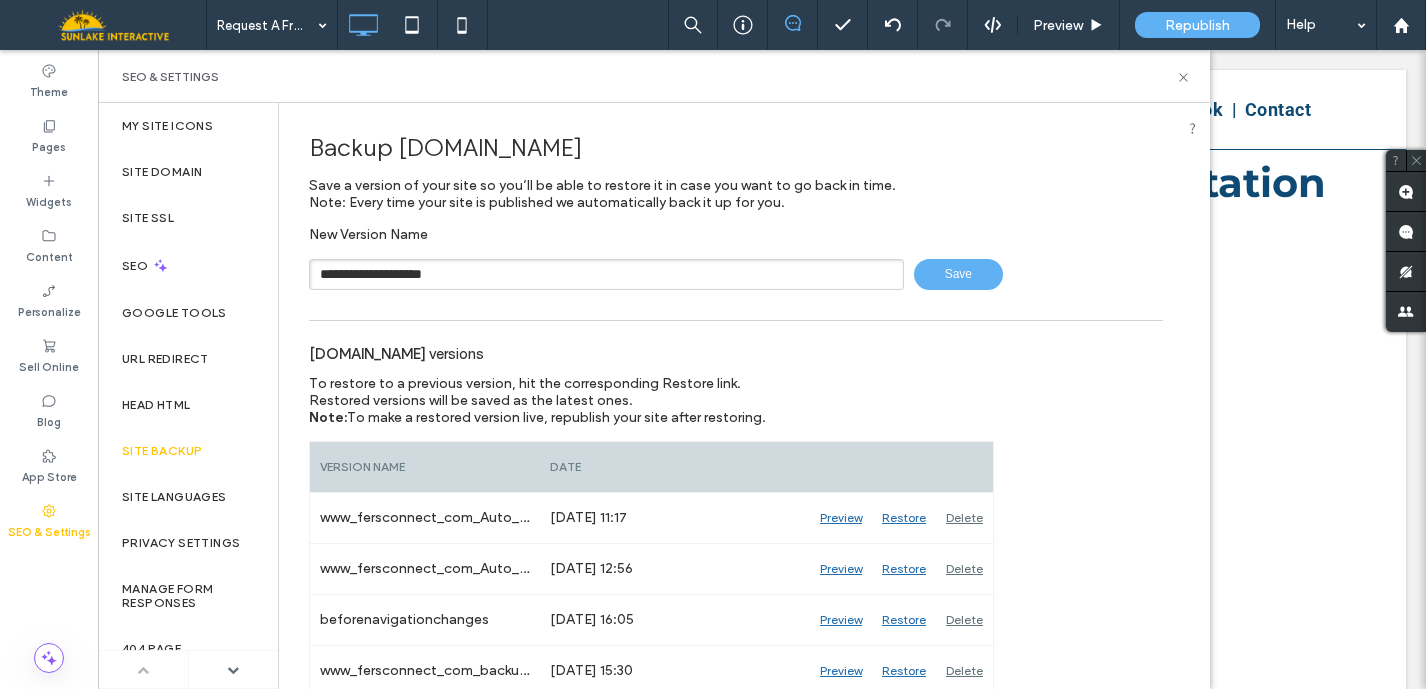 type on "**********" 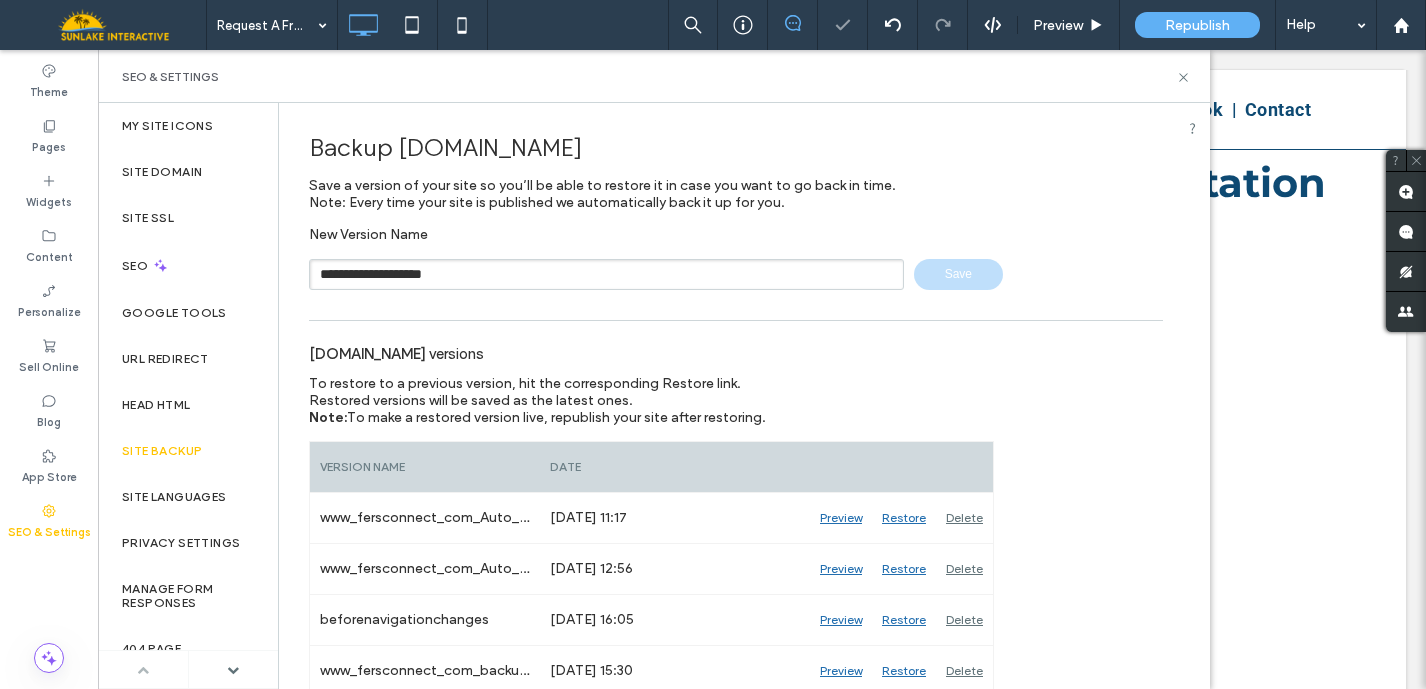 type 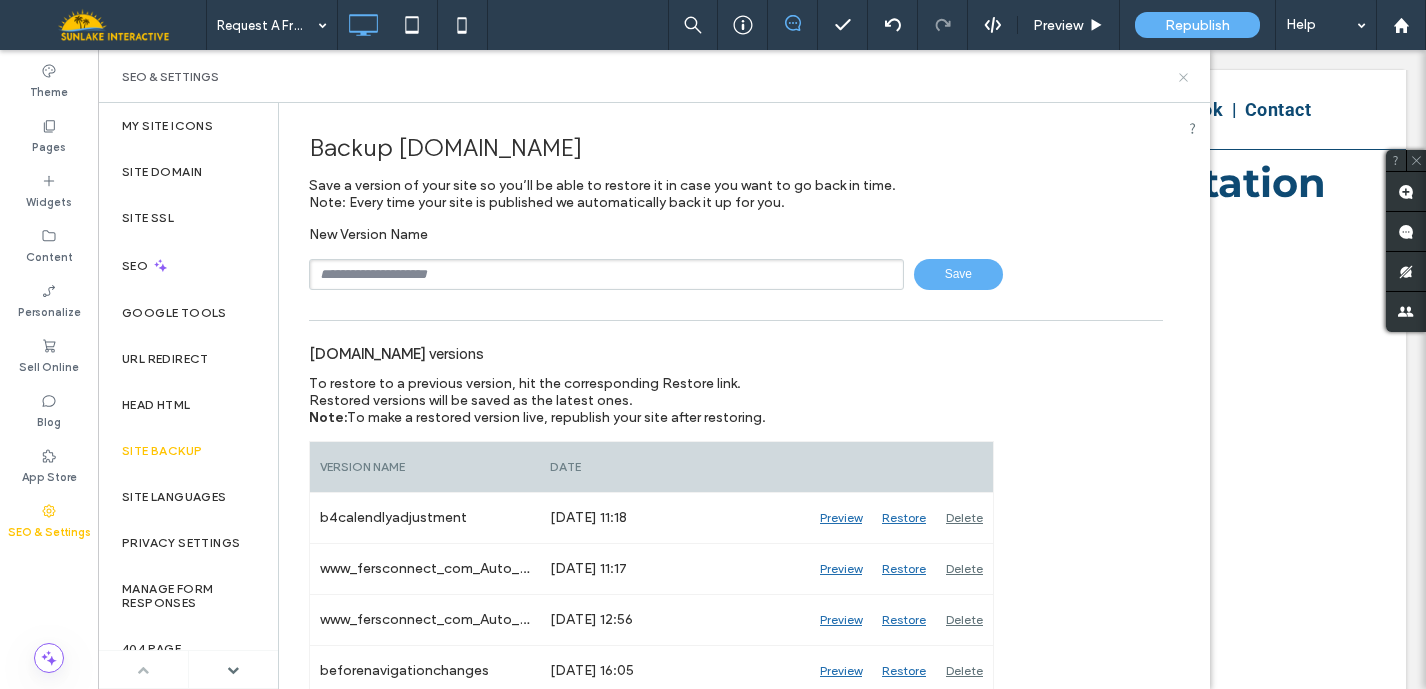 click 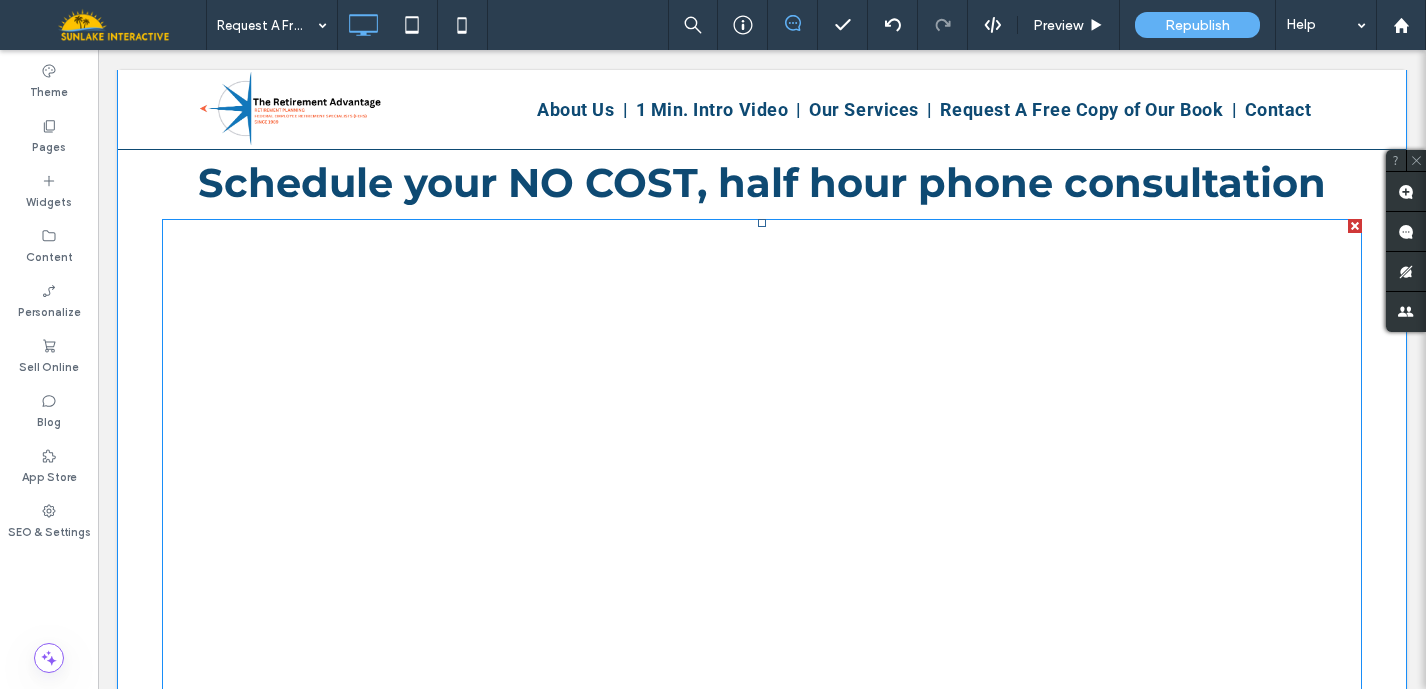 click at bounding box center [762, 569] 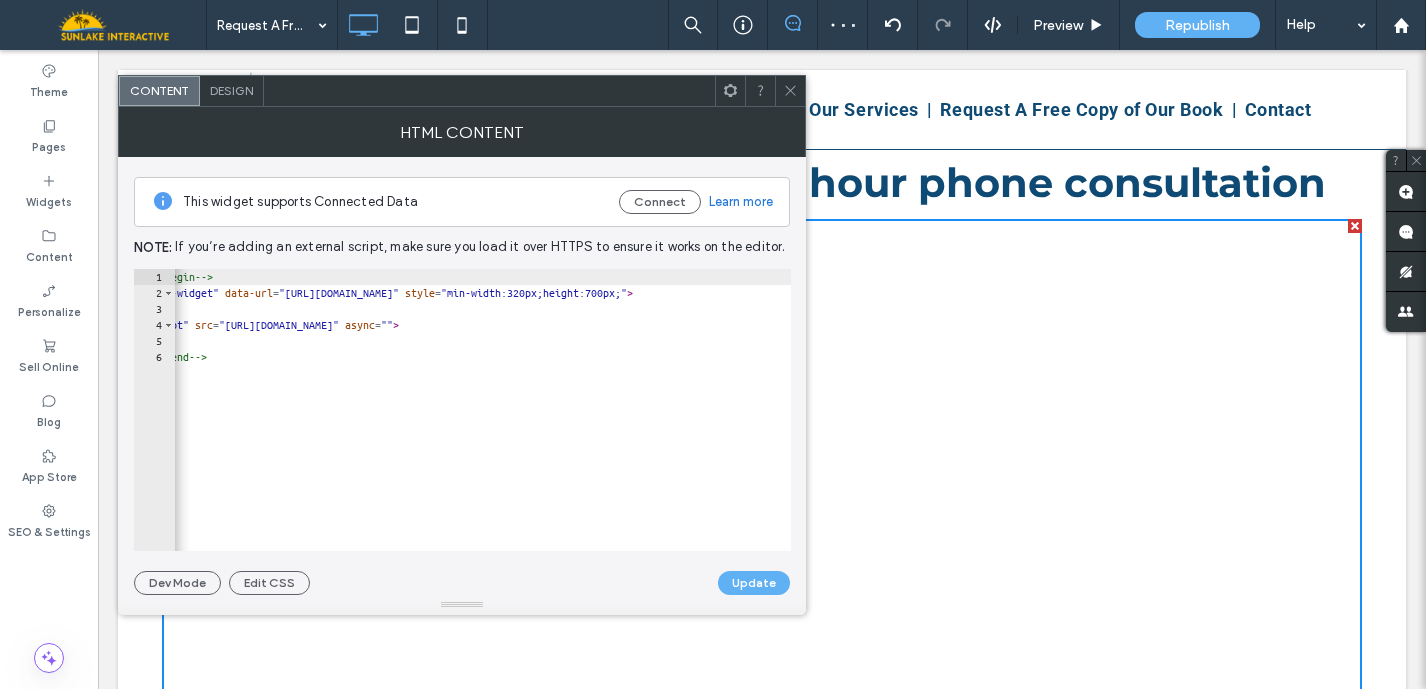scroll, scrollTop: 0, scrollLeft: 219, axis: horizontal 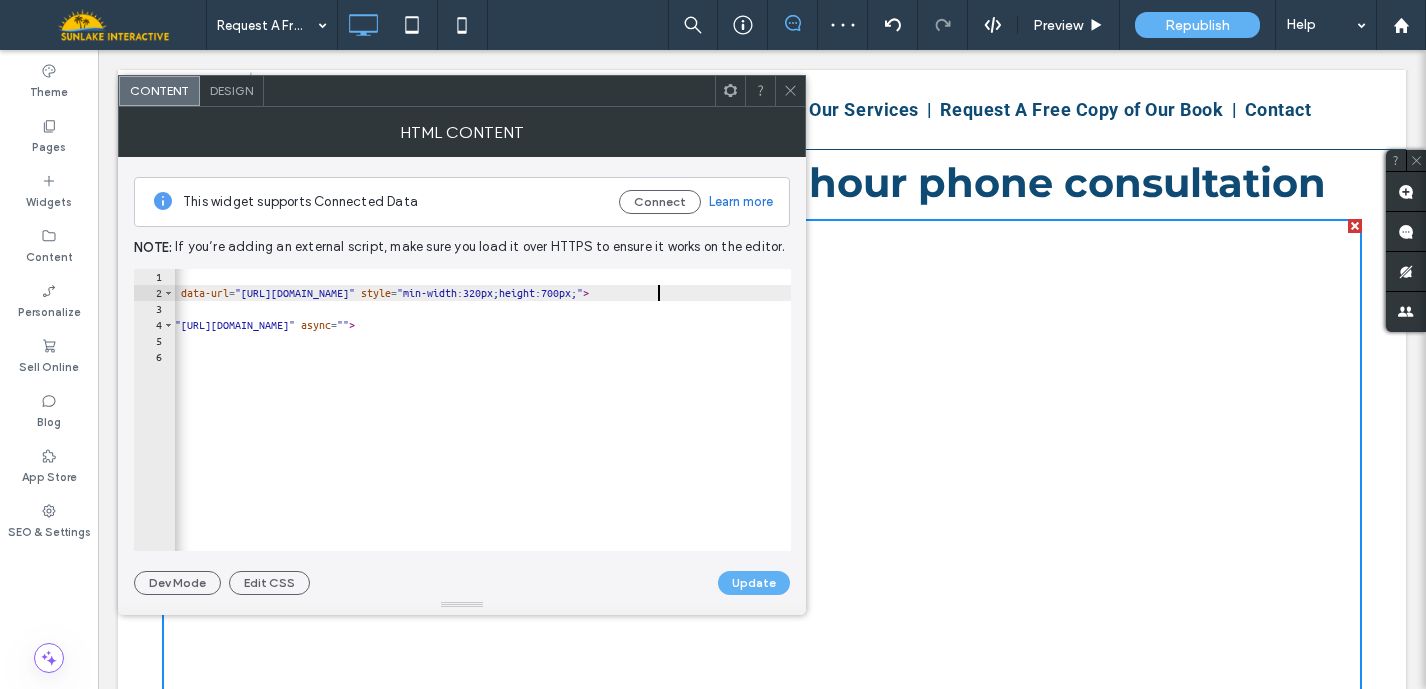 click on "<!--  Calendly inline widget begin  -->   < div   class = "calendly-inline-widget"   data-url = "[URL][DOMAIN_NAME]"   style = "min-width:320px;height:700px;" >   </ div >   < script   type = "text/javascript"   src = "[URL][DOMAIN_NAME]"   async = "" >   </ script >   <!--  Calendly inline widget end  -->" at bounding box center (373, 418) 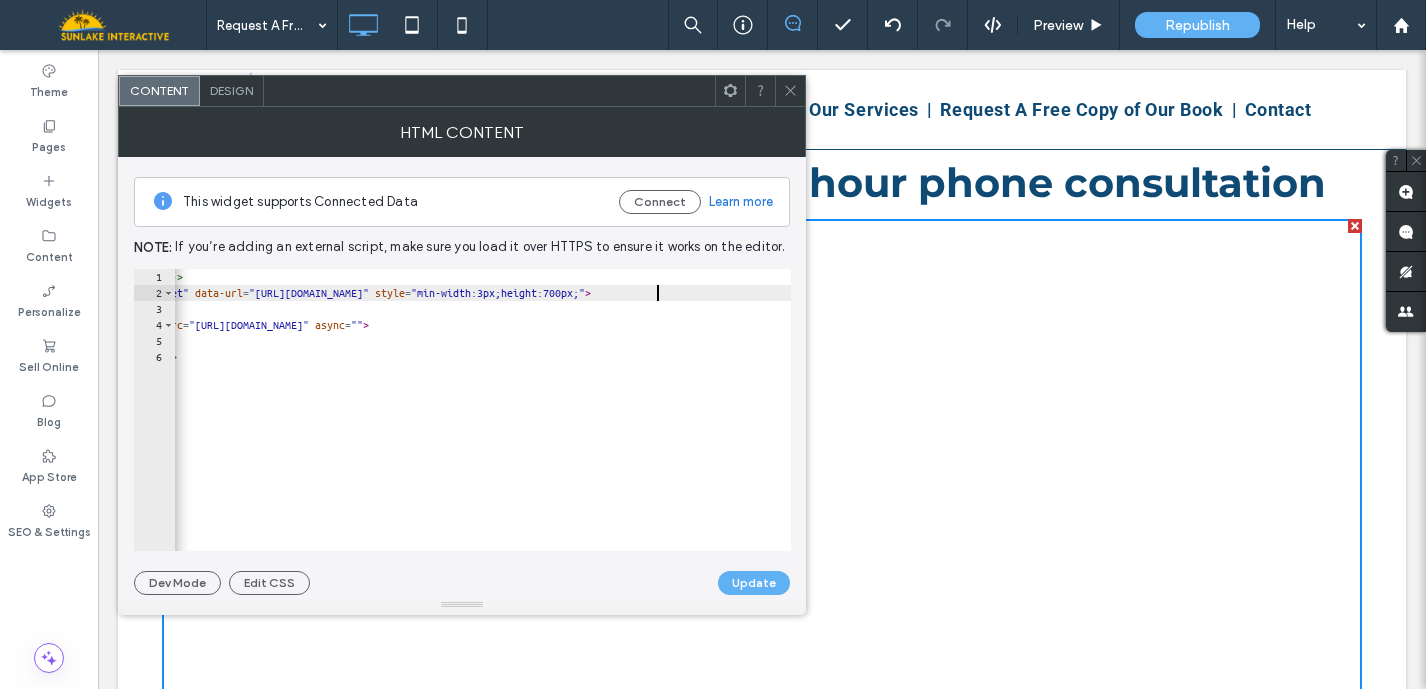 type on "**********" 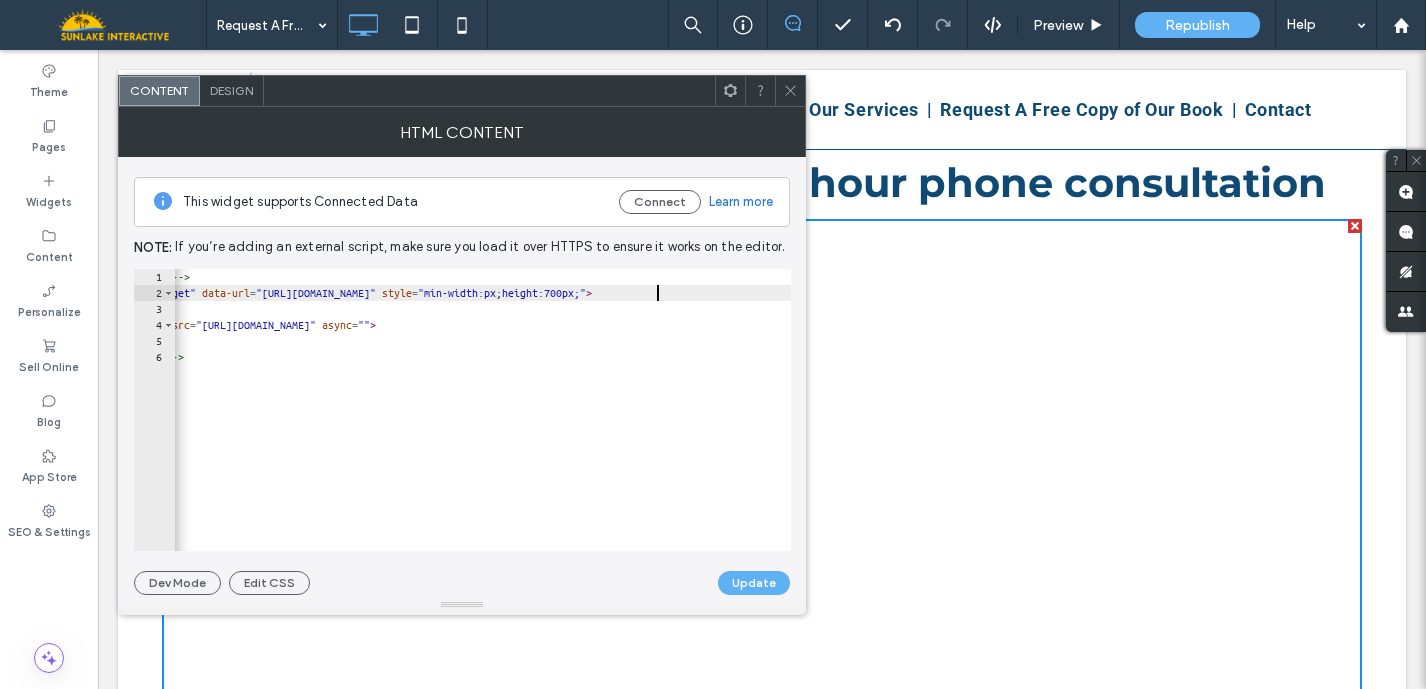 scroll, scrollTop: 0, scrollLeft: 198, axis: horizontal 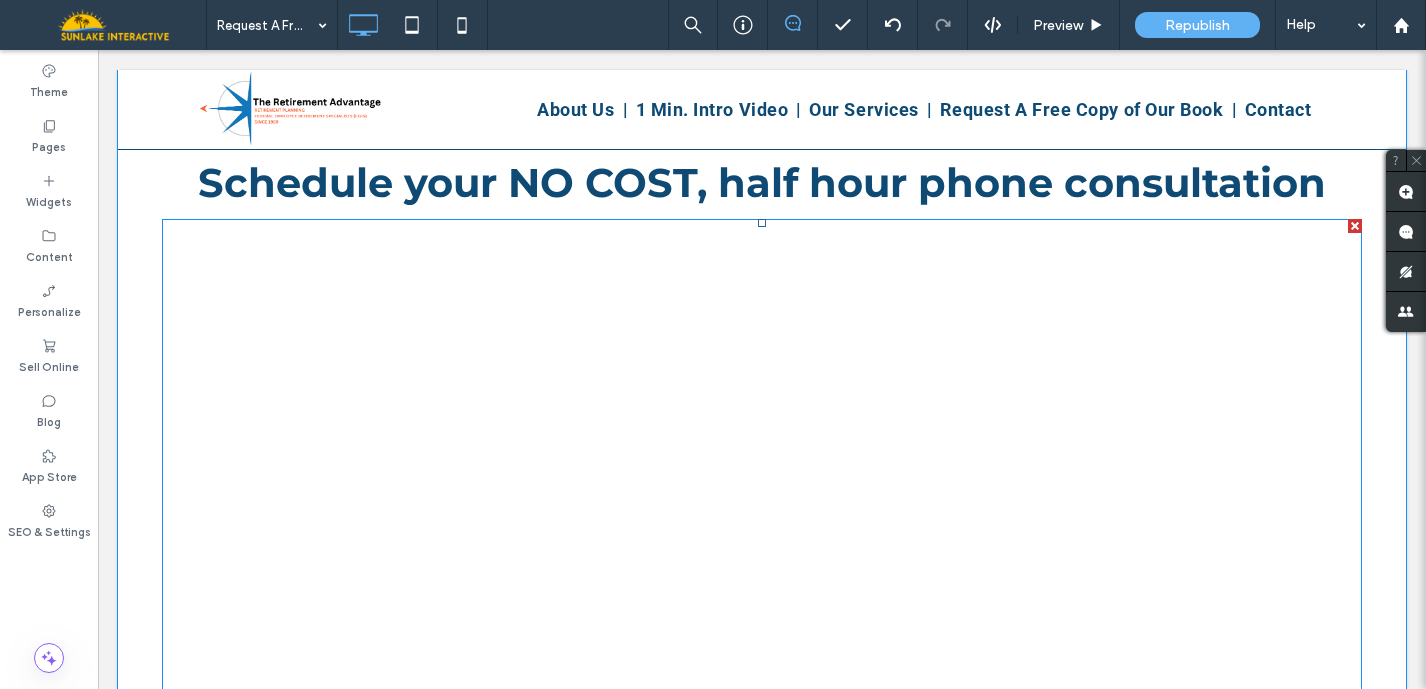 click at bounding box center [762, 569] 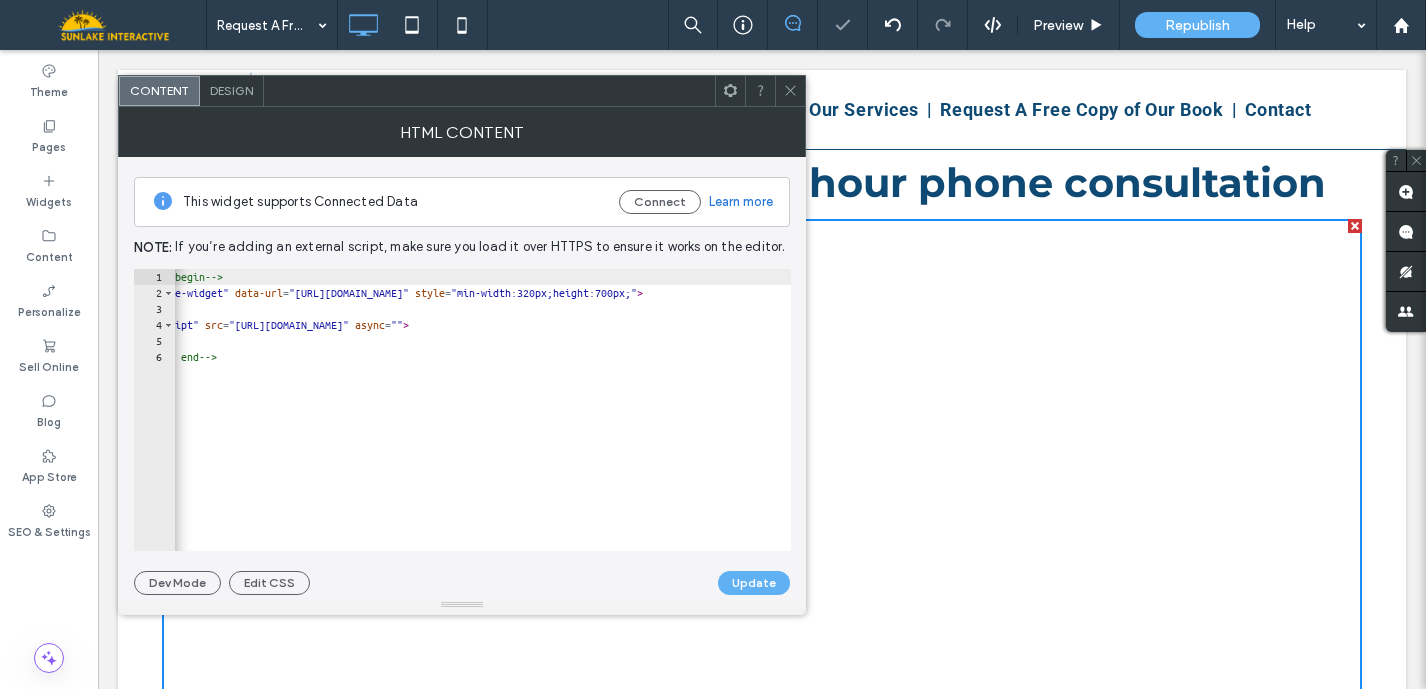 scroll, scrollTop: 0, scrollLeft: 219, axis: horizontal 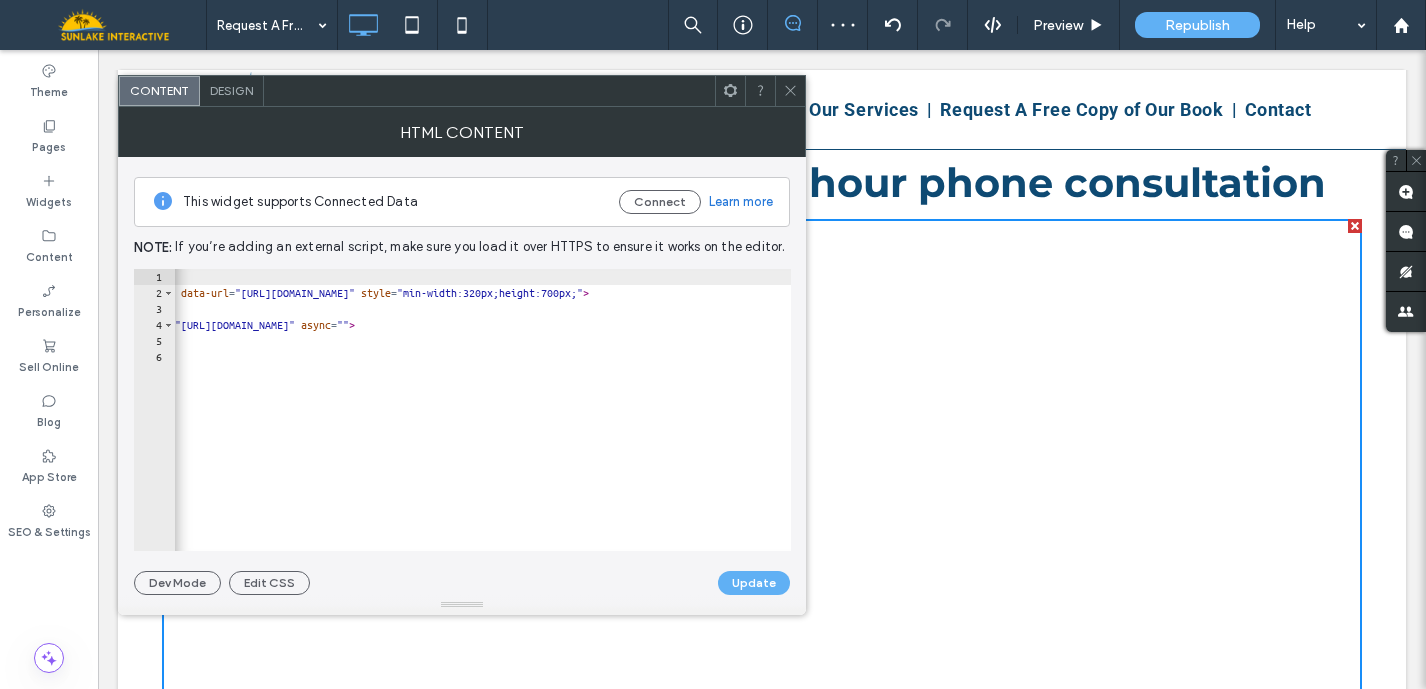 click on "<!--  Calendly inline widget begin  -->   < div   class = "calendly-inline-widget"   data-url = "[URL][DOMAIN_NAME]"   style = "min-width:320px;height:700px;" >   </ div >   < script   type = "text/javascript"   src = "[URL][DOMAIN_NAME]"   async = "" >   </ script >   <!--  Calendly inline widget end  -->" at bounding box center [373, 418] 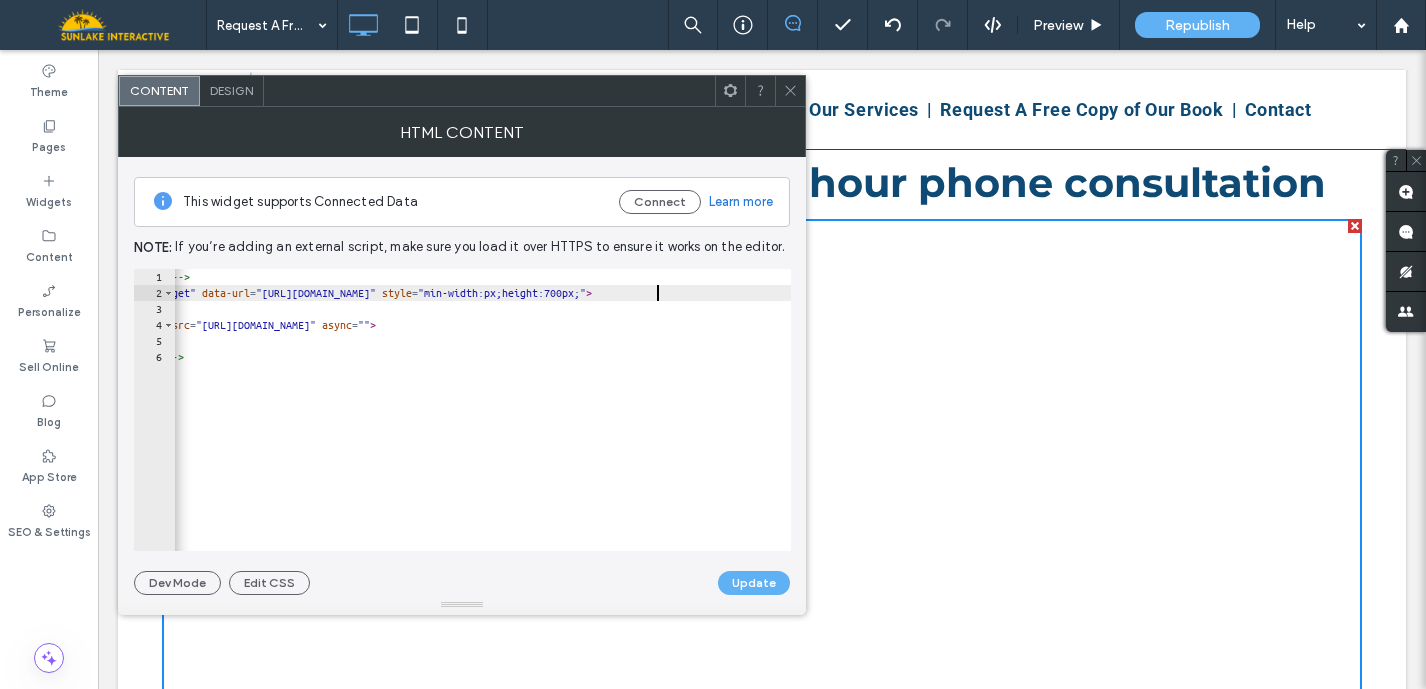 scroll, scrollTop: 0, scrollLeft: 198, axis: horizontal 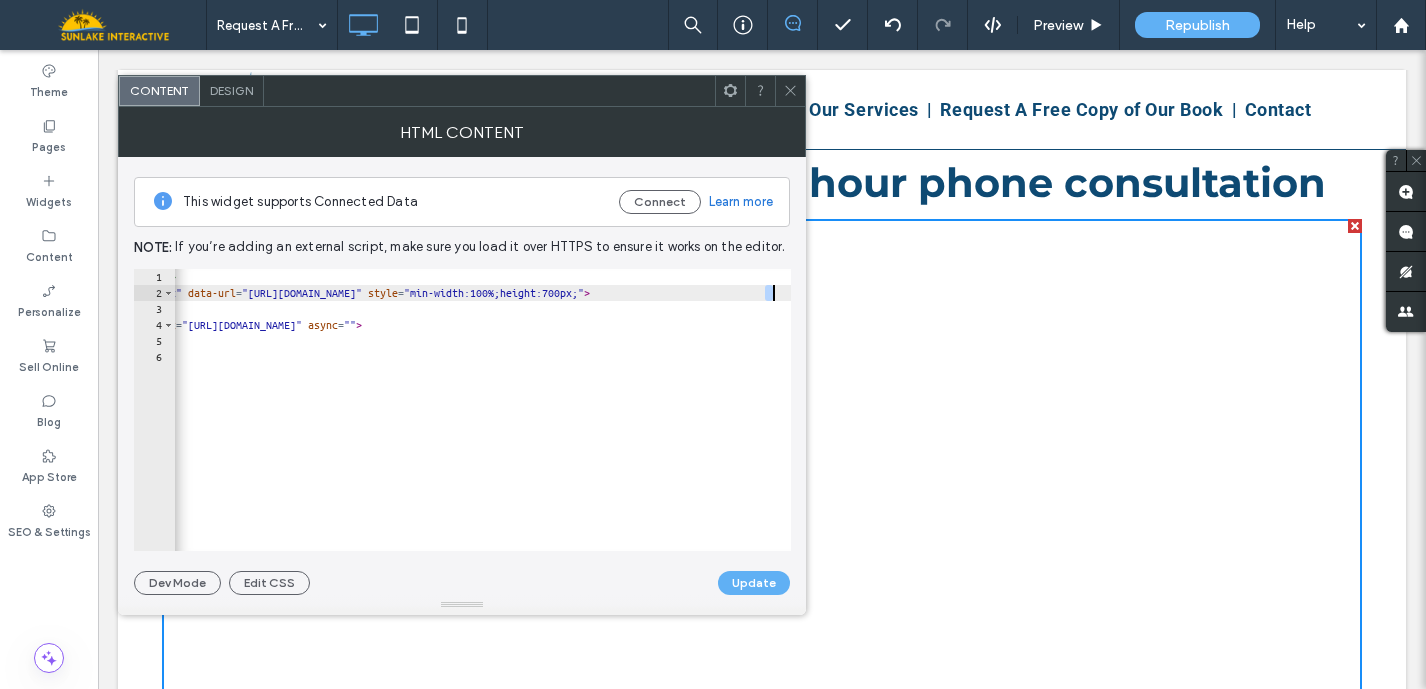 click on "<!--  Calendly inline widget begin  -->   < div   class = "calendly-inline-widget"   data-url = "[URL][DOMAIN_NAME]"   style = "min-width:100%;height:700px;" >   </ div >   < script   type = "text/javascript"   src = "[URL][DOMAIN_NAME]"   async = "" >   </ script >   <!--  Calendly inline widget end  -->" at bounding box center (376, 418) 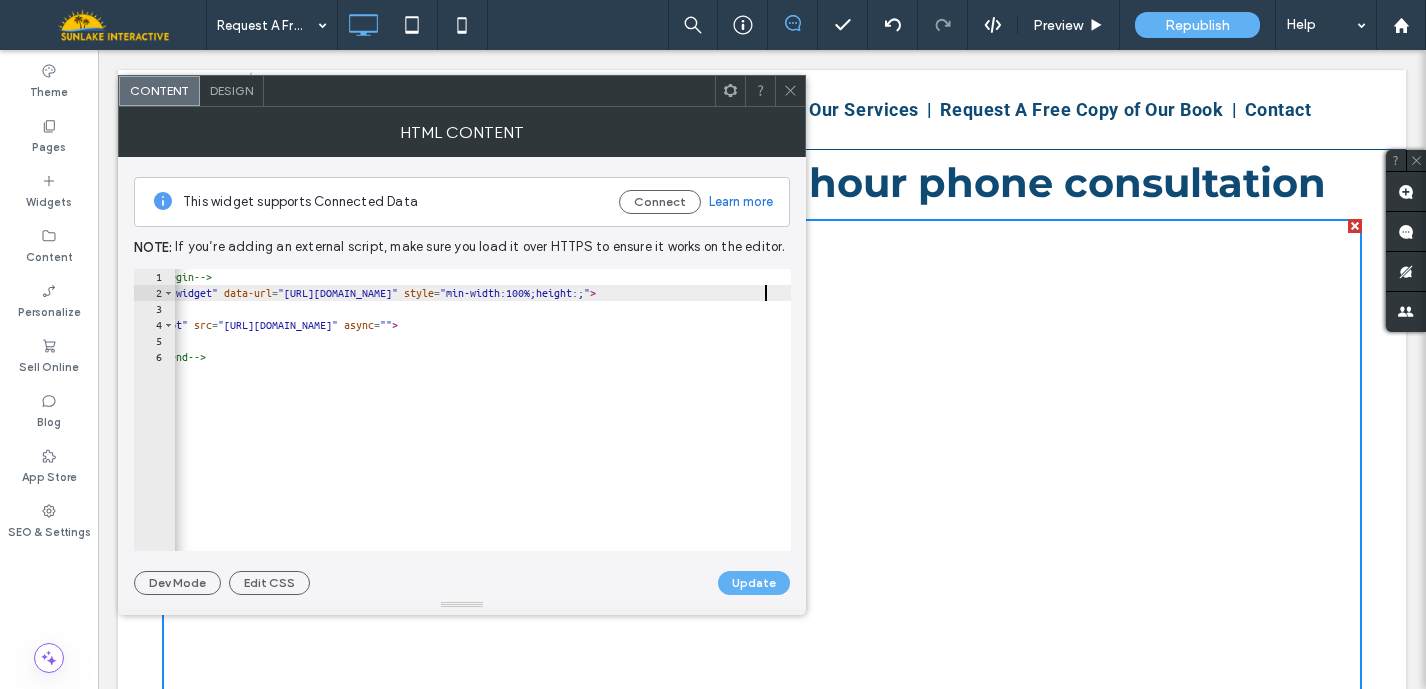 scroll, scrollTop: 0, scrollLeft: 176, axis: horizontal 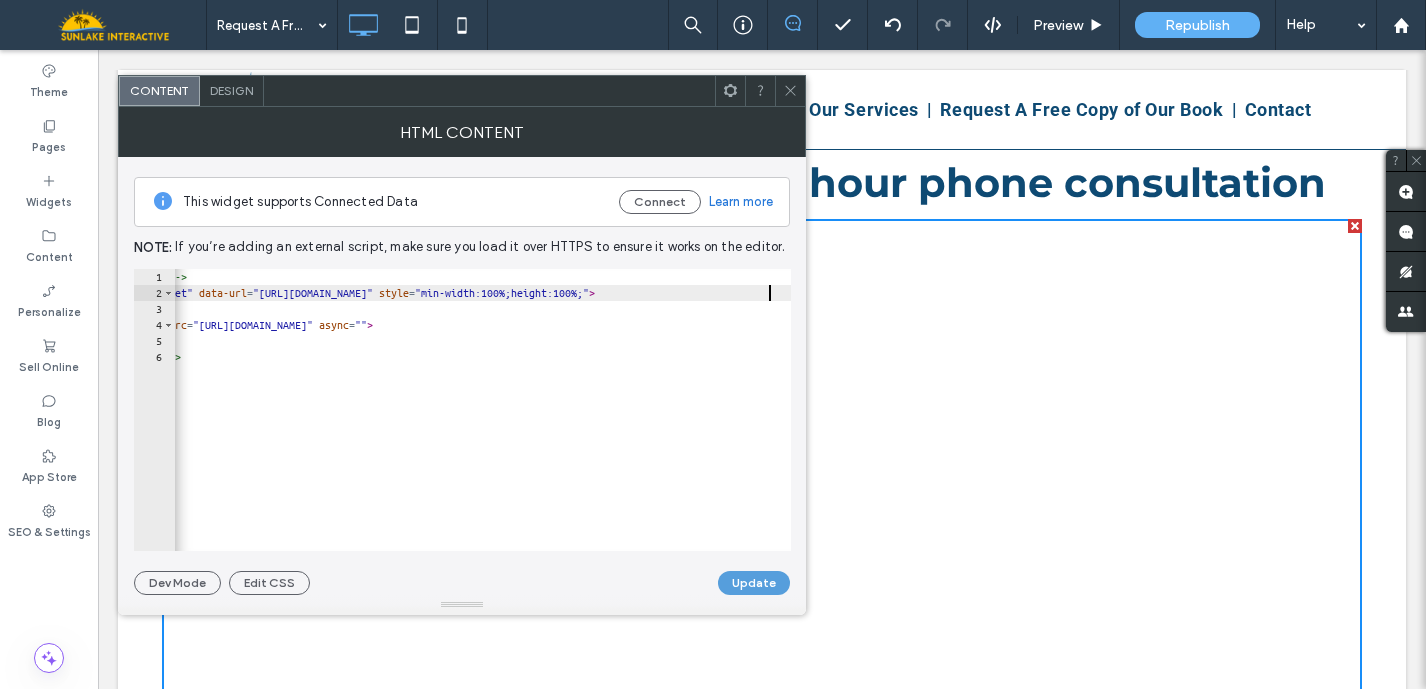 type on "**********" 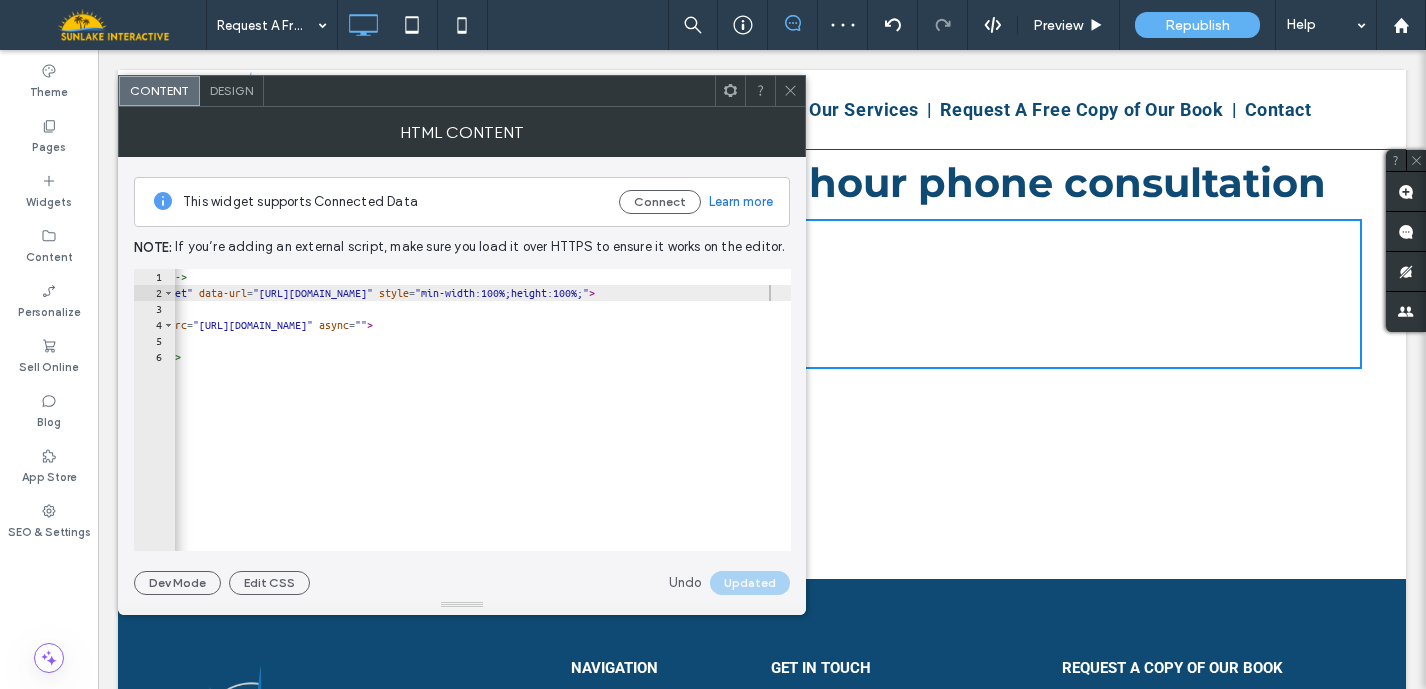 click 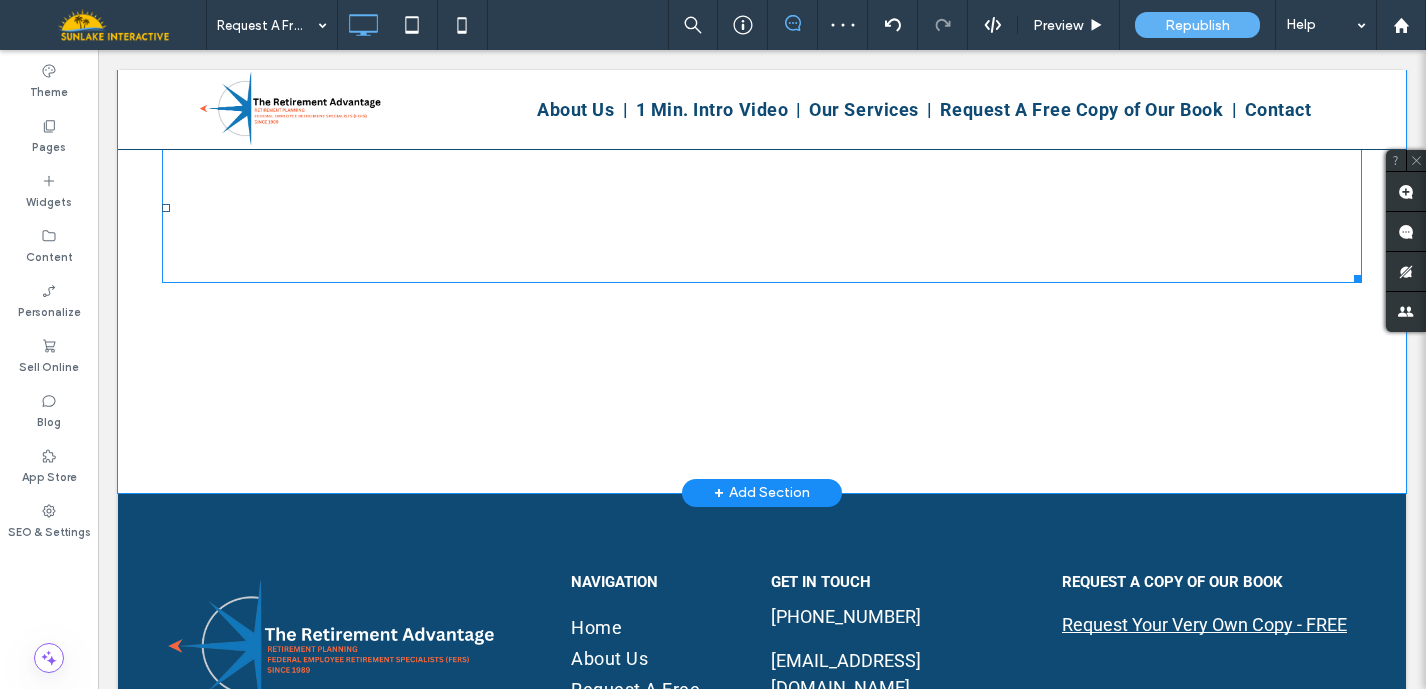 scroll, scrollTop: 752, scrollLeft: 0, axis: vertical 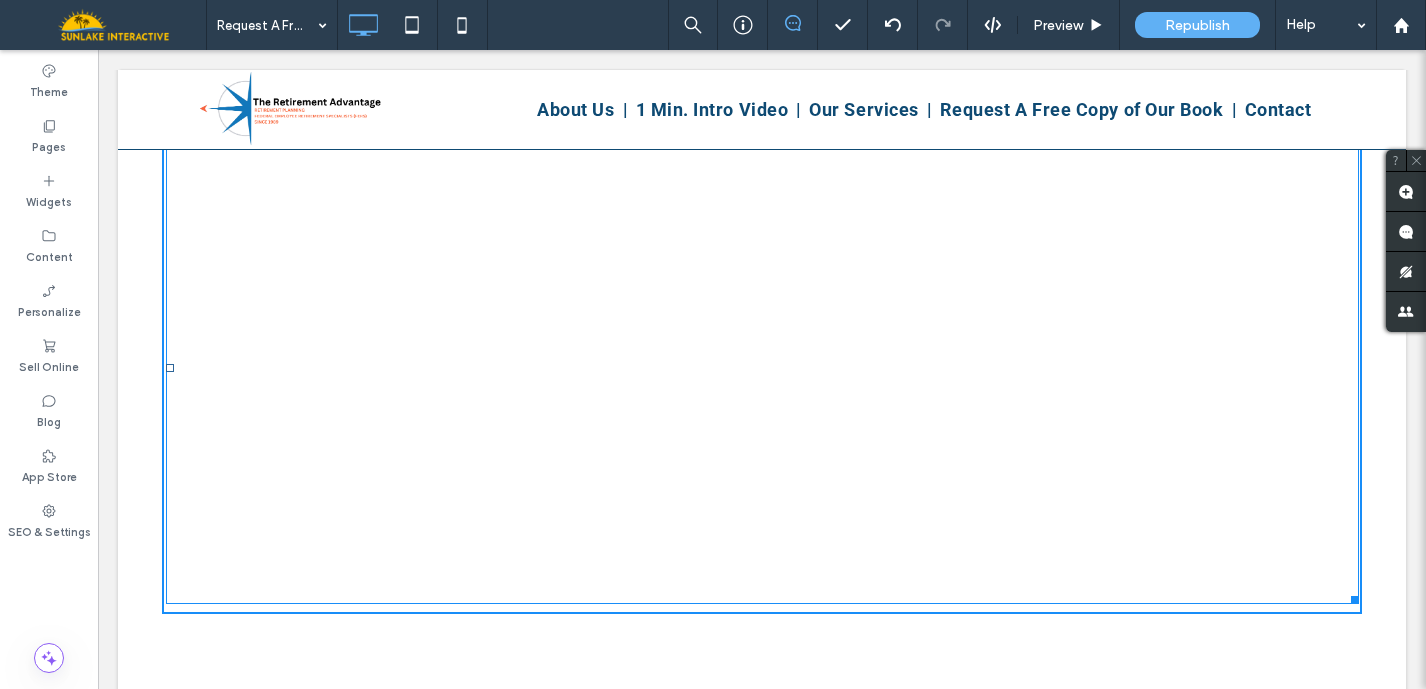 drag, startPoint x: 1345, startPoint y: 275, endPoint x: 1363, endPoint y: 610, distance: 335.48325 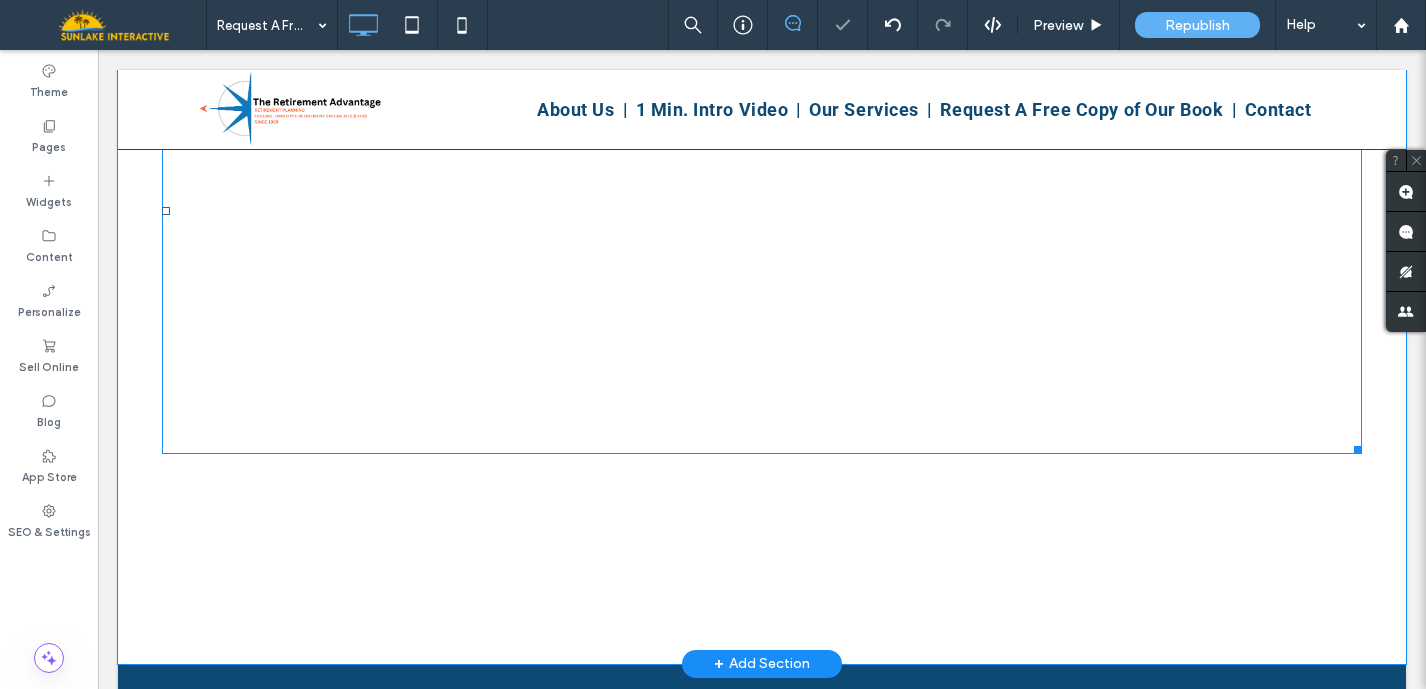 scroll, scrollTop: 922, scrollLeft: 0, axis: vertical 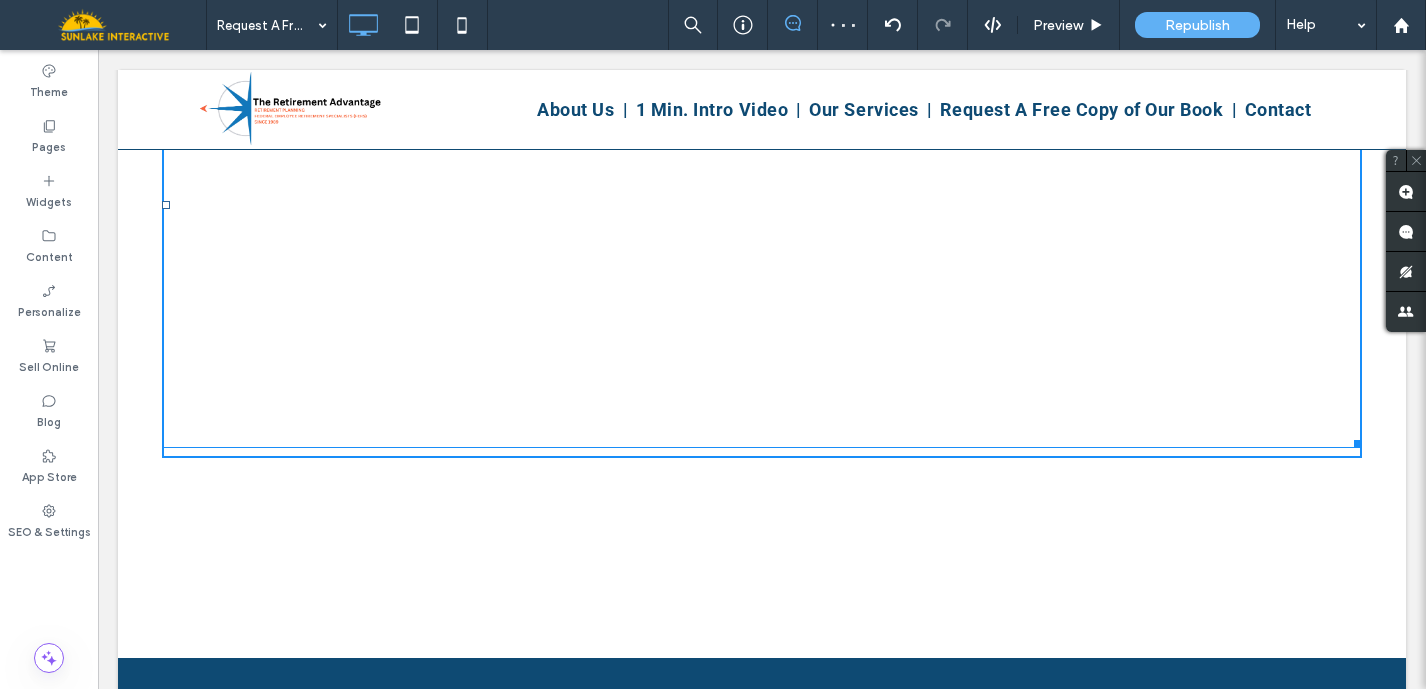 drag, startPoint x: 1343, startPoint y: 440, endPoint x: 1381, endPoint y: 644, distance: 207.50903 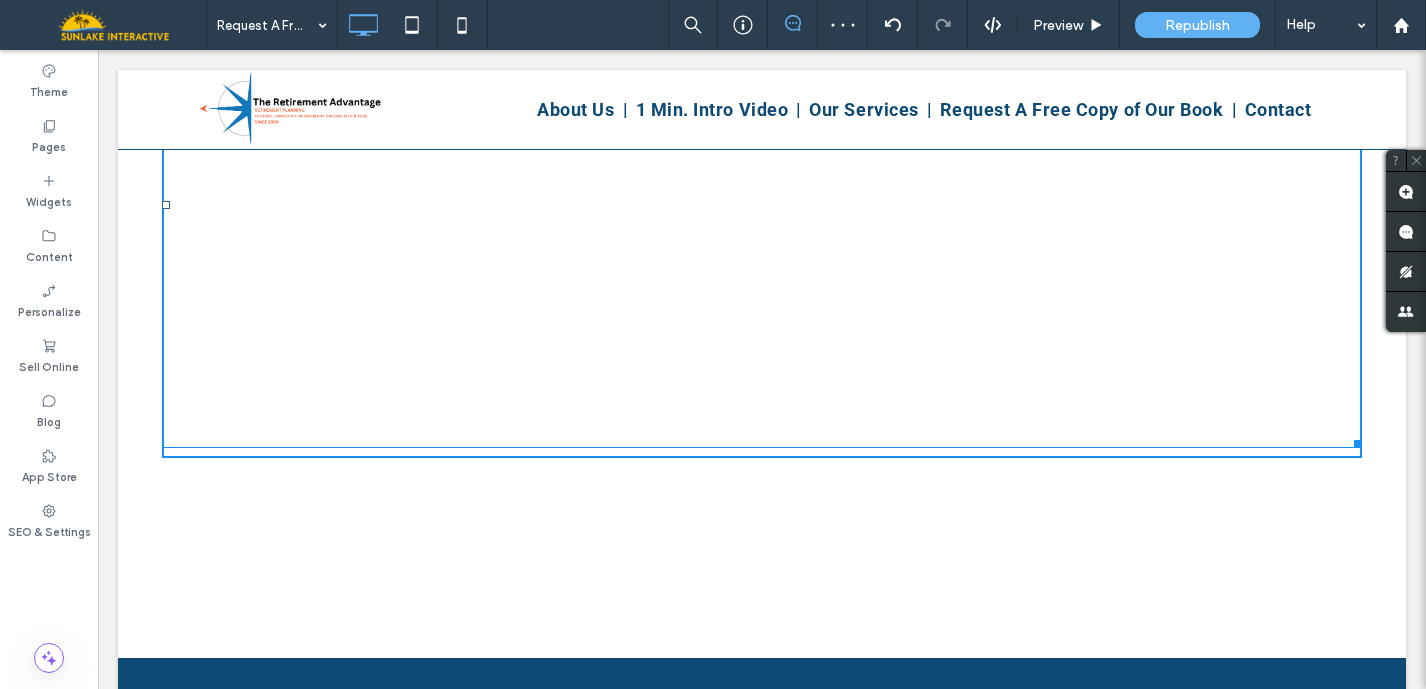 click on "Schedule your NO COST, half hour phone consultation
W:1193 H:690
Click To Paste
Row + Add Section" at bounding box center [762, 224] 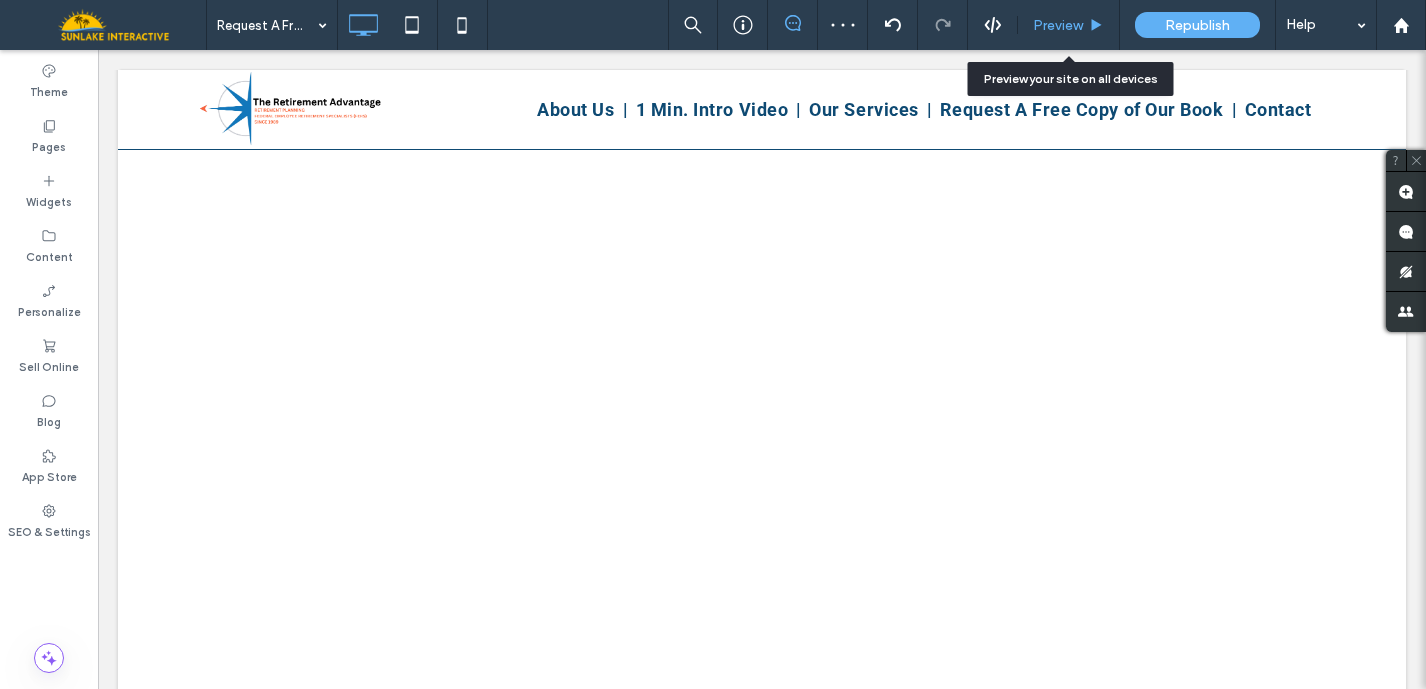 click on "Preview" at bounding box center [1058, 25] 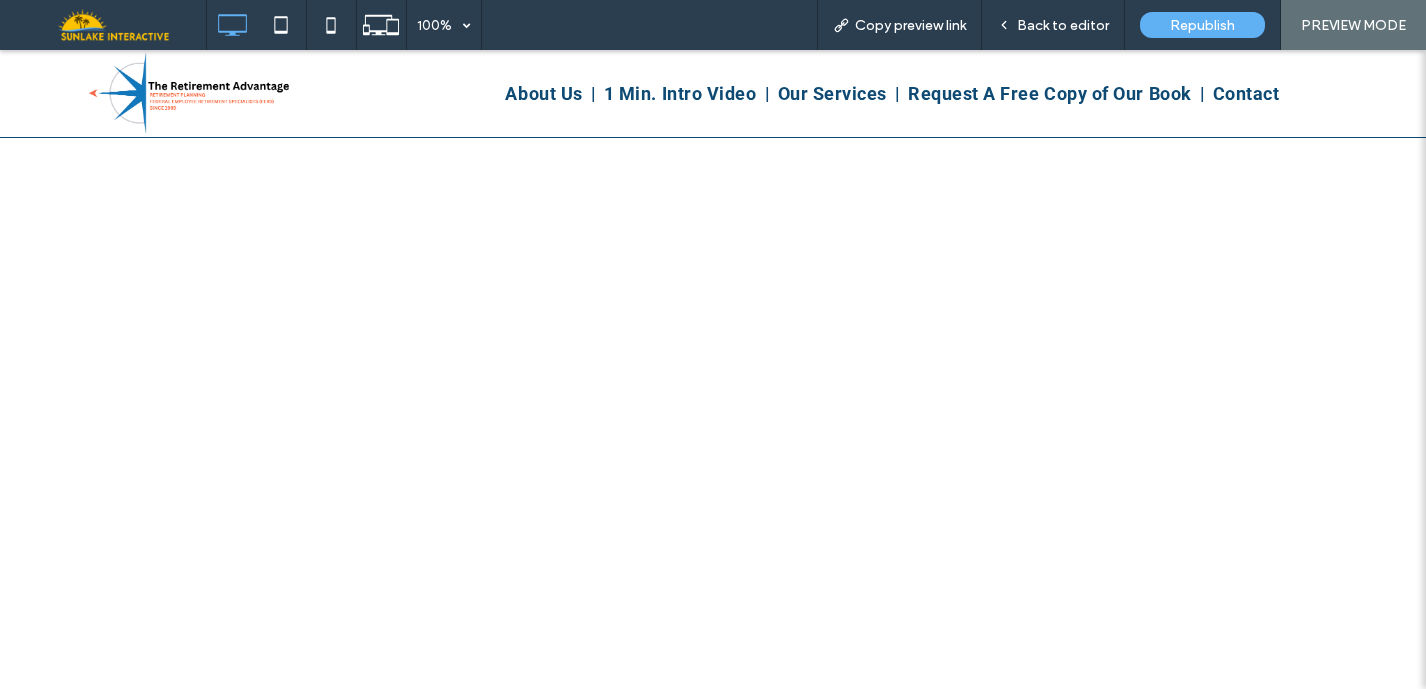 scroll, scrollTop: 462, scrollLeft: 0, axis: vertical 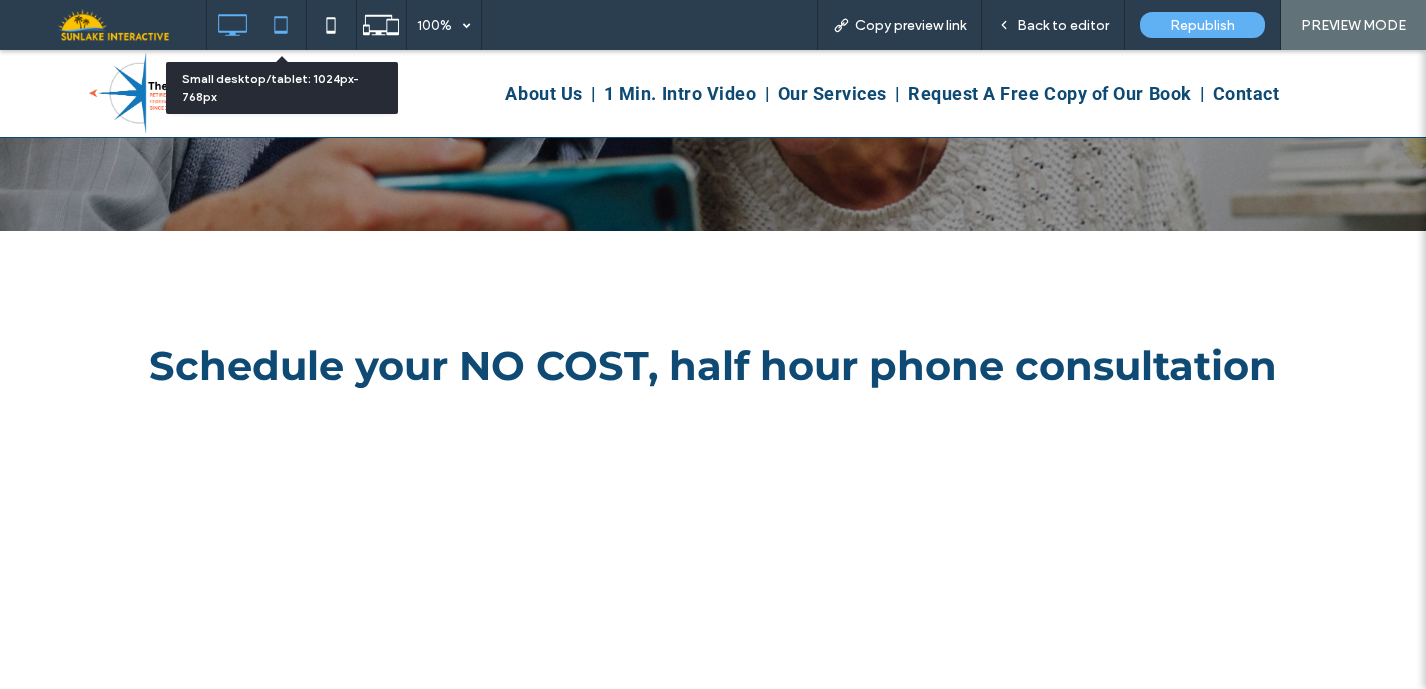 click 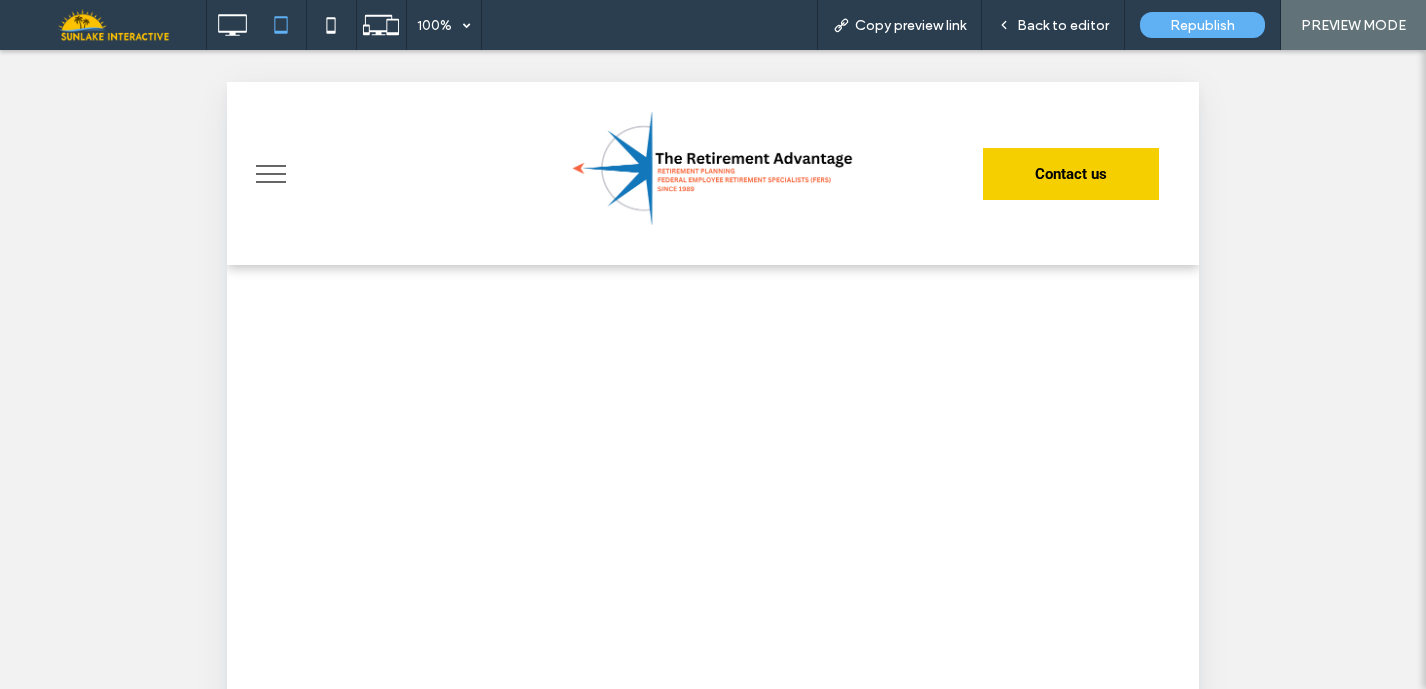 scroll, scrollTop: 798, scrollLeft: 0, axis: vertical 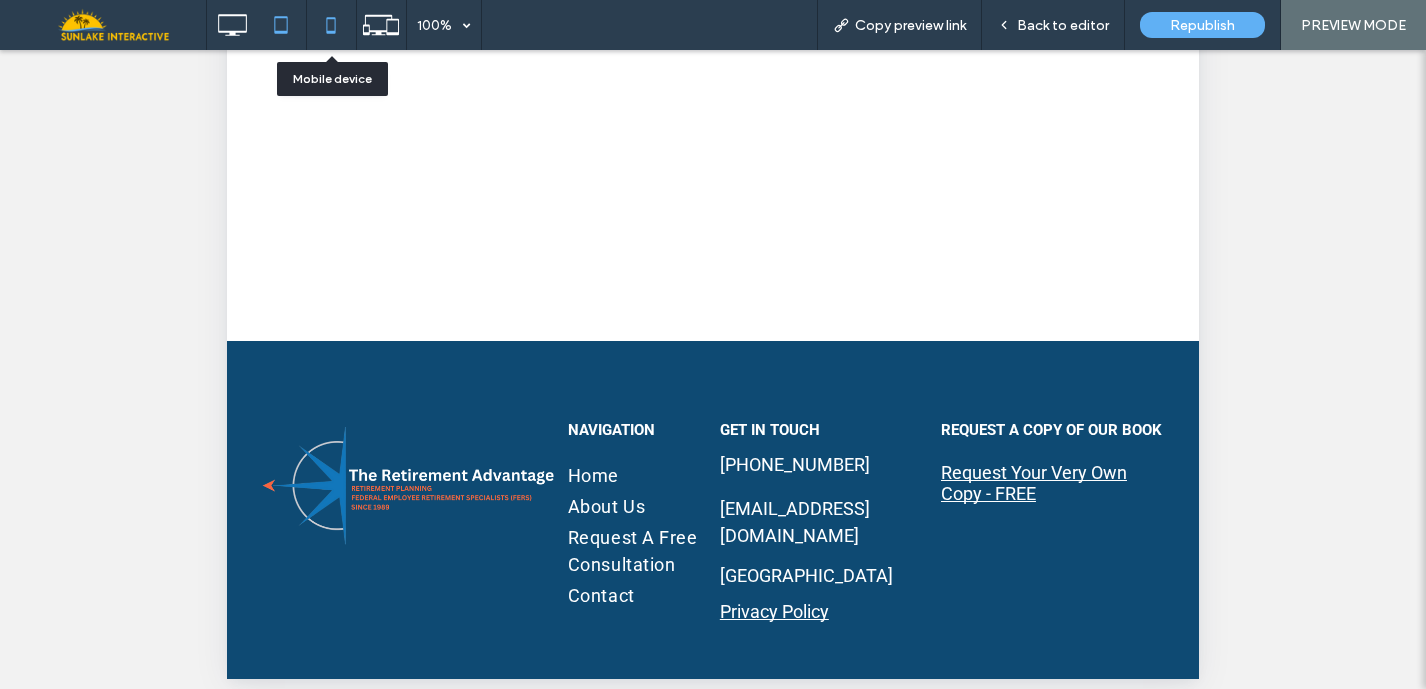 click 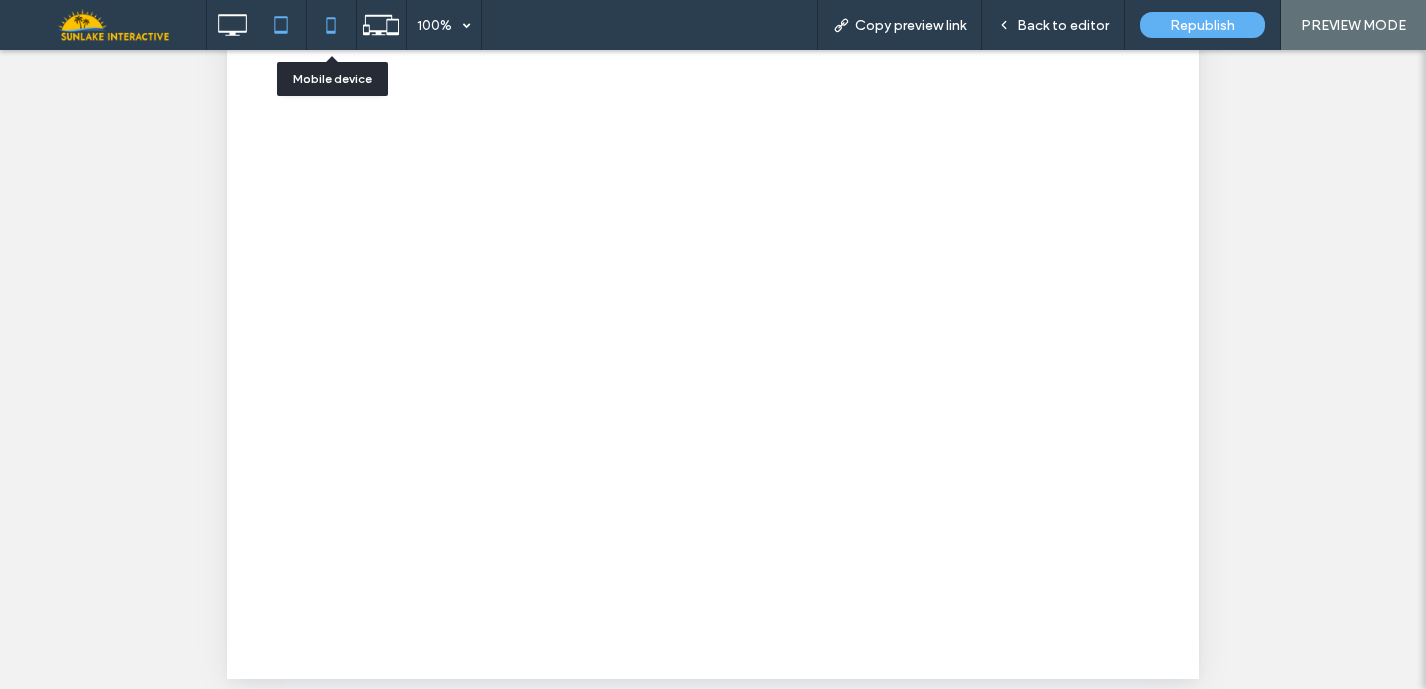 scroll, scrollTop: 0, scrollLeft: 0, axis: both 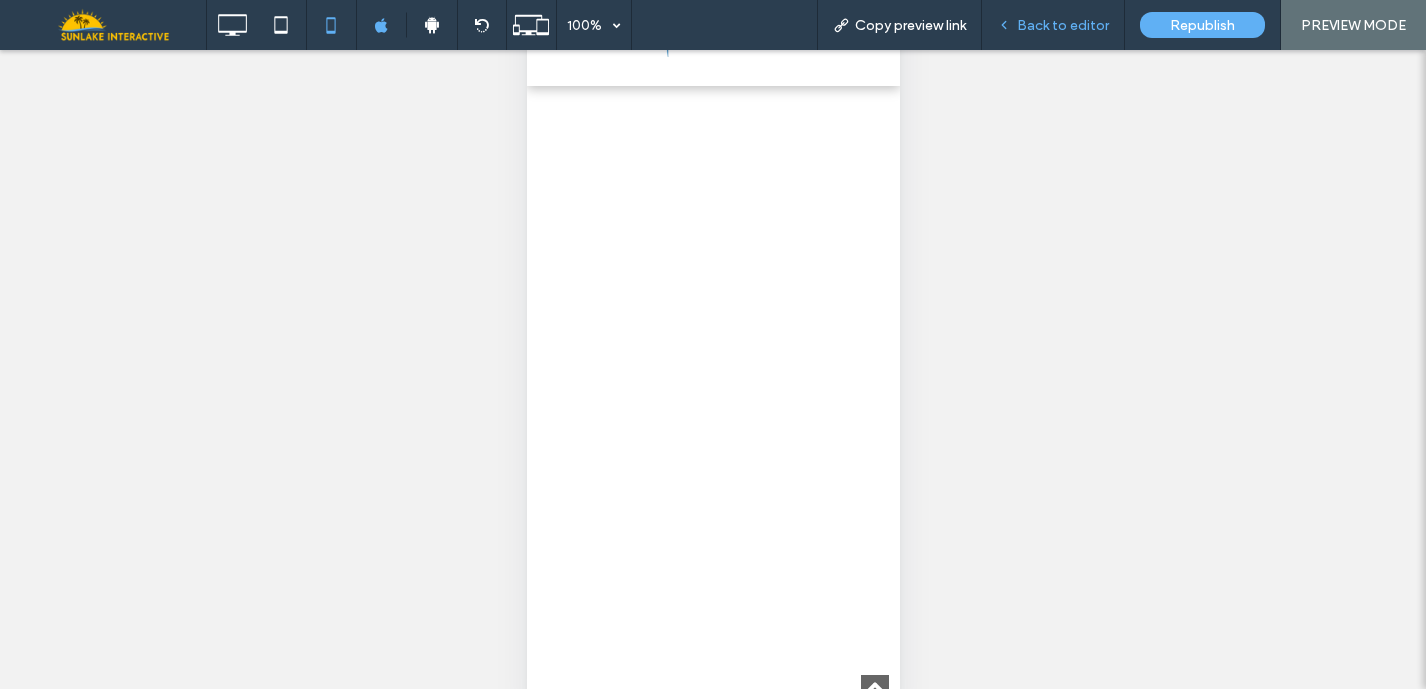 click on "Back to editor" at bounding box center [1063, 25] 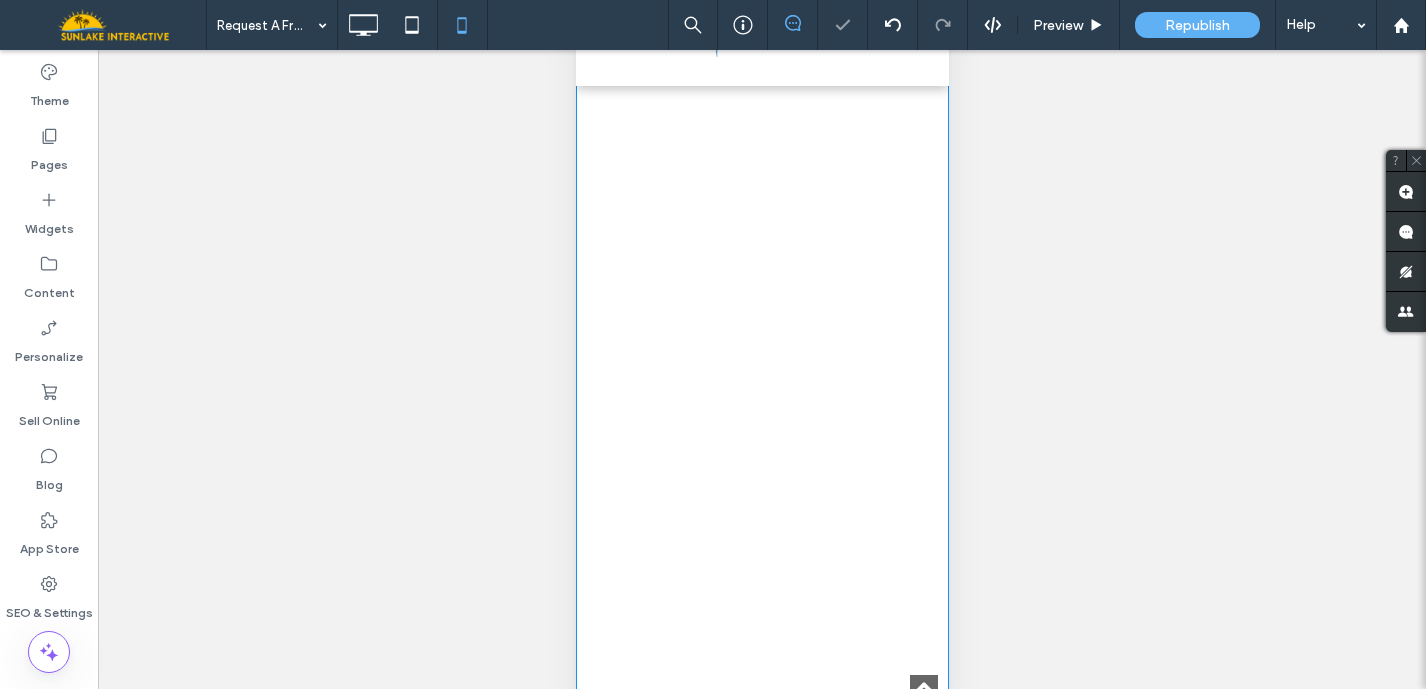 click at bounding box center (761, 332) 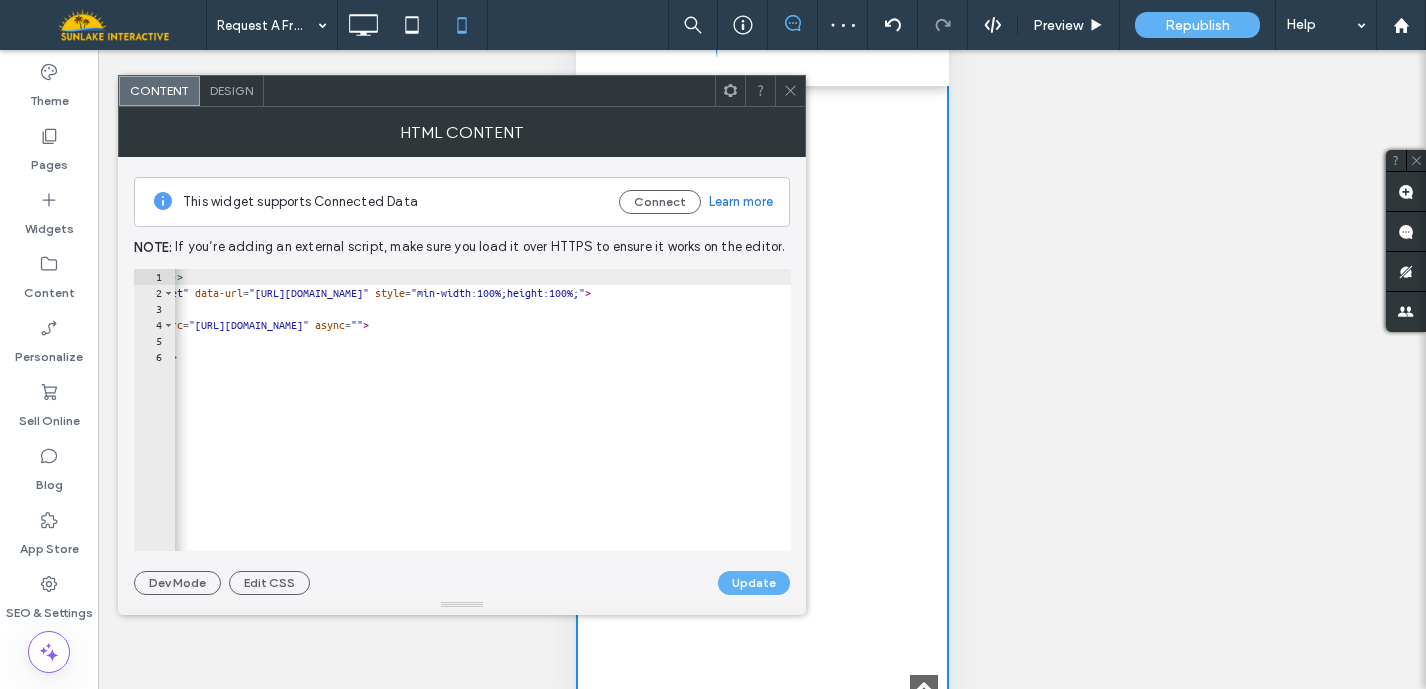 click 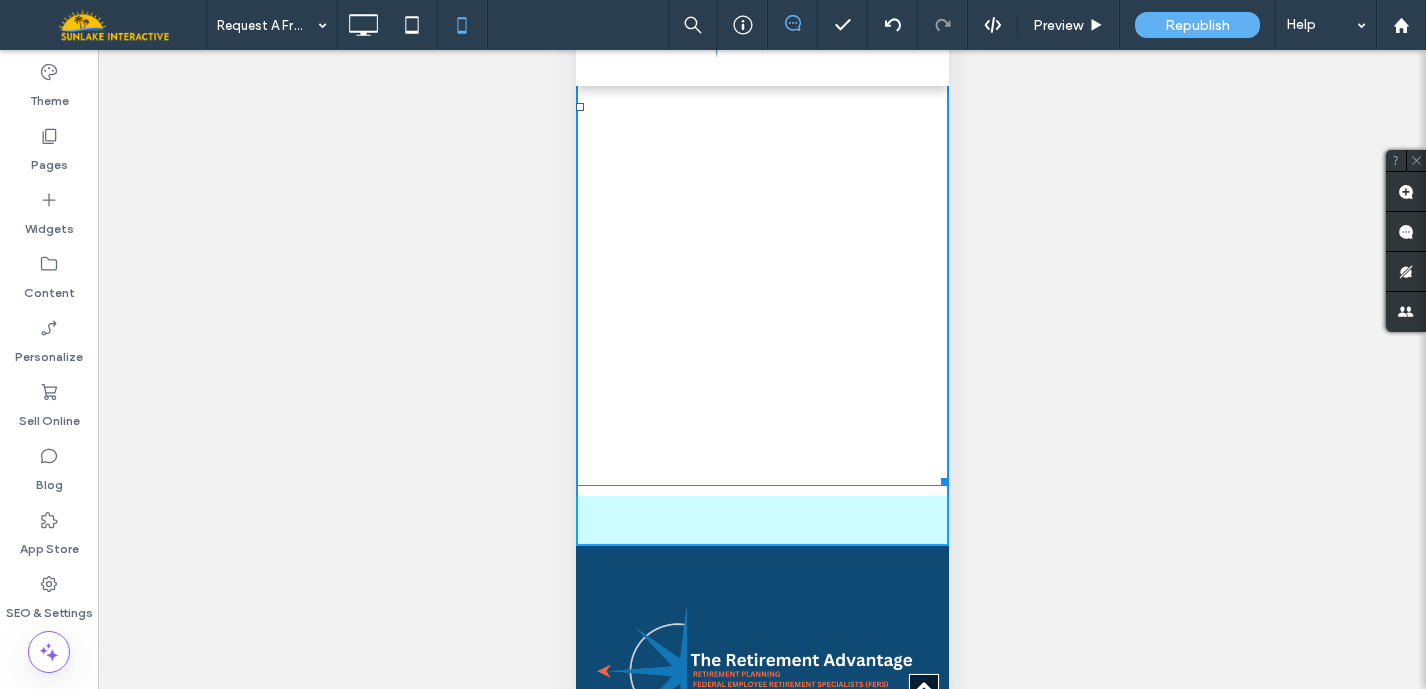 drag, startPoint x: 920, startPoint y: 505, endPoint x: 941, endPoint y: 189, distance: 316.69702 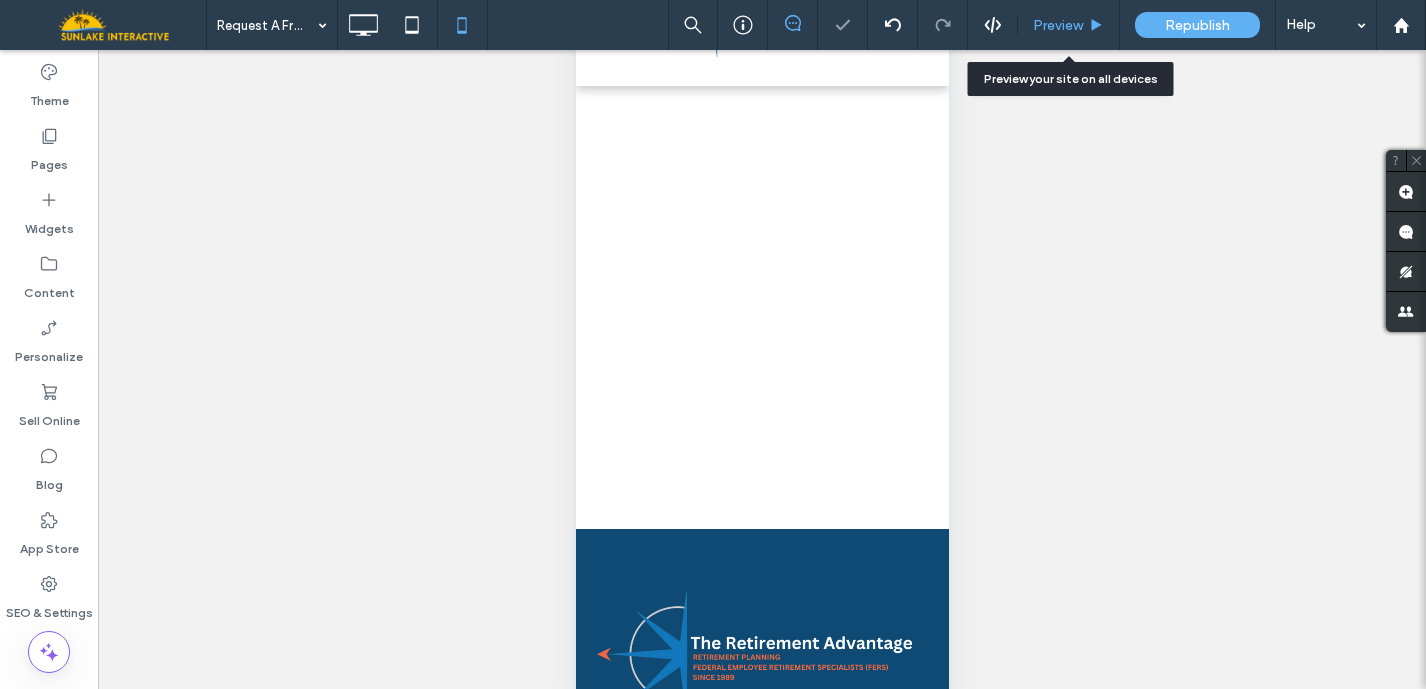 click on "Preview" at bounding box center (1069, 25) 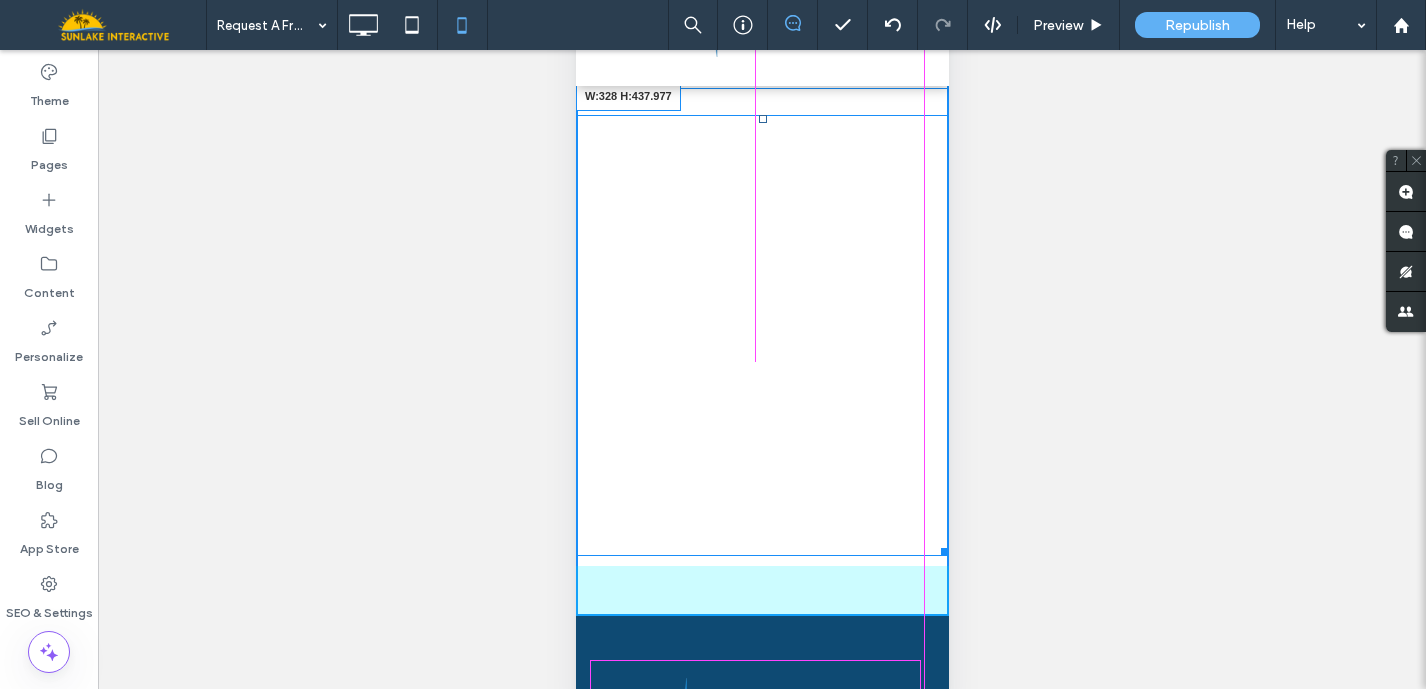 drag, startPoint x: 922, startPoint y: 577, endPoint x: 909, endPoint y: 574, distance: 13.341664 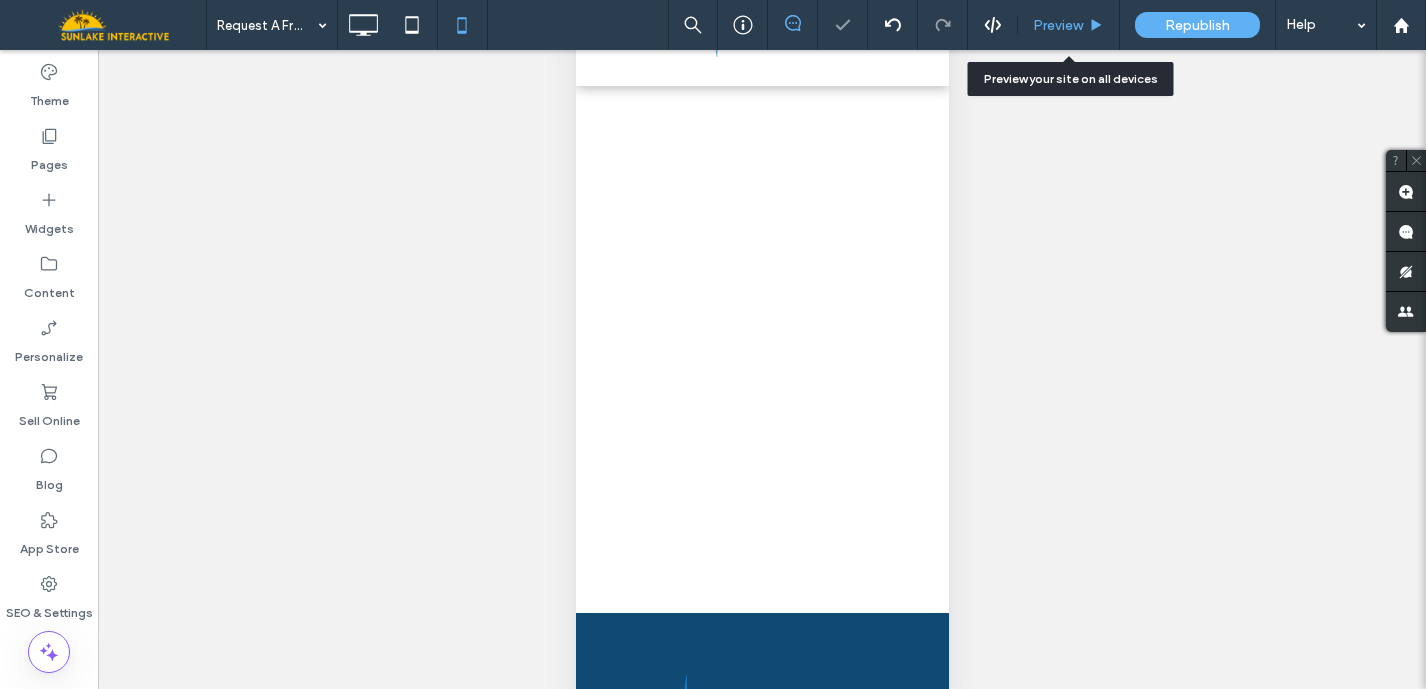 click on "Preview" at bounding box center (1058, 25) 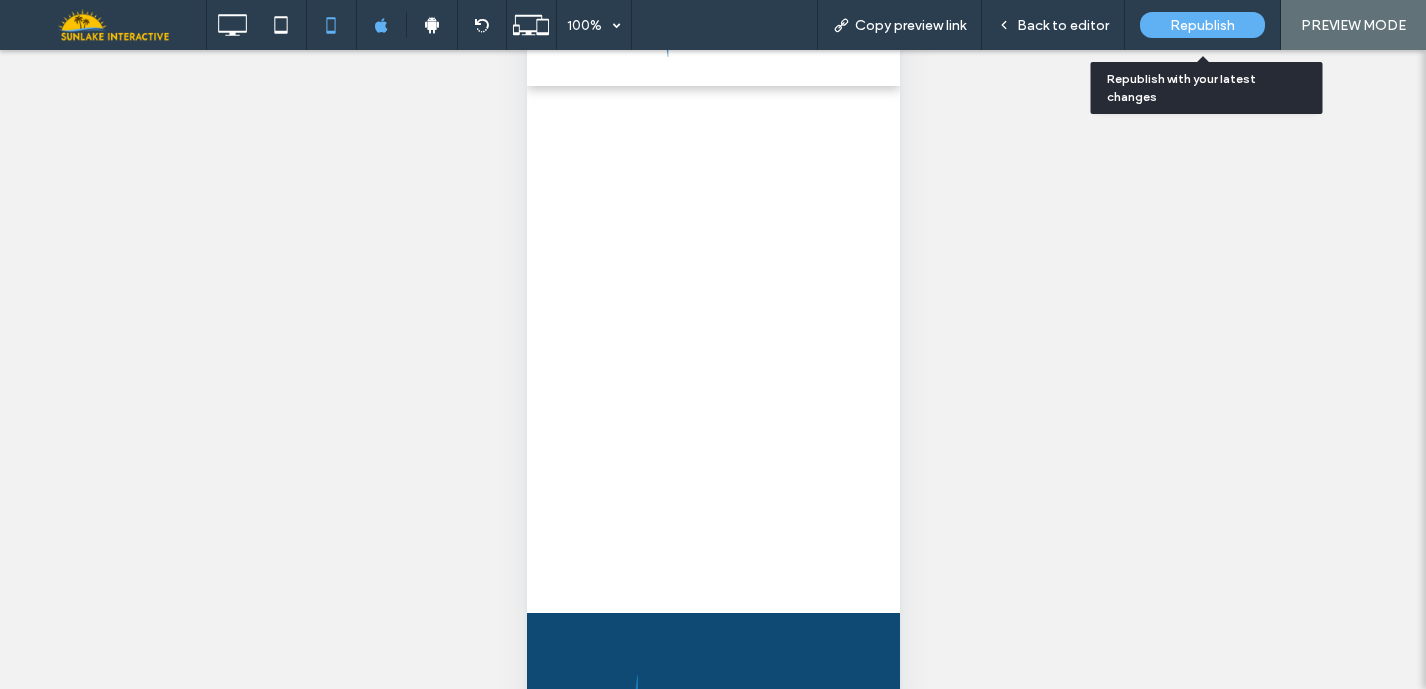 click on "Republish" at bounding box center (1202, 25) 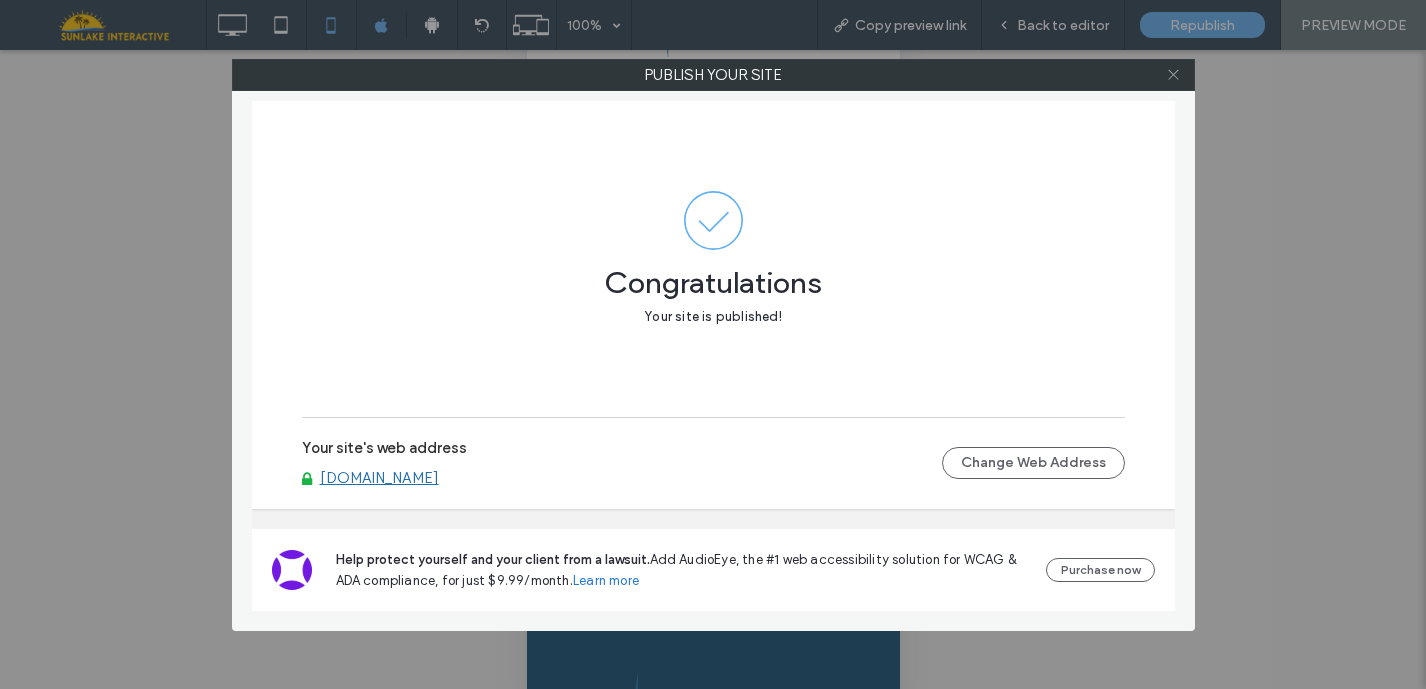 click 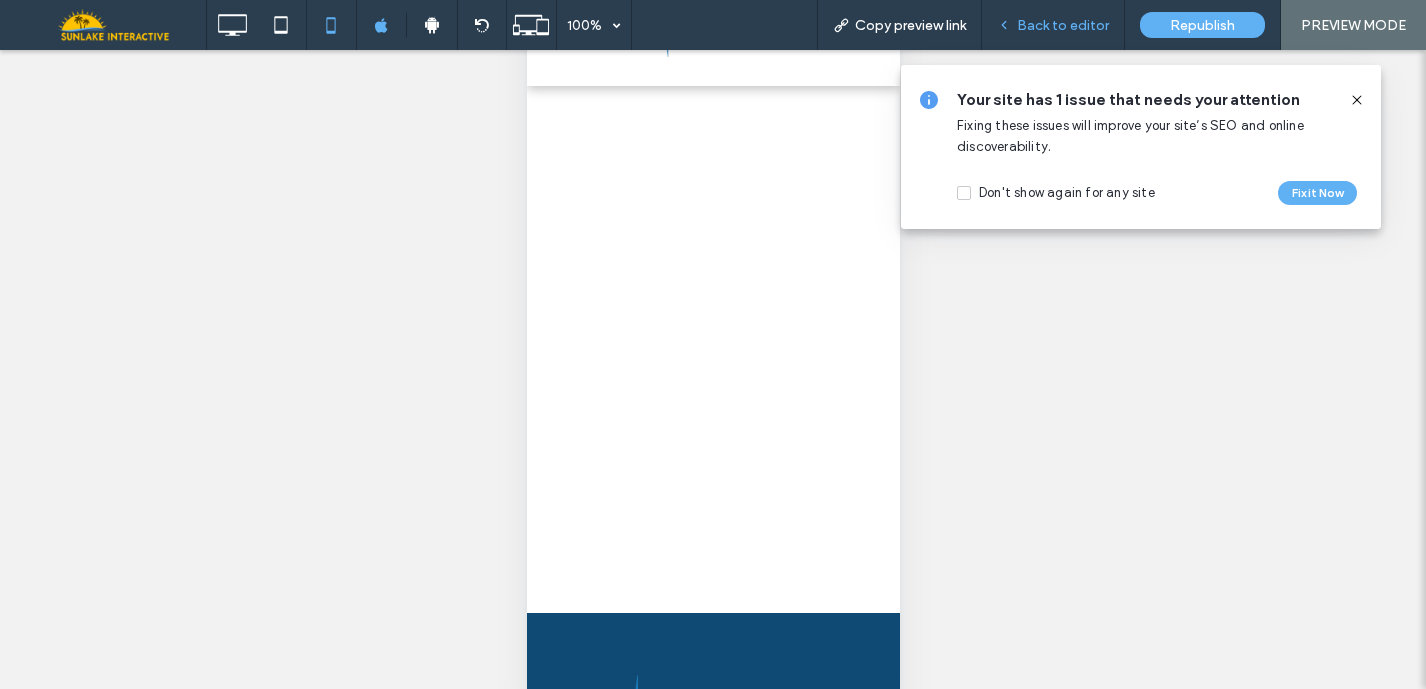 click 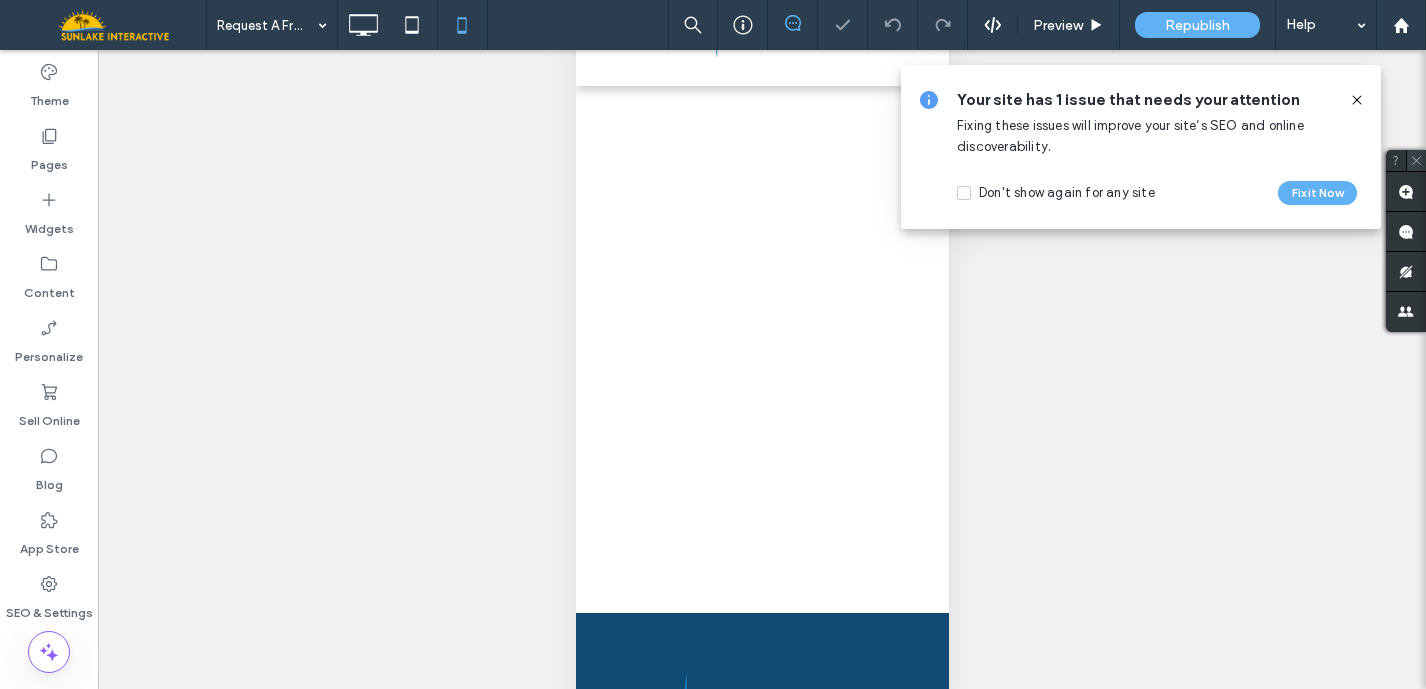 click 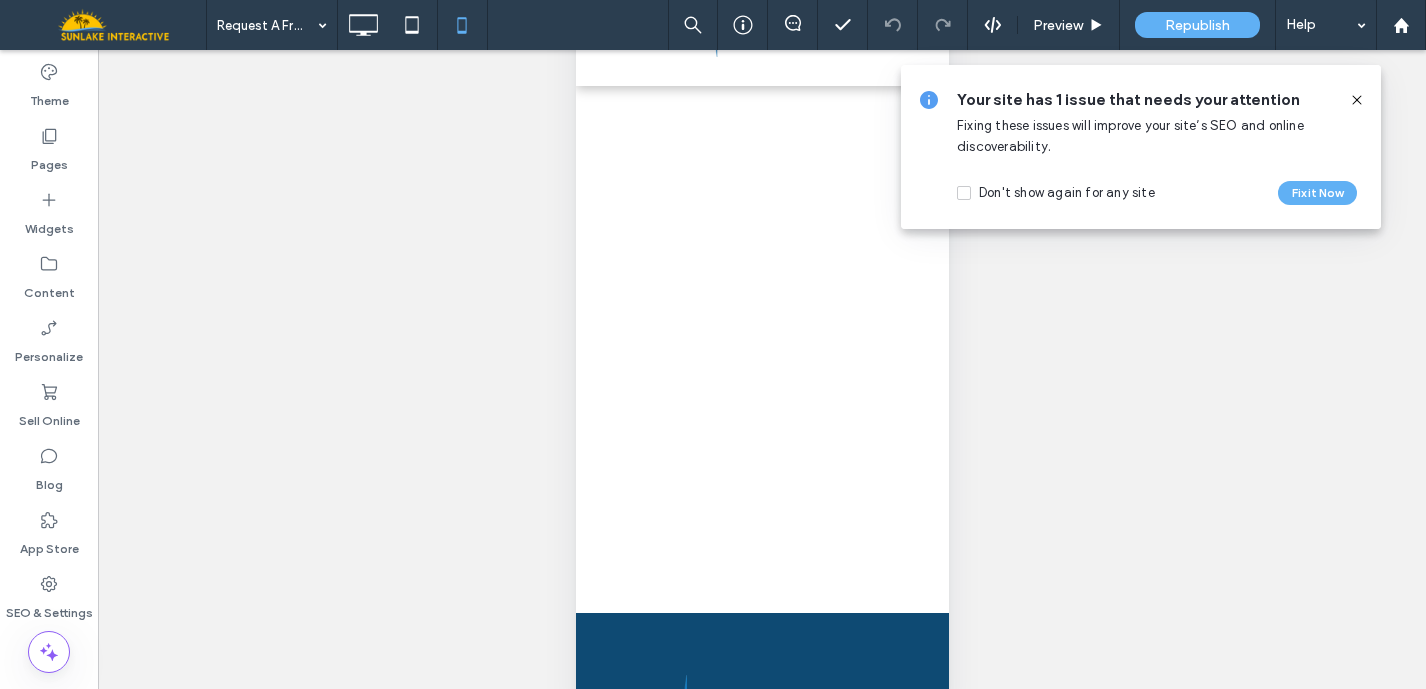 click on "Unhide?
Yes
Unhide?
Yes
Unhide?
Yes
Unhide?
Yes
Unhide?
Yes
Unhide?
Yes
Unhide?
Yes
Unhide?
Yes
Unhide?
Yes" at bounding box center (762, 394) 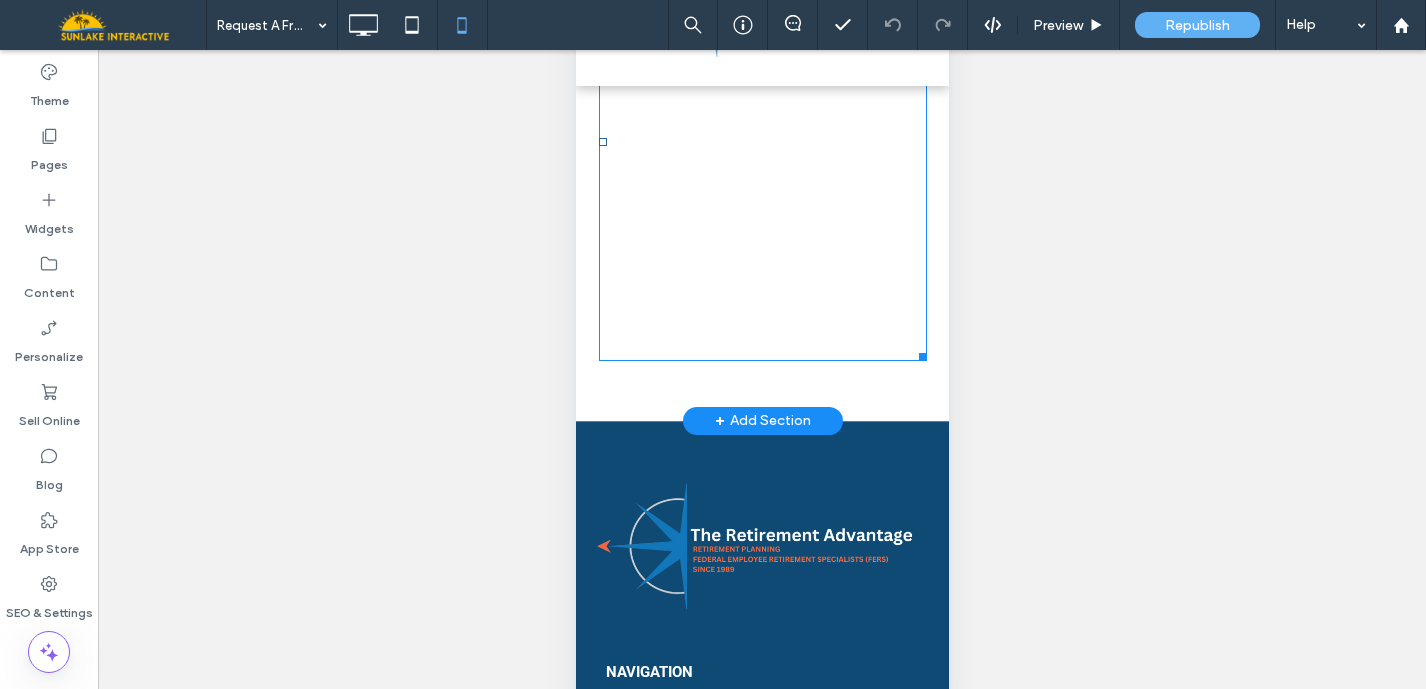 scroll, scrollTop: 0, scrollLeft: 0, axis: both 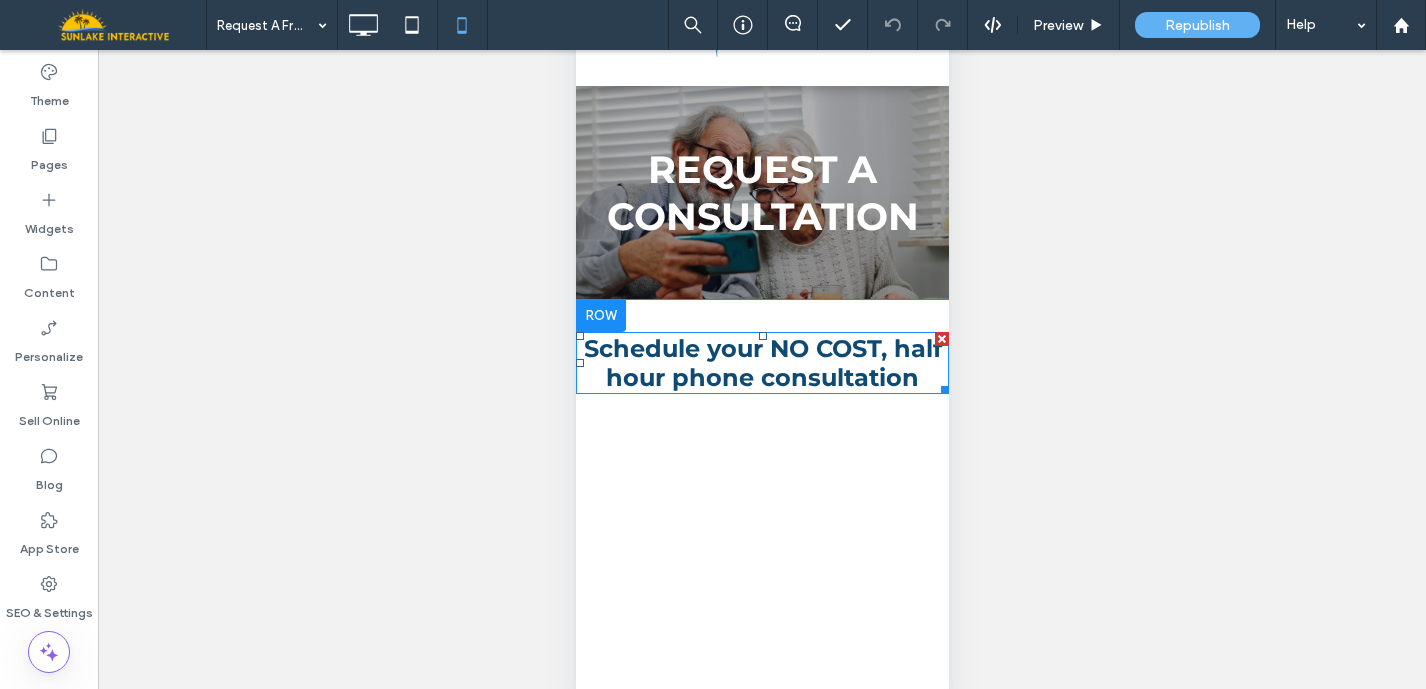 click on "Schedule your NO COST, half hour phone consultation" at bounding box center [762, 363] 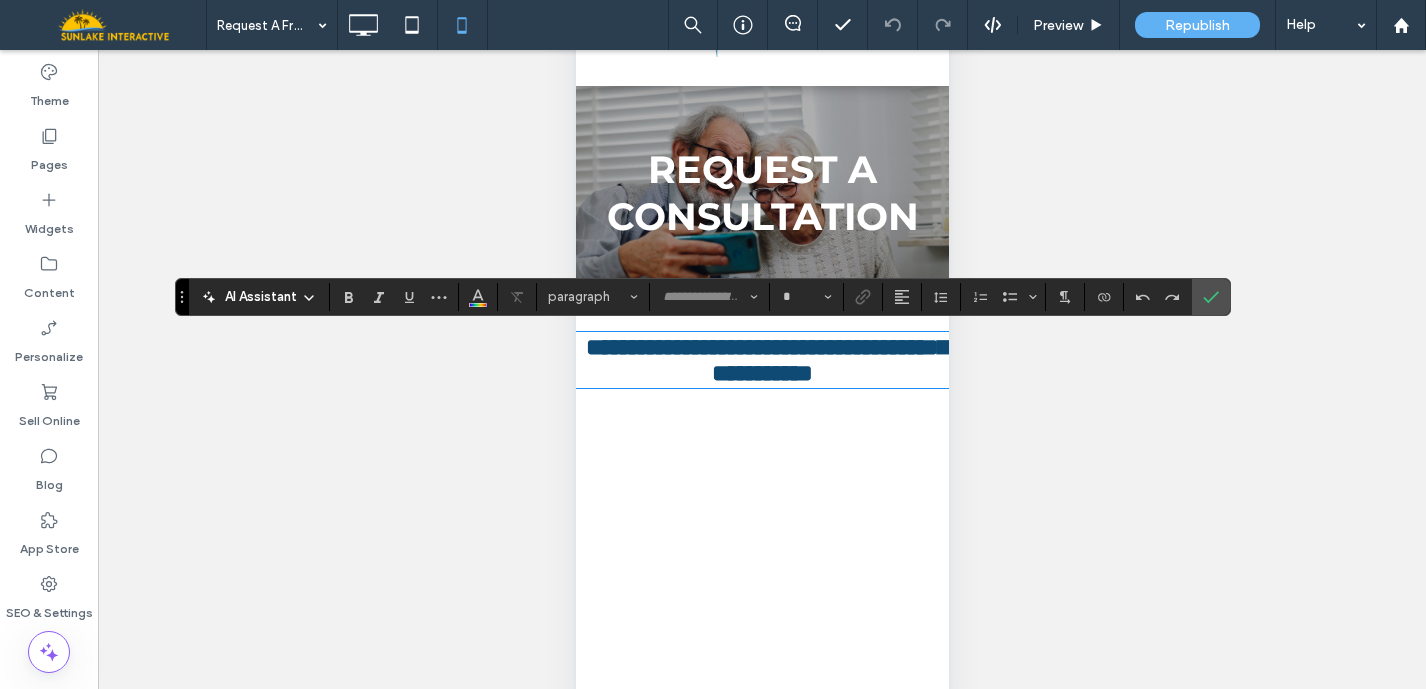 type on "**********" 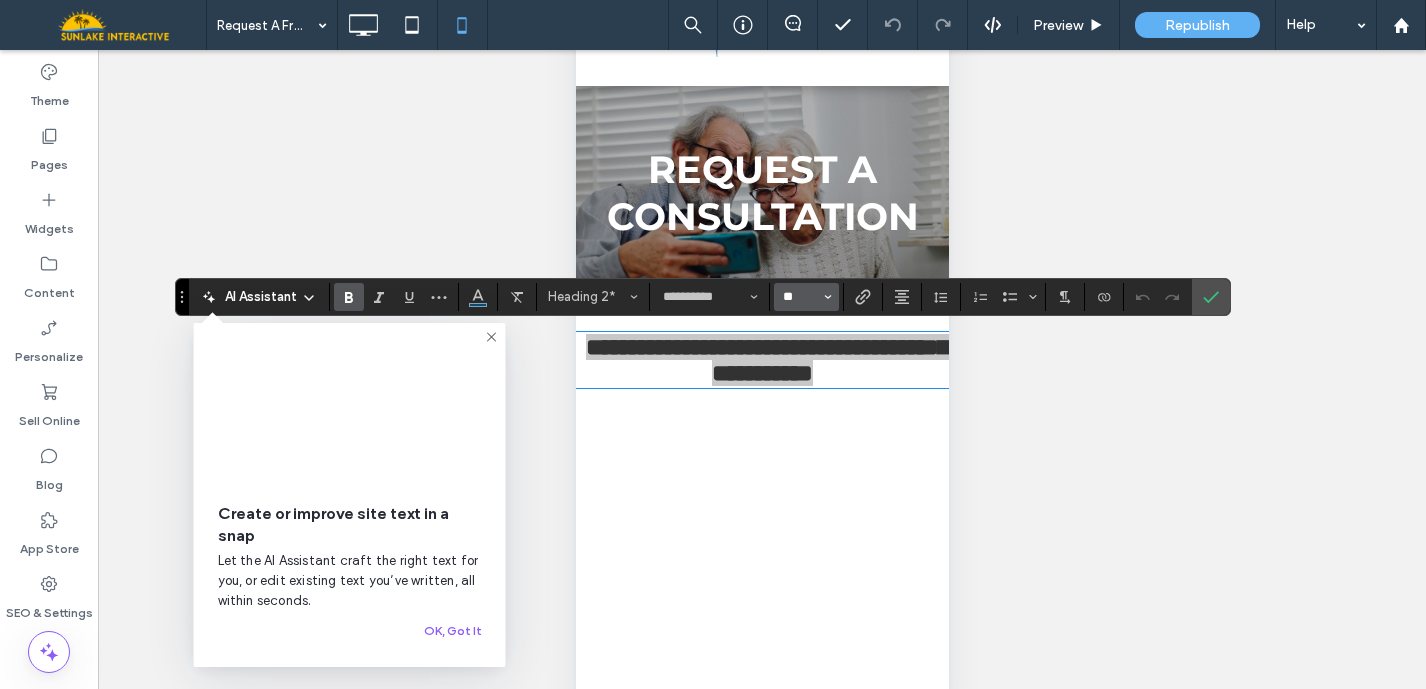 click on "**" at bounding box center (800, 297) 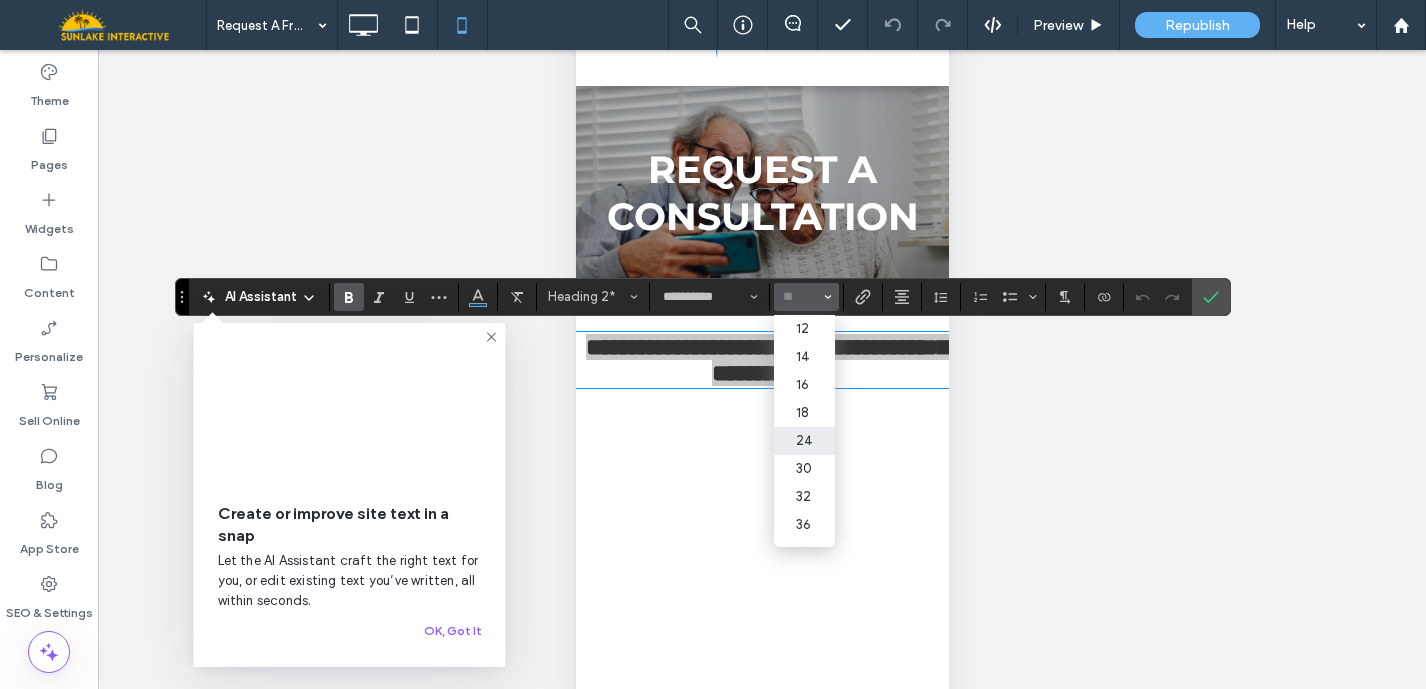 scroll, scrollTop: 117, scrollLeft: 0, axis: vertical 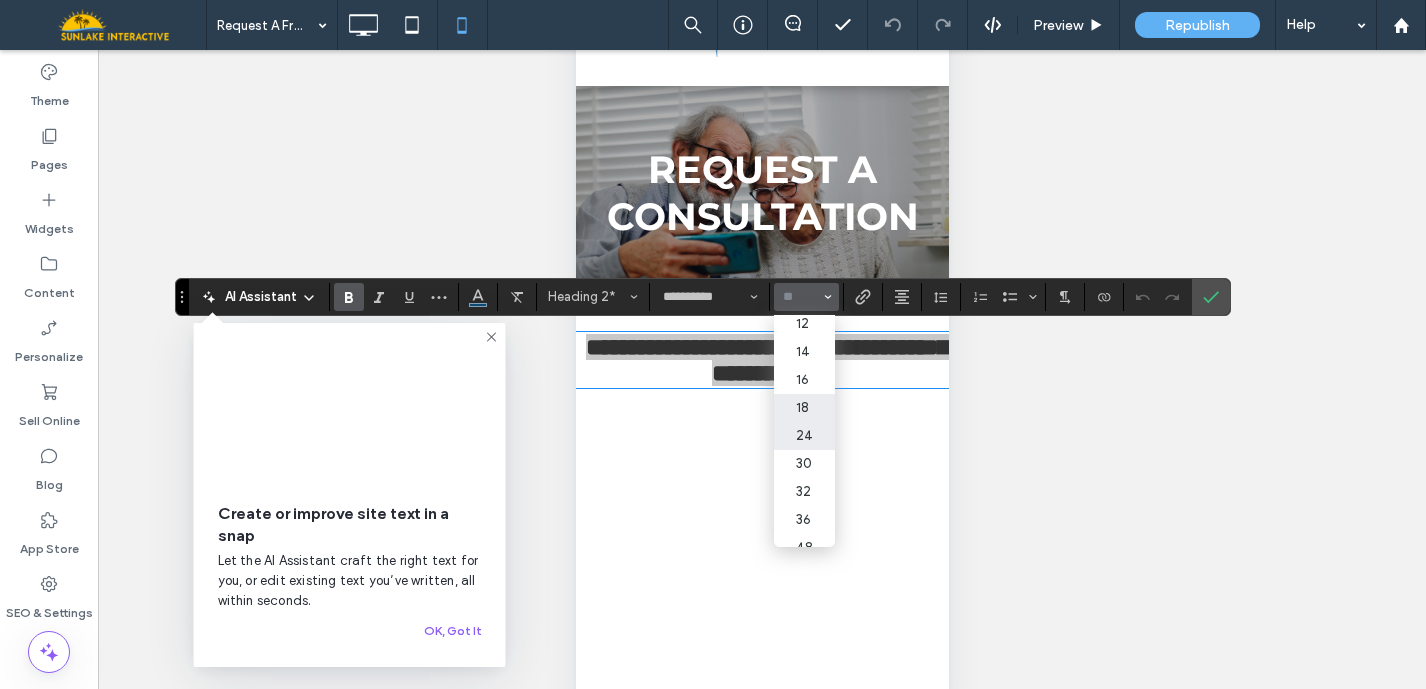 click on "18" at bounding box center [804, 408] 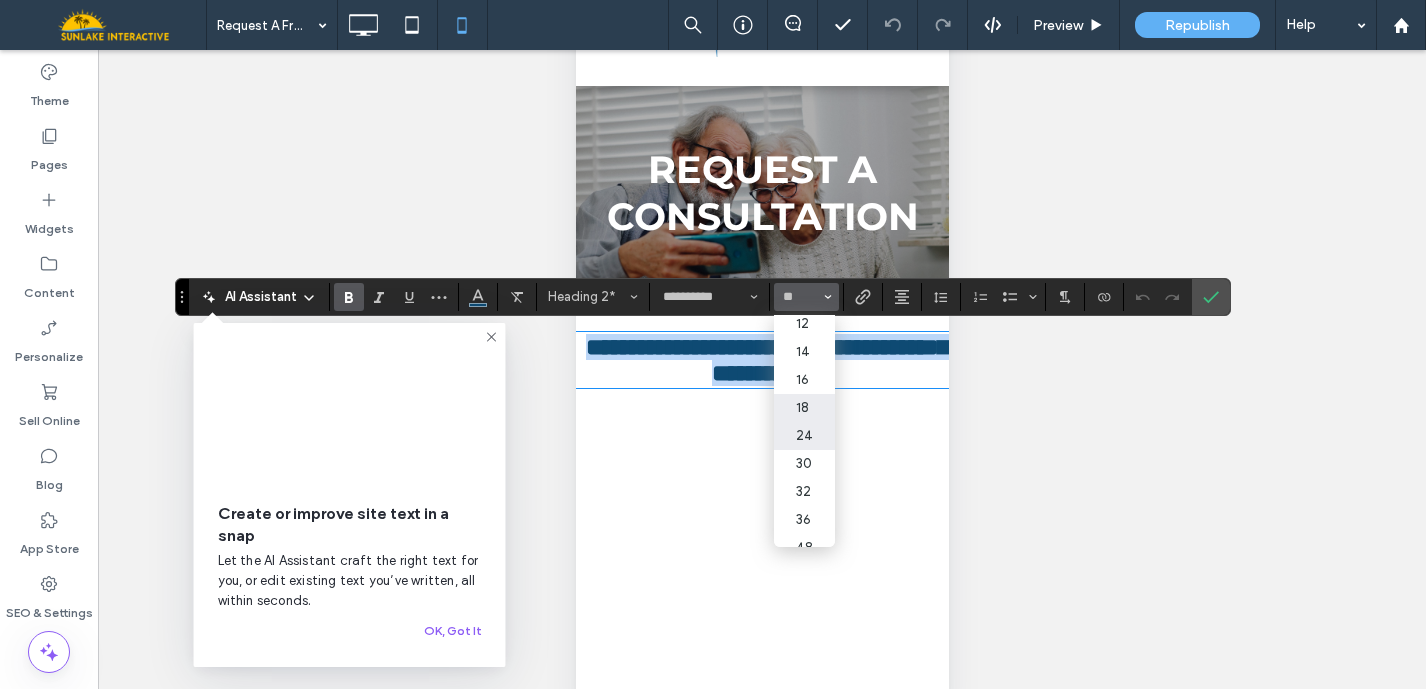 type on "**" 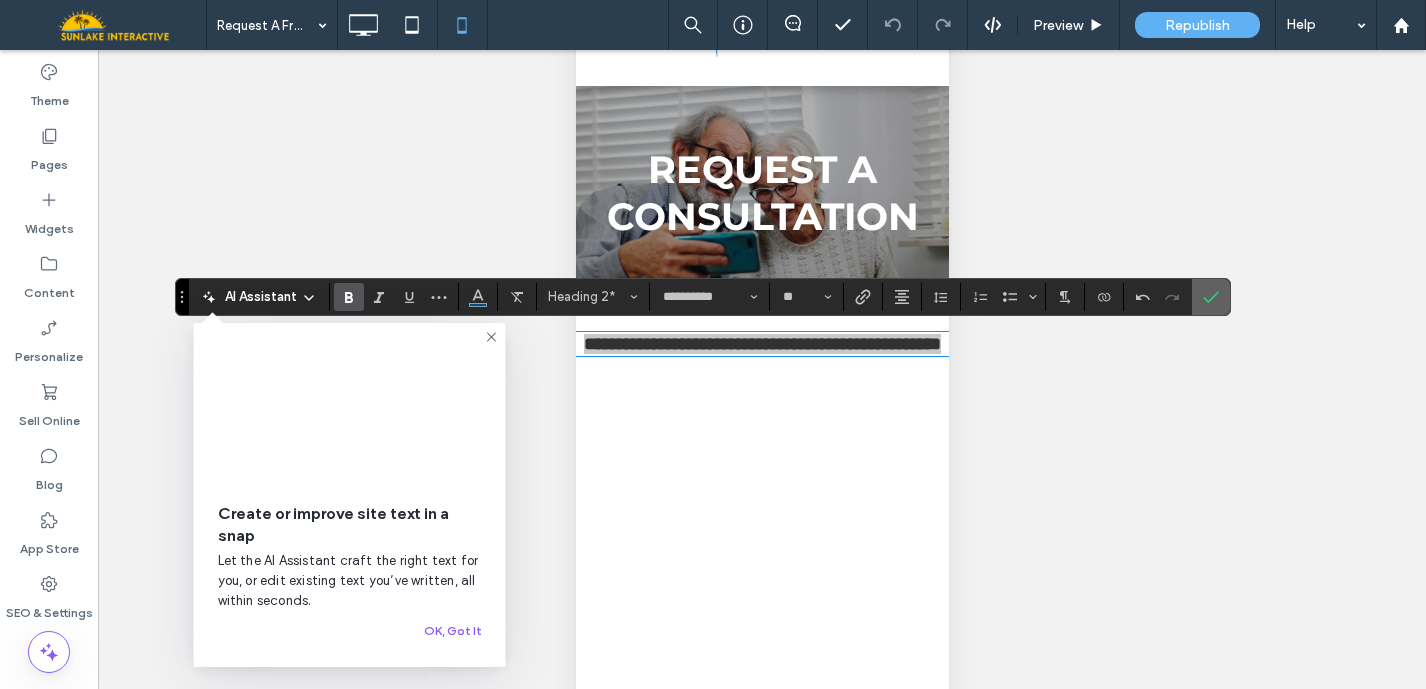 click 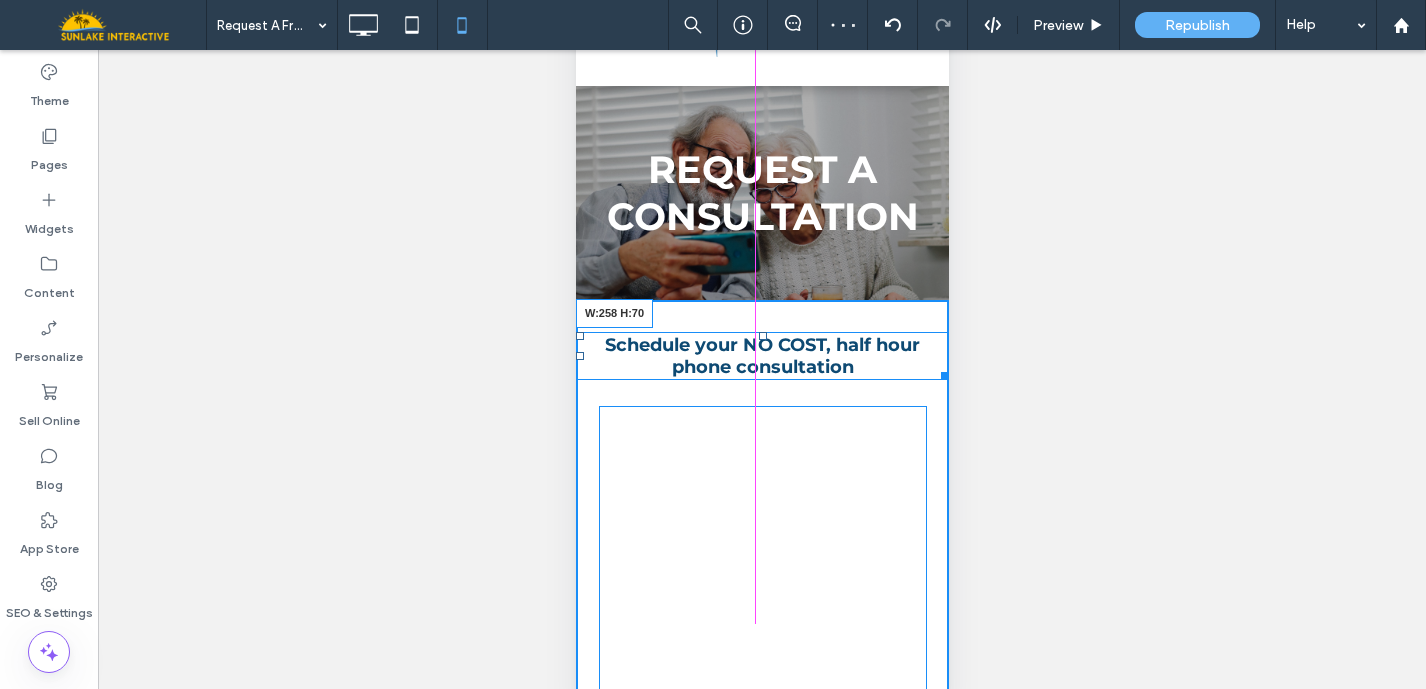 drag, startPoint x: 926, startPoint y: 370, endPoint x: 877, endPoint y: 370, distance: 49 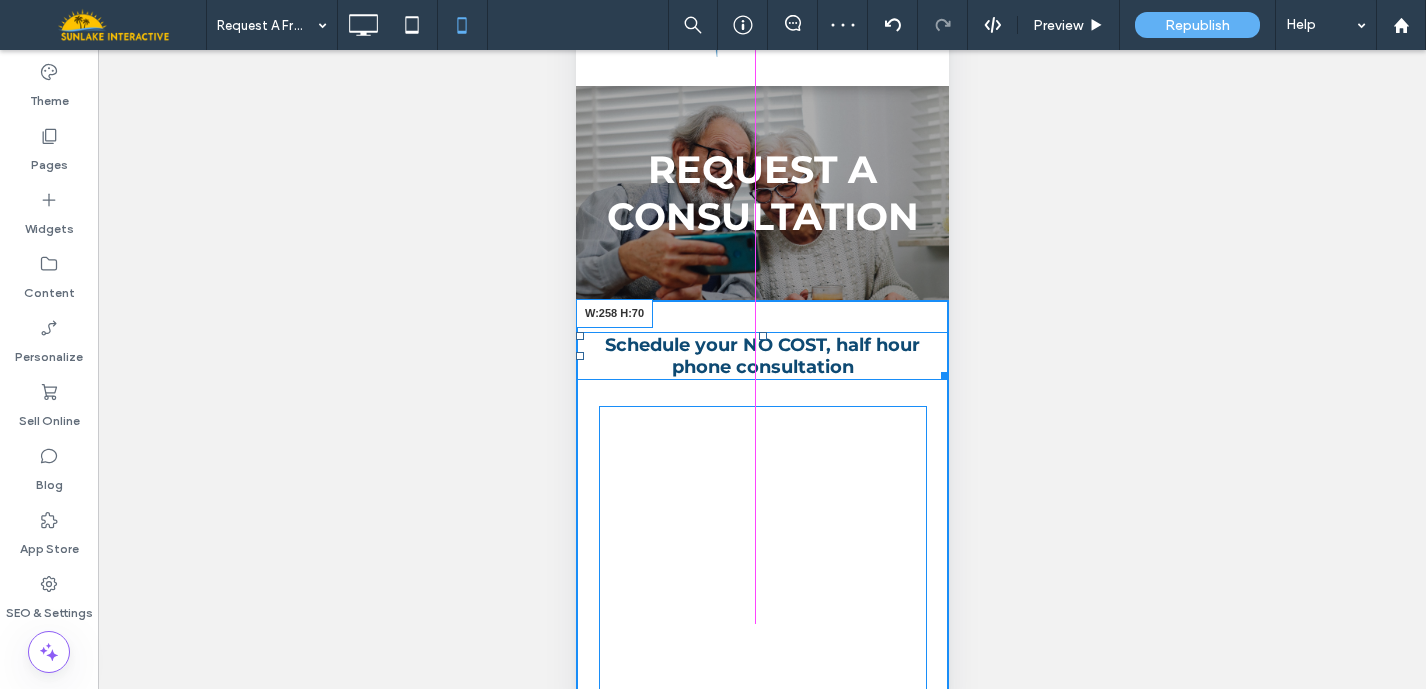 click on "Schedule your NO COST, half hour phone consultation W:258 H:70" at bounding box center [761, 356] 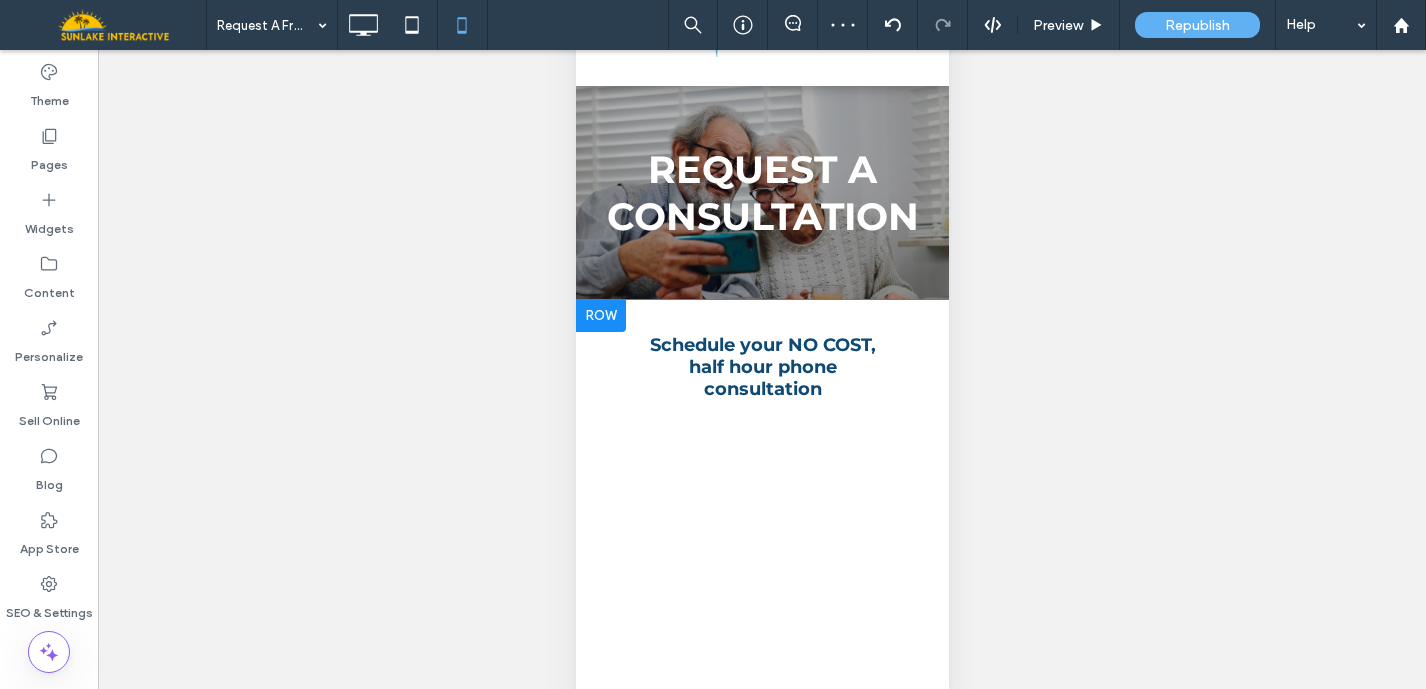 click at bounding box center [575, -48] 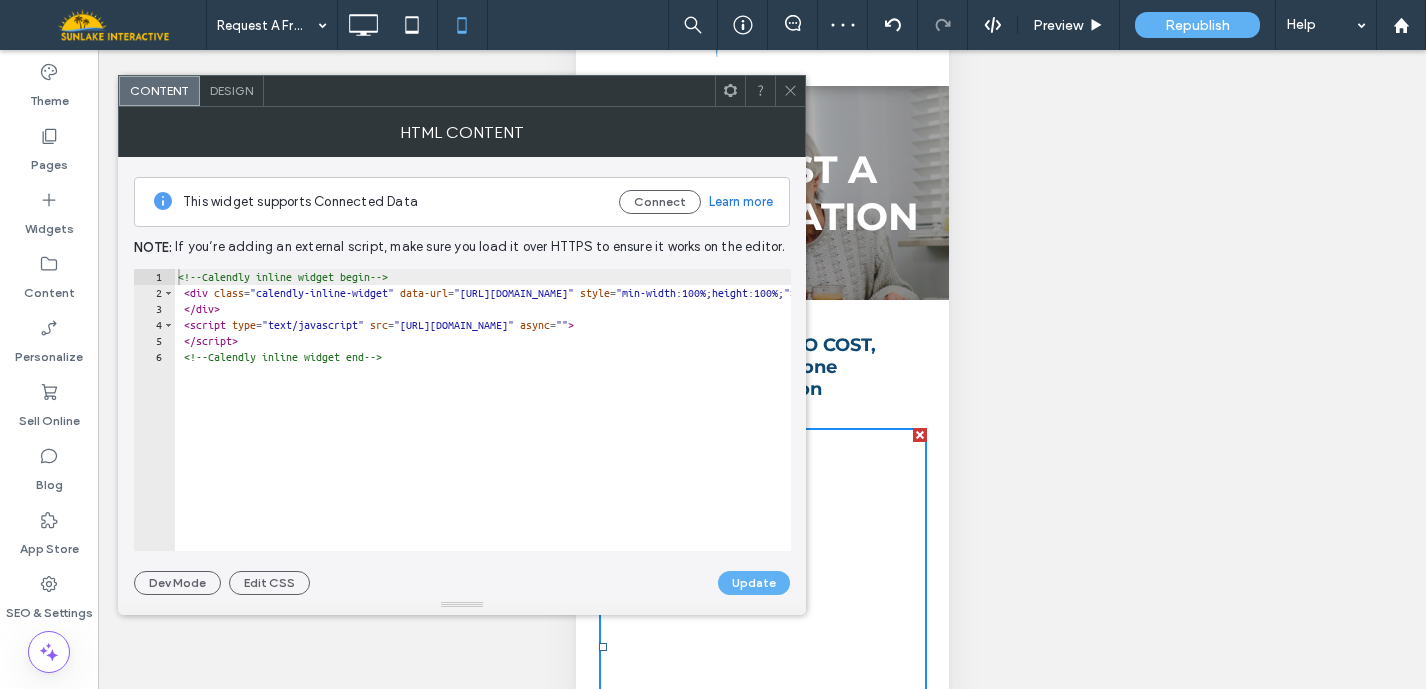 click at bounding box center (790, 91) 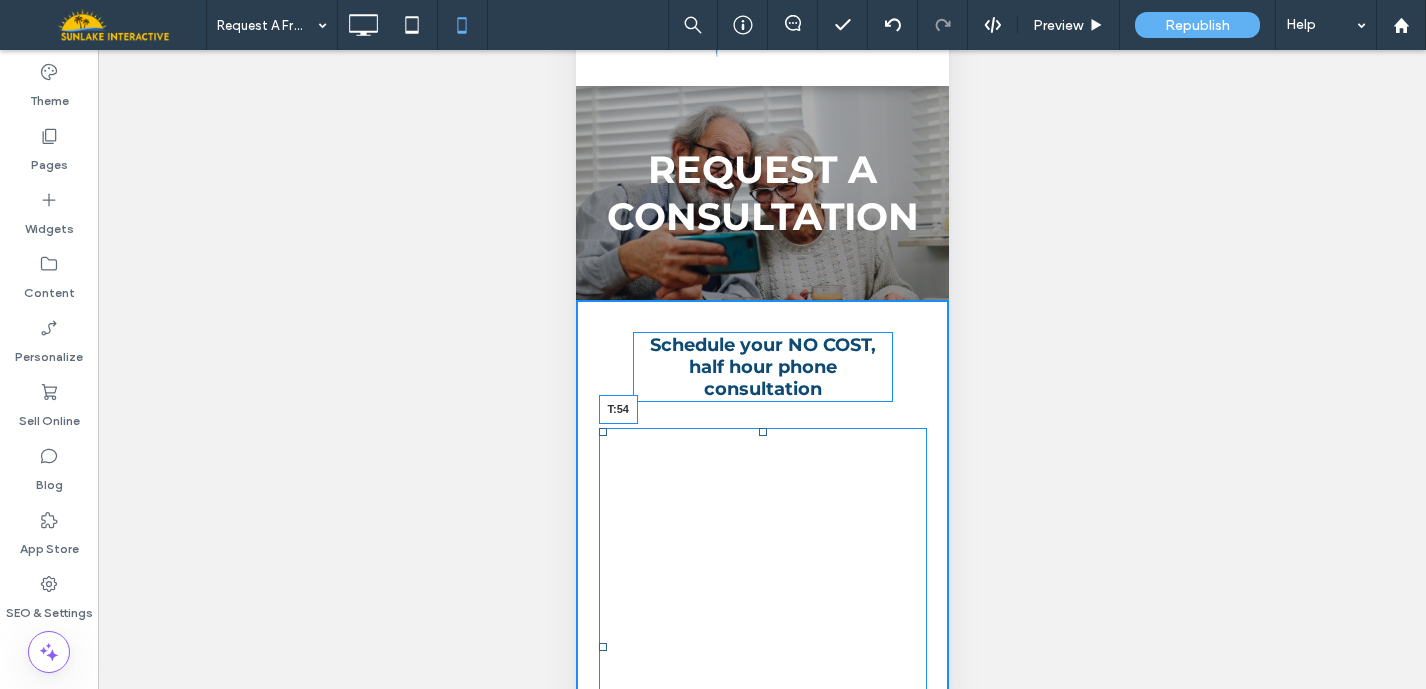 drag, startPoint x: 753, startPoint y: 429, endPoint x: 755, endPoint y: 459, distance: 30.066593 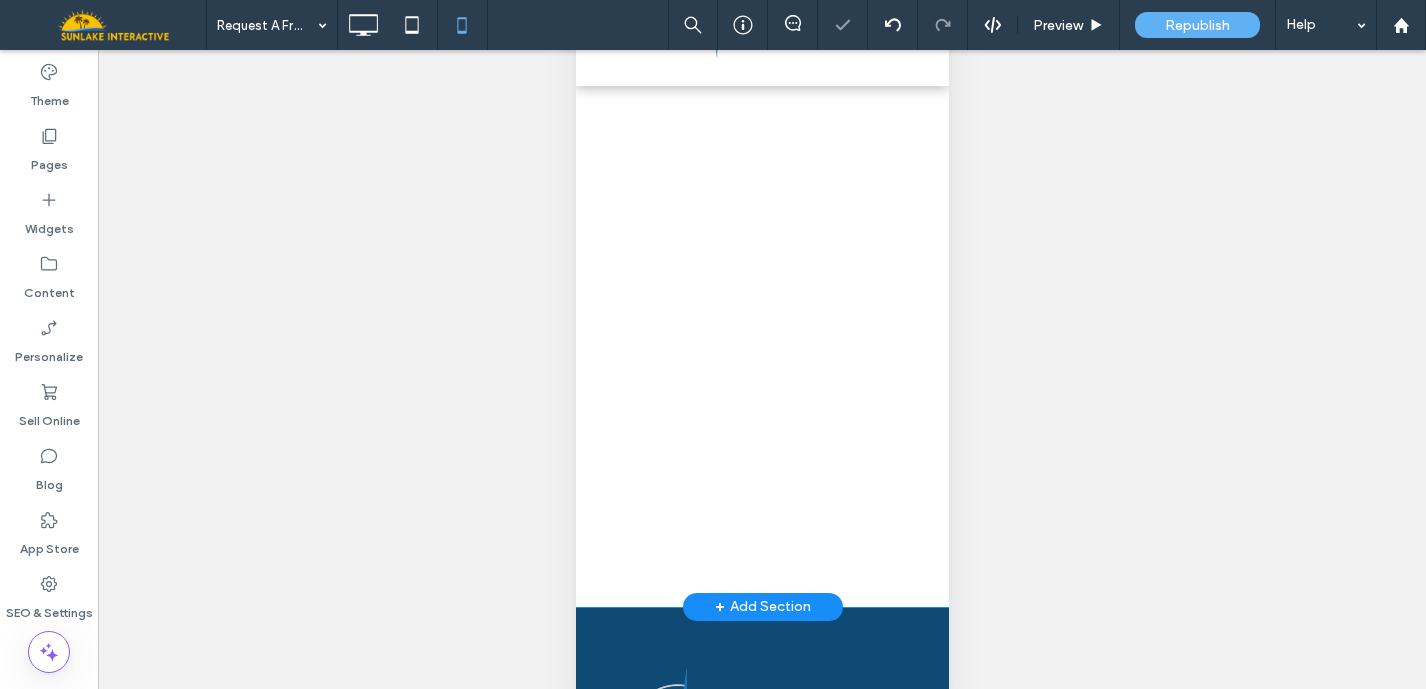 scroll, scrollTop: 359, scrollLeft: 0, axis: vertical 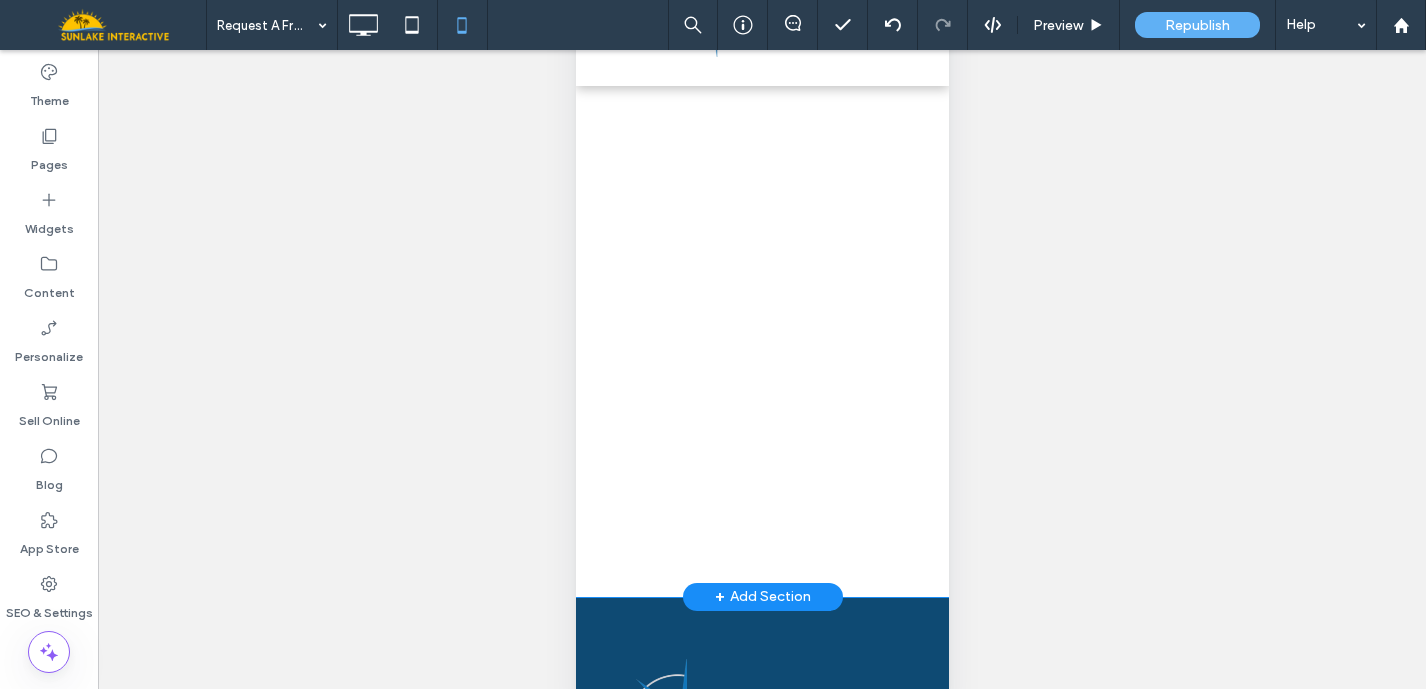 click on "Schedule your NO COST, half hour phone consultation
Click To Paste" at bounding box center [761, 269] 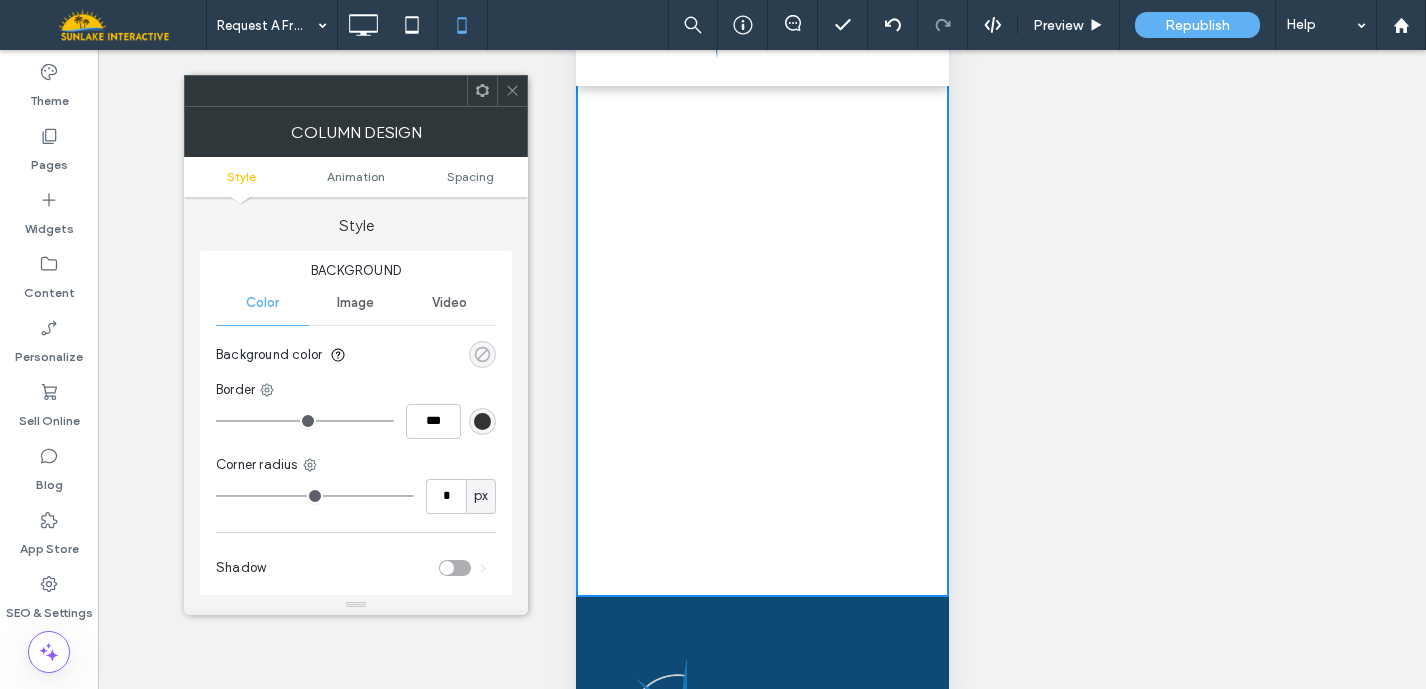 click at bounding box center [482, 354] 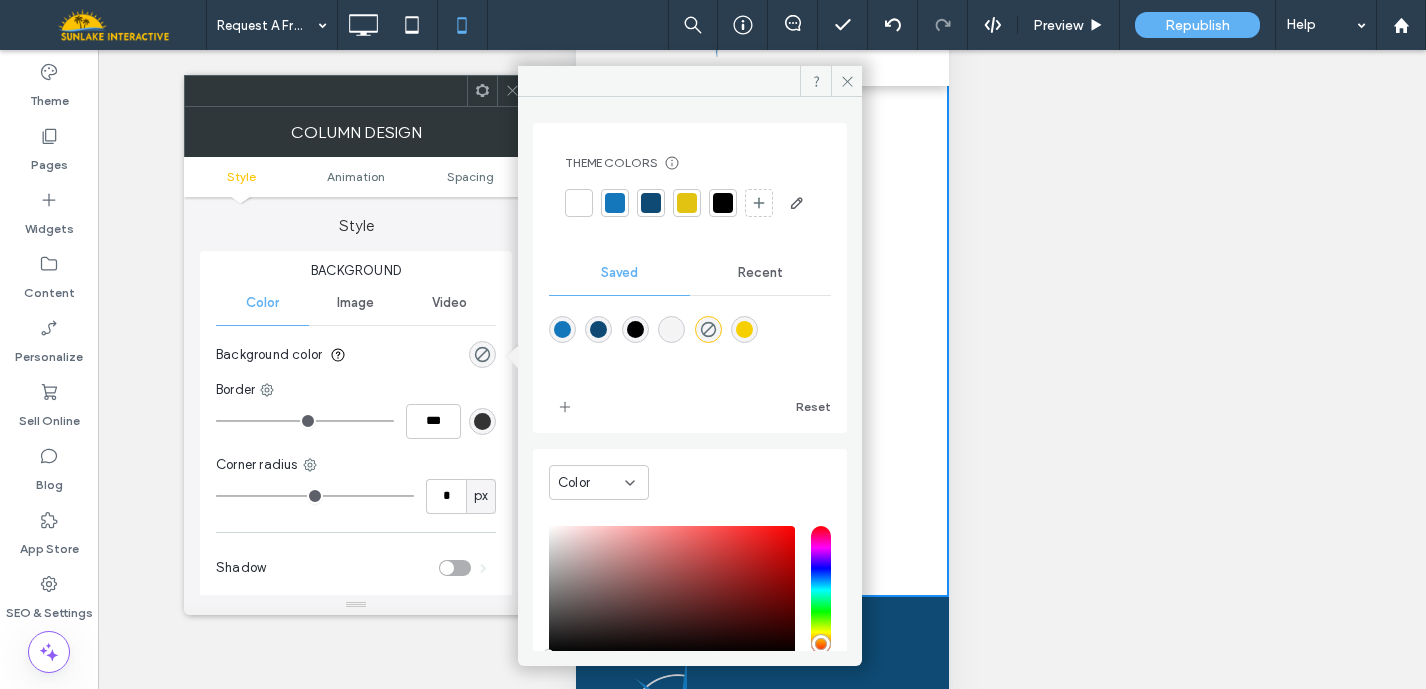 click at bounding box center [671, 329] 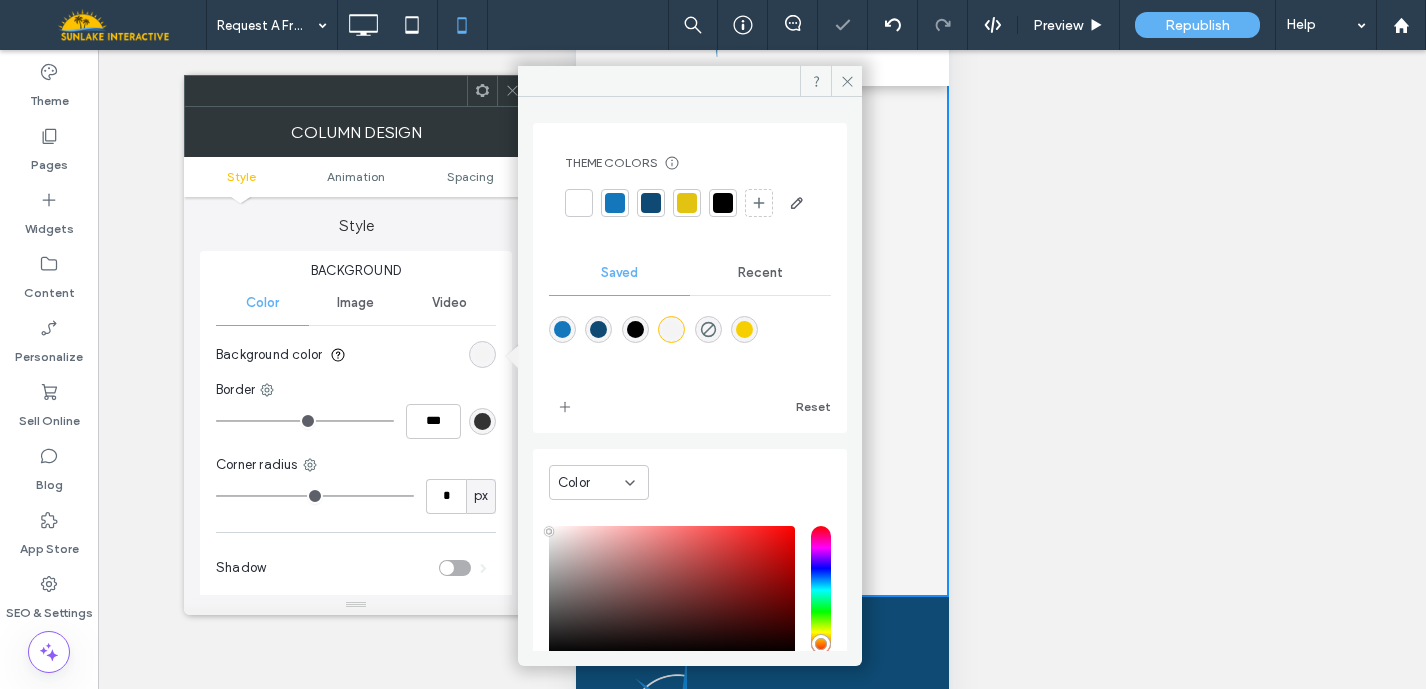 click 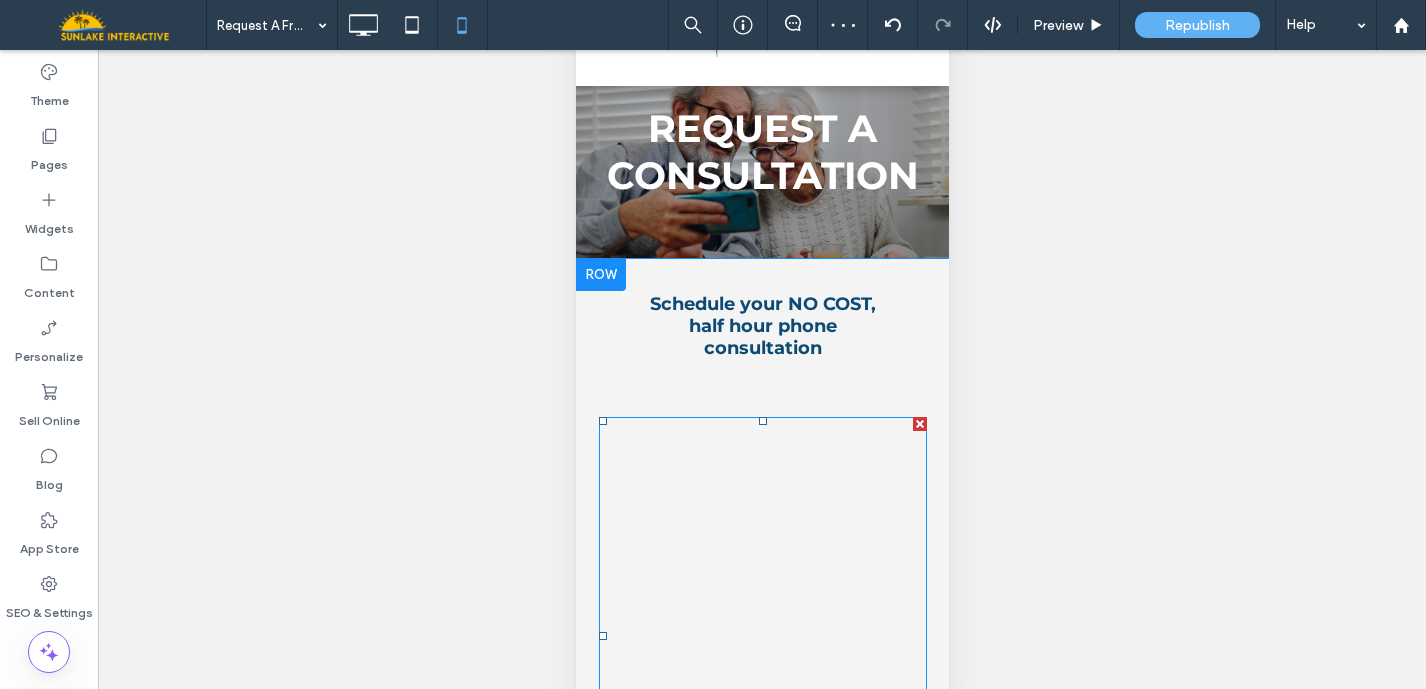 scroll, scrollTop: 0, scrollLeft: 0, axis: both 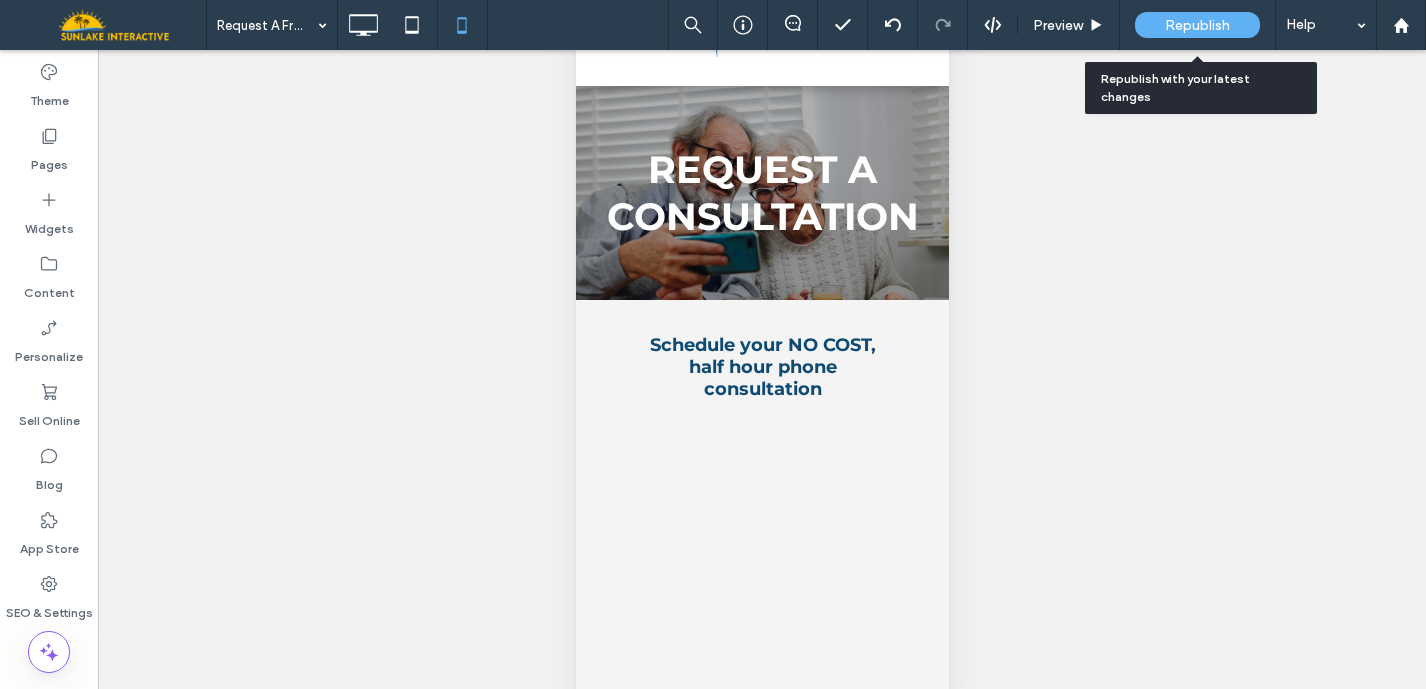 click on "Republish" at bounding box center (1197, 25) 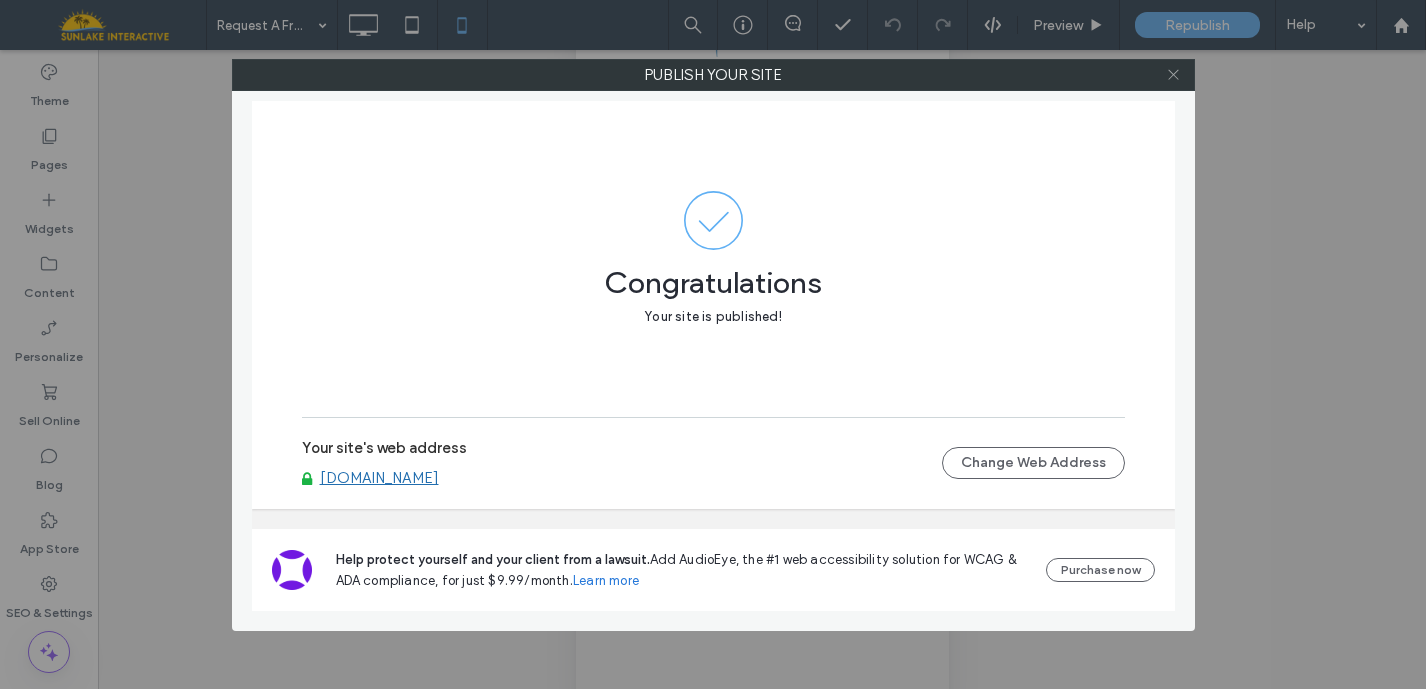 click 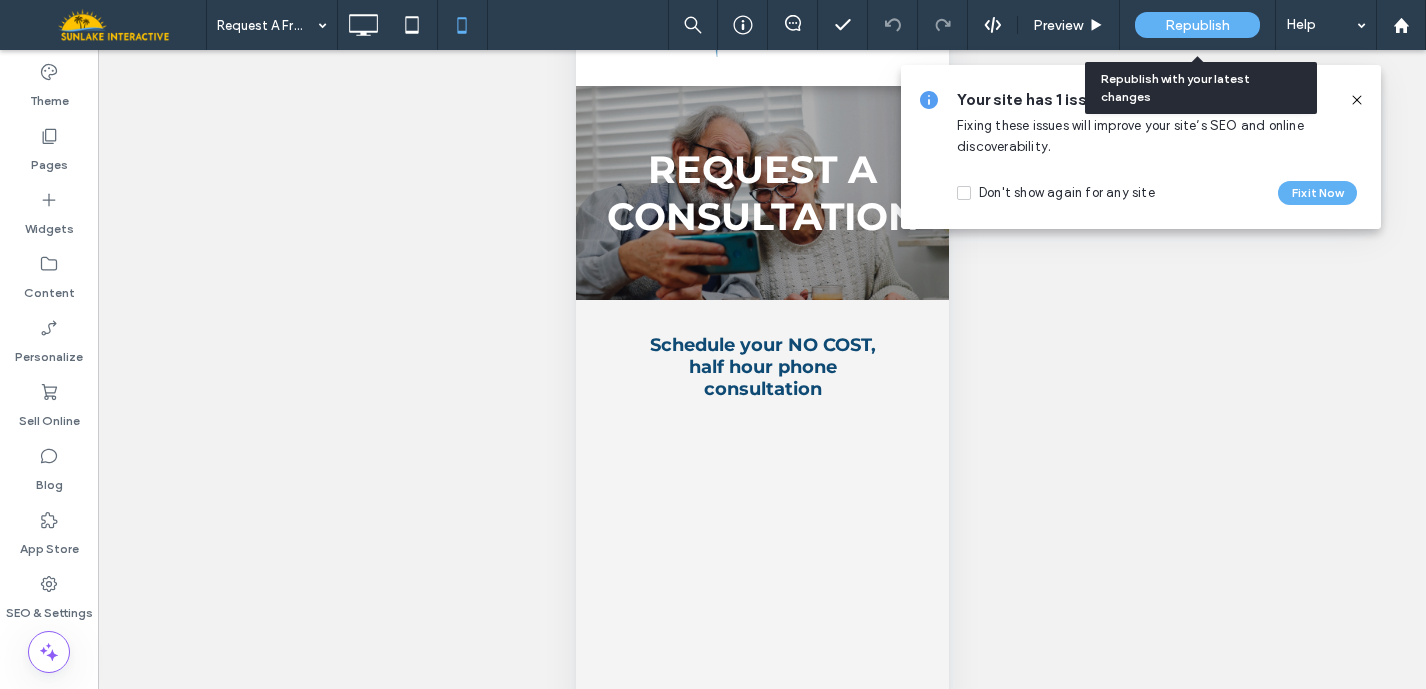 click on "Republish" at bounding box center [1197, 25] 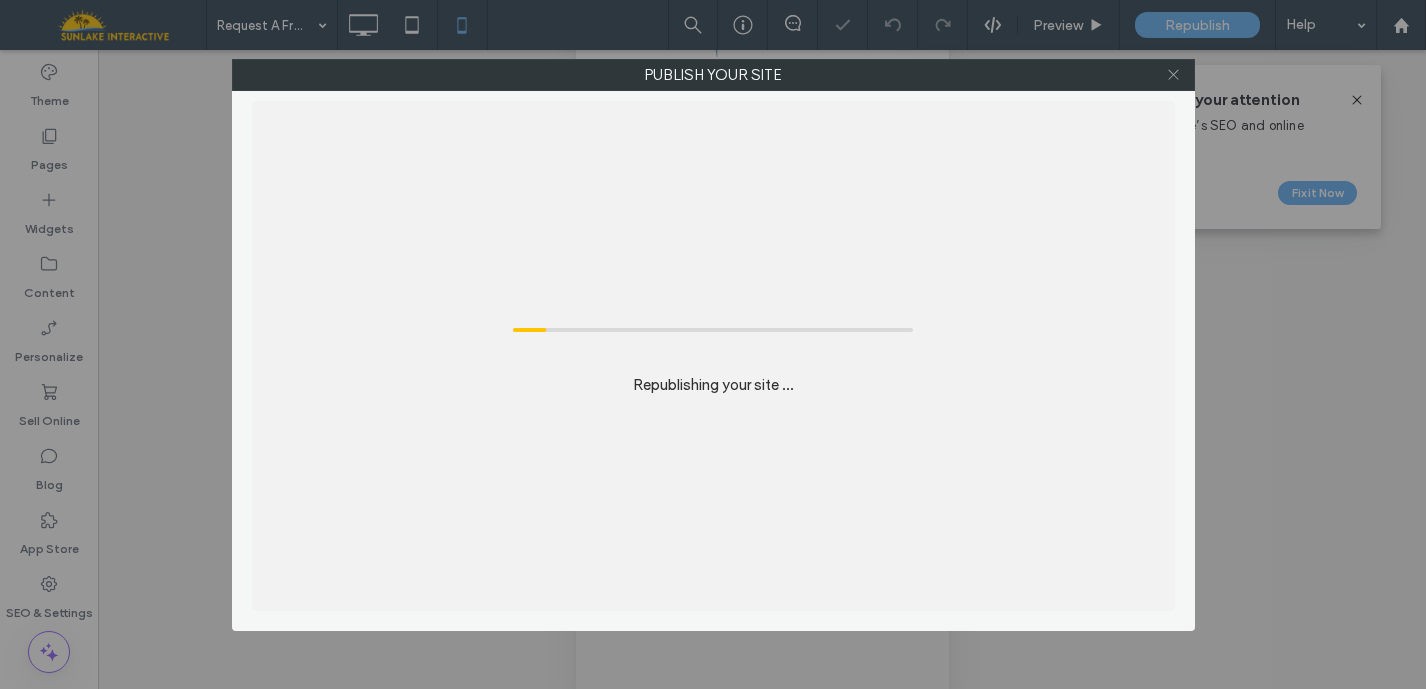 click 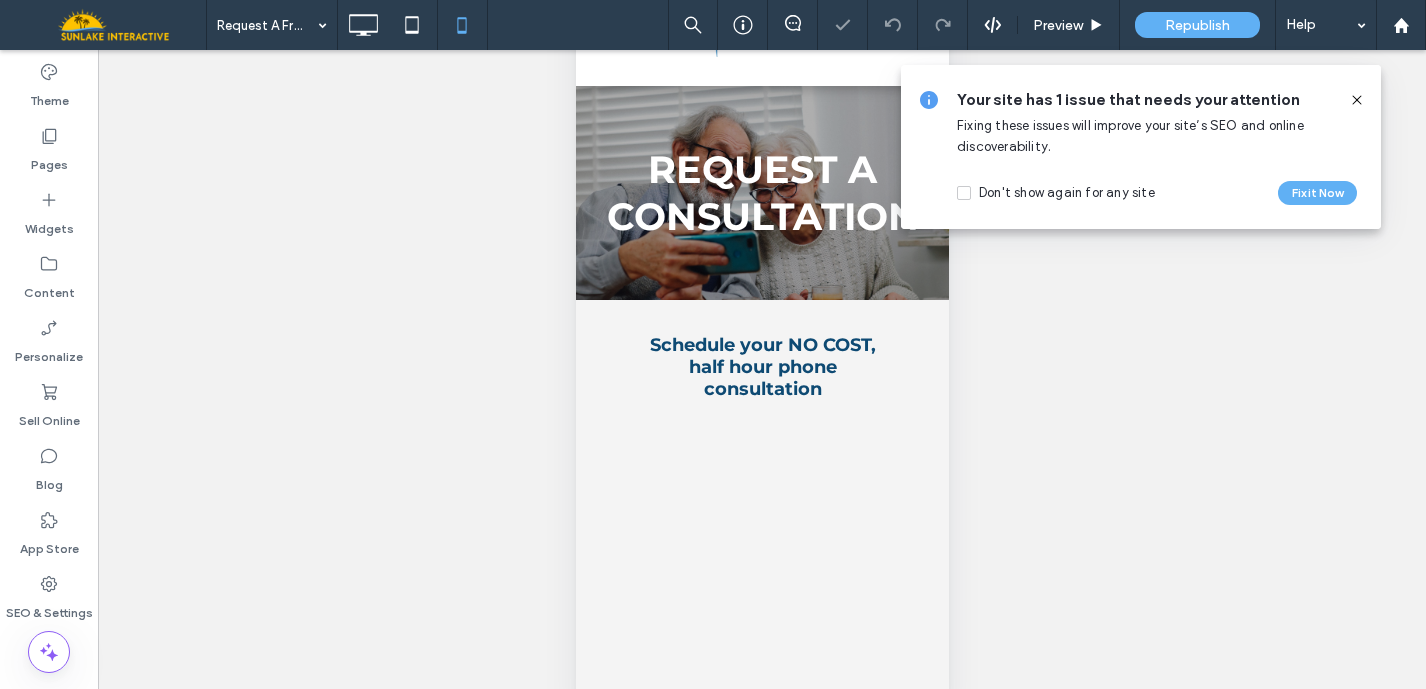 click 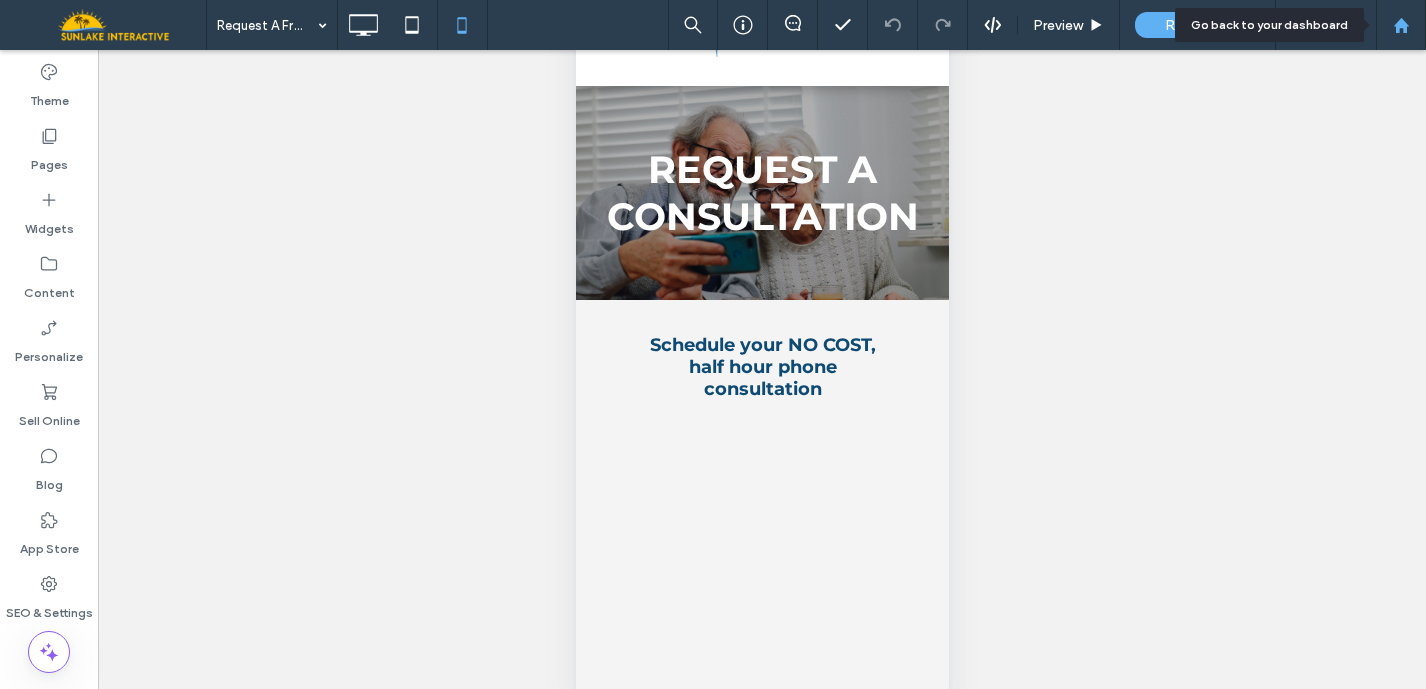 click at bounding box center [1401, 25] 